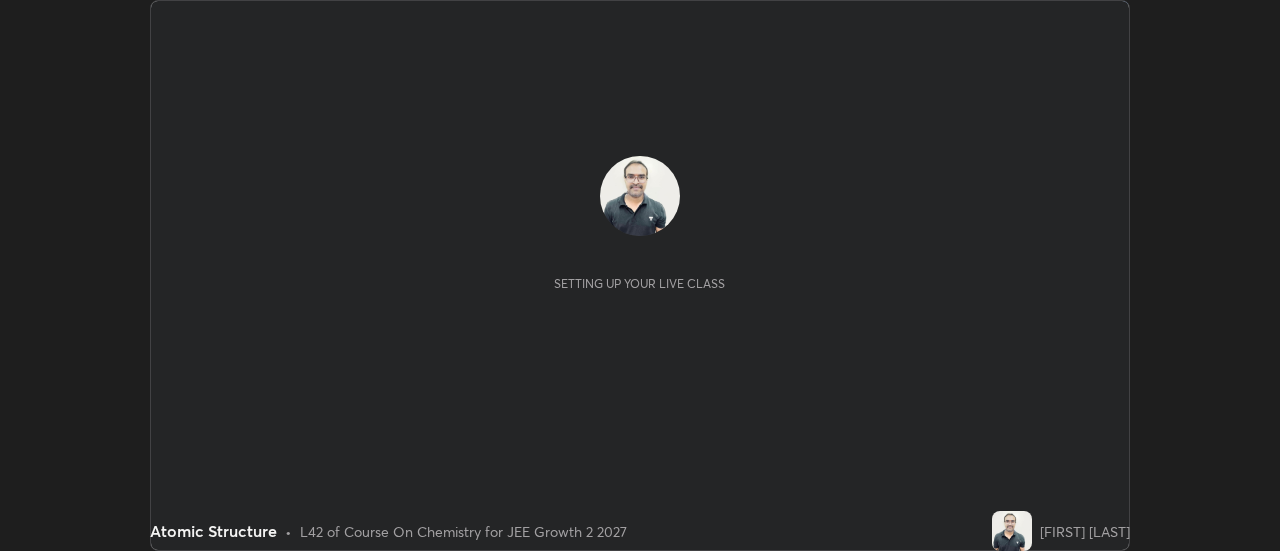 scroll, scrollTop: 0, scrollLeft: 0, axis: both 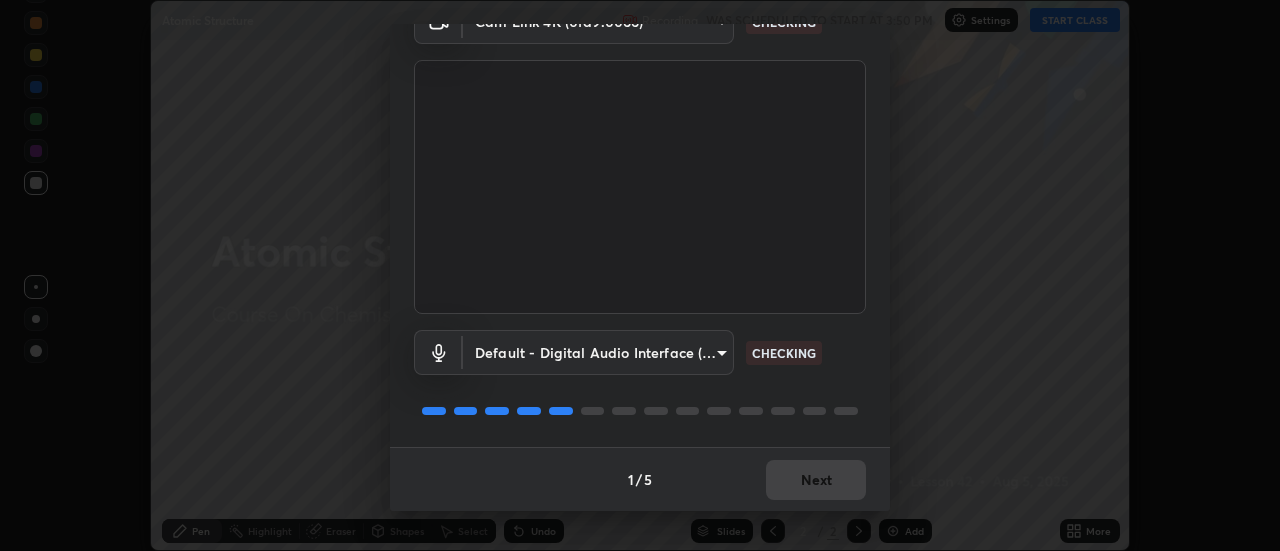 click on "1 / 5 Next" at bounding box center [640, 479] 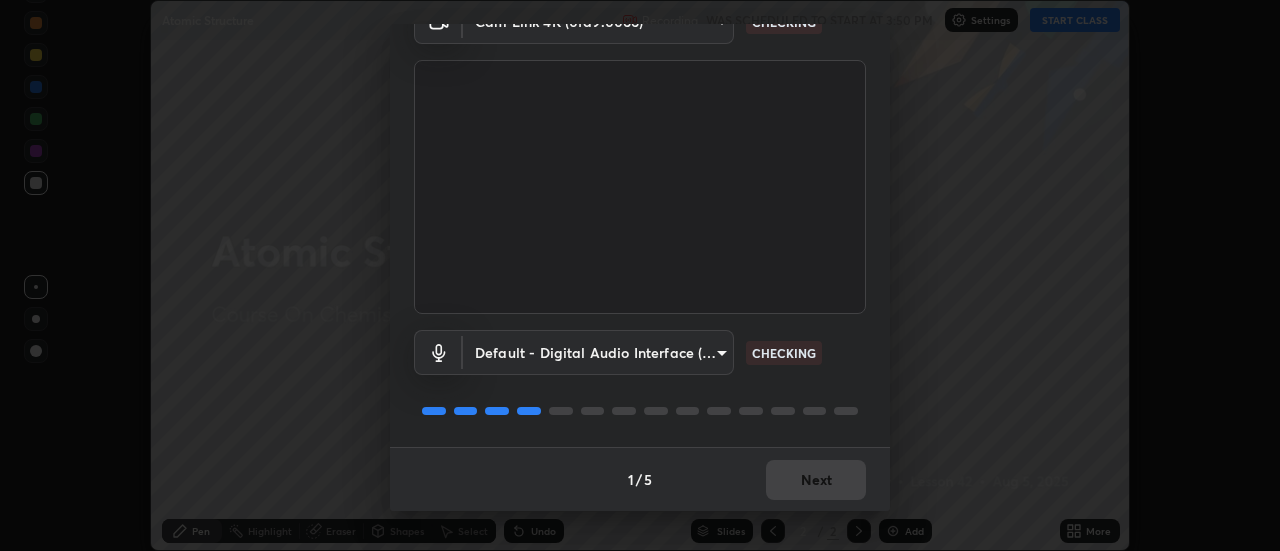 click on "1 / 5 Next" at bounding box center (640, 479) 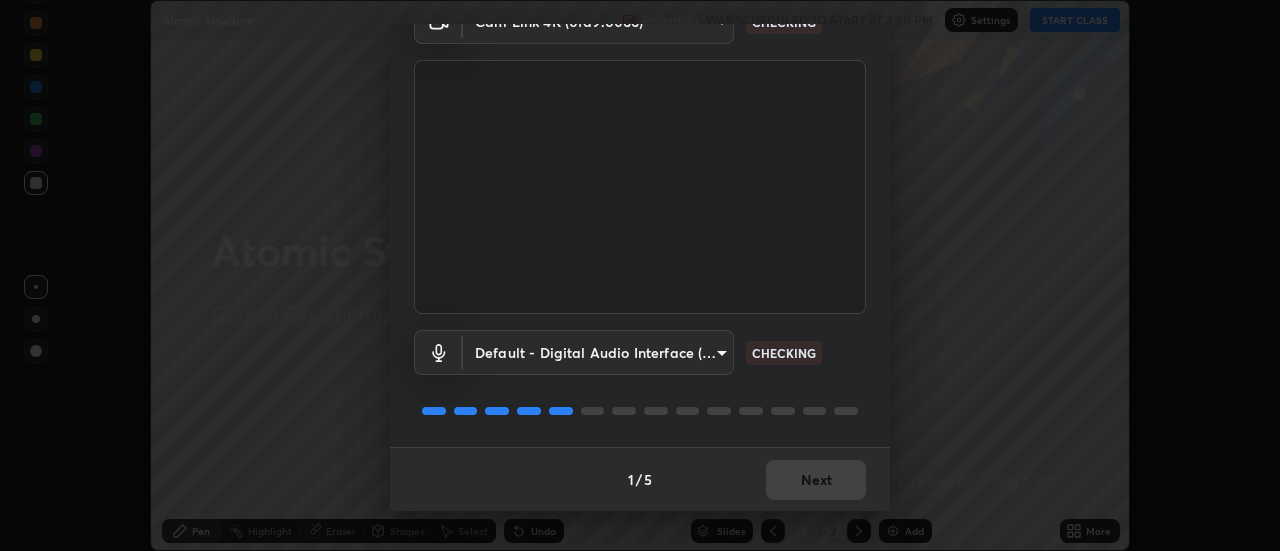 click on "1 / 5 Next" at bounding box center [640, 479] 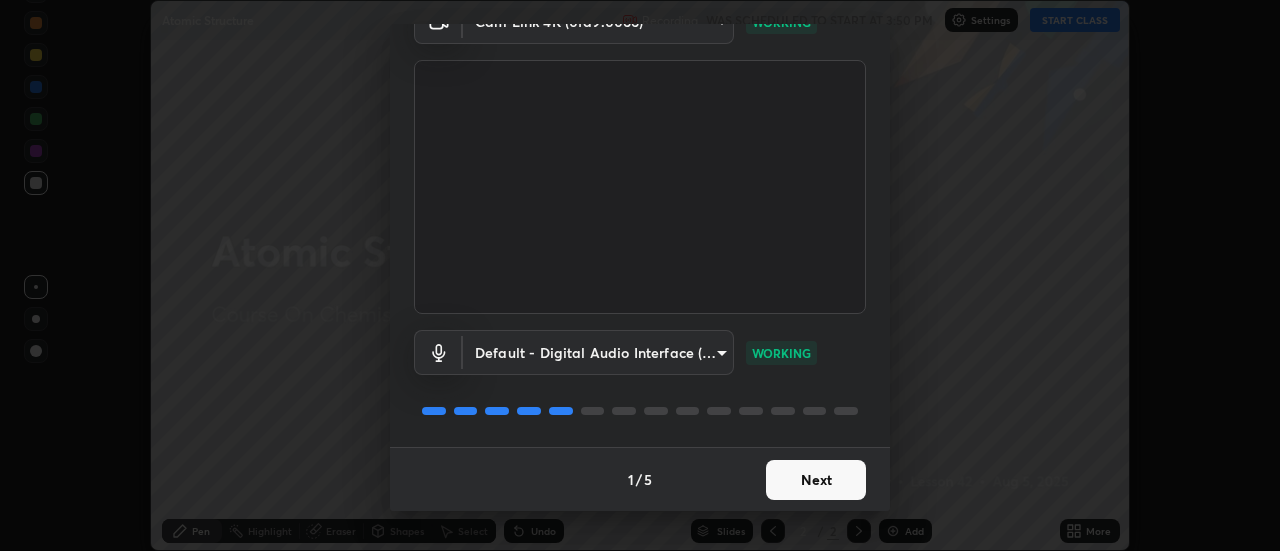 click on "Next" at bounding box center [816, 480] 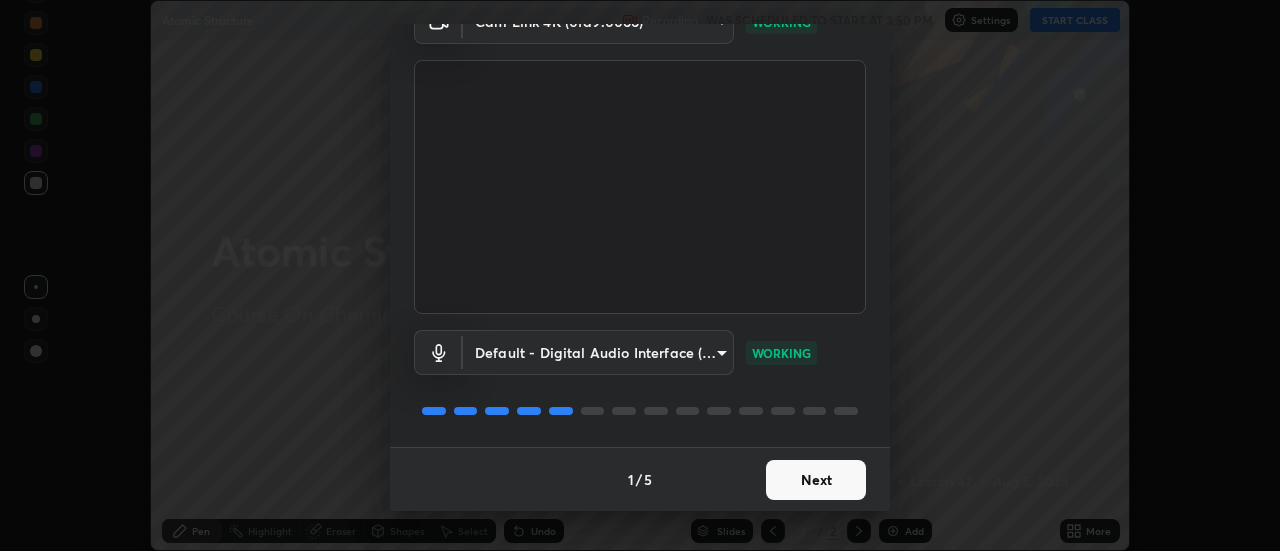 scroll, scrollTop: 0, scrollLeft: 0, axis: both 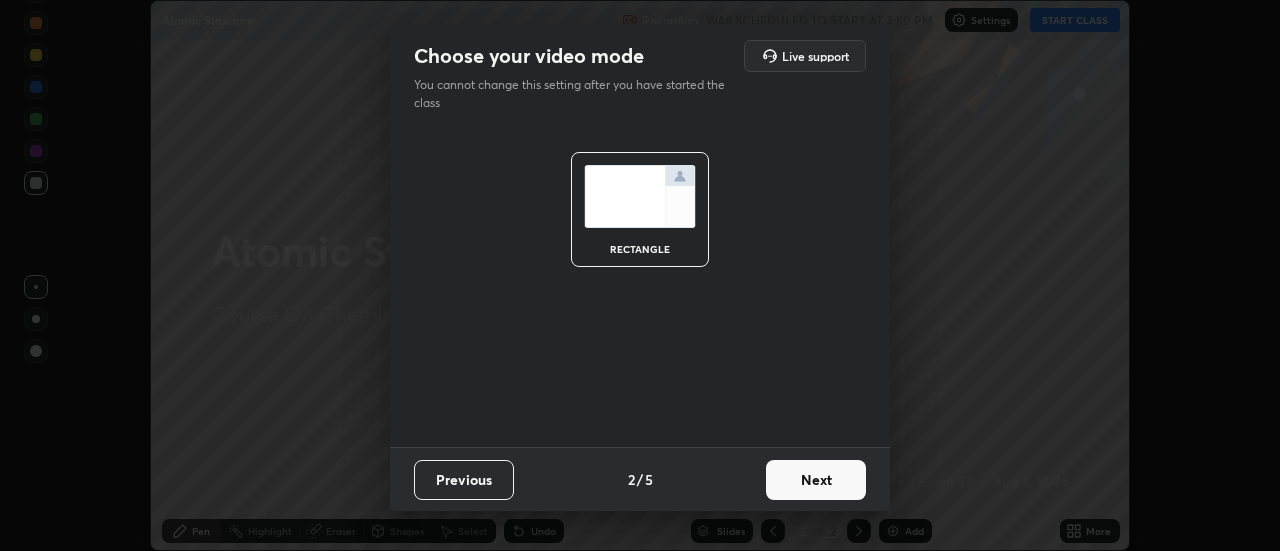 click on "Next" at bounding box center (816, 480) 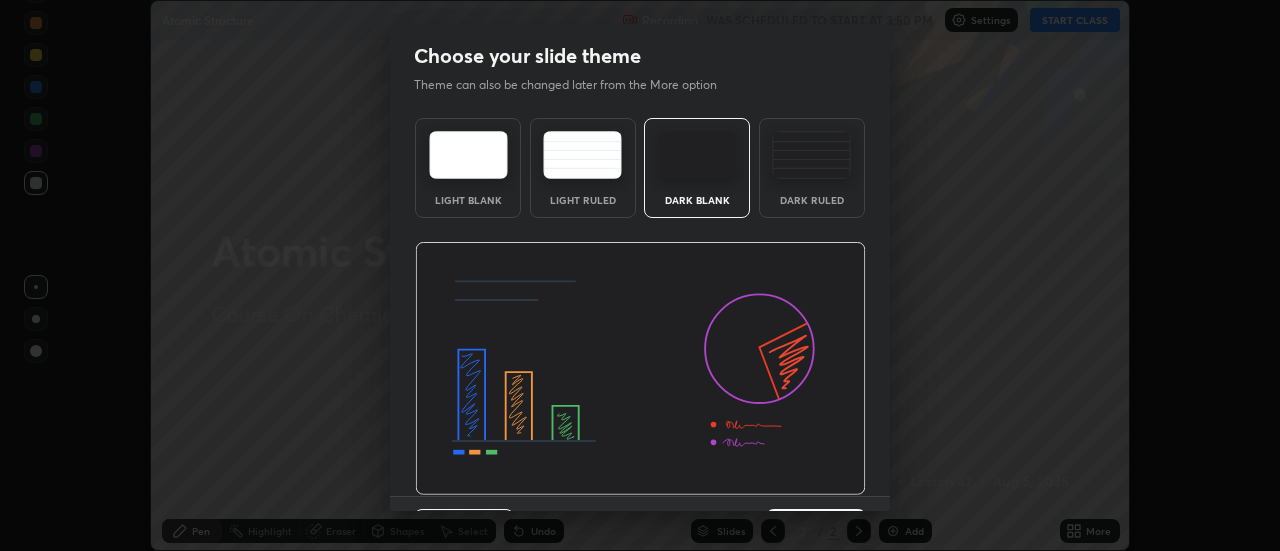 click at bounding box center (640, 369) 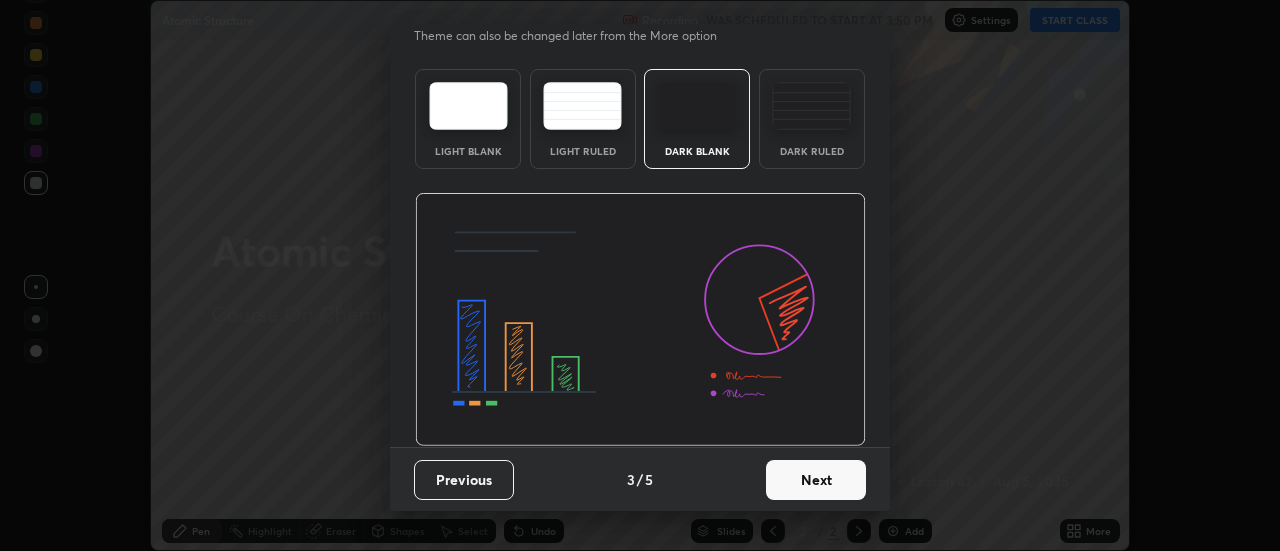click on "Next" at bounding box center (816, 480) 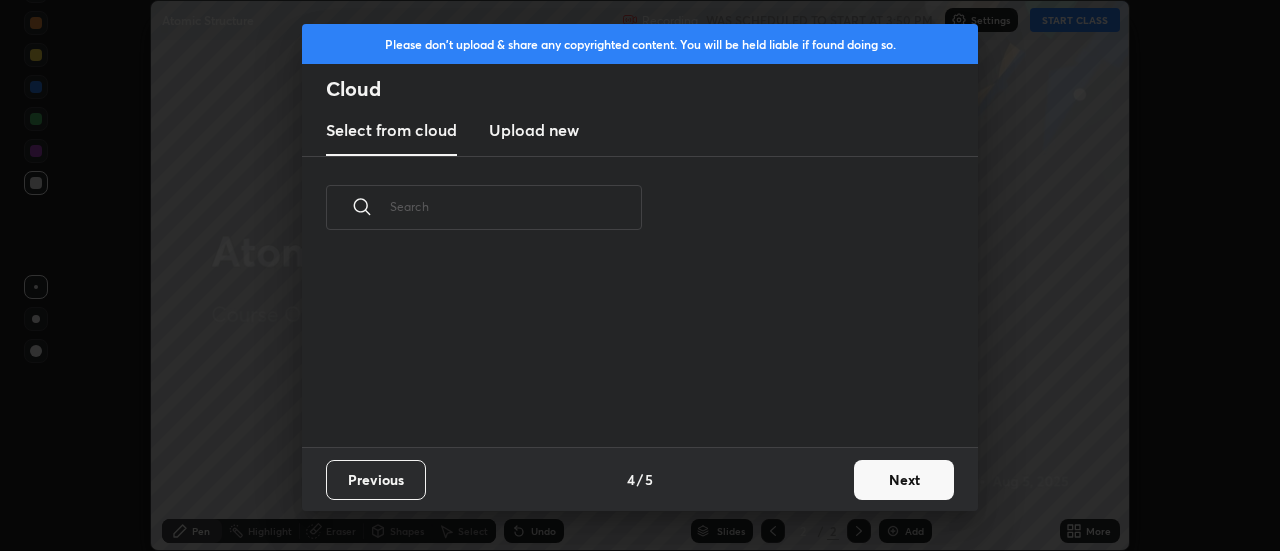scroll, scrollTop: 0, scrollLeft: 0, axis: both 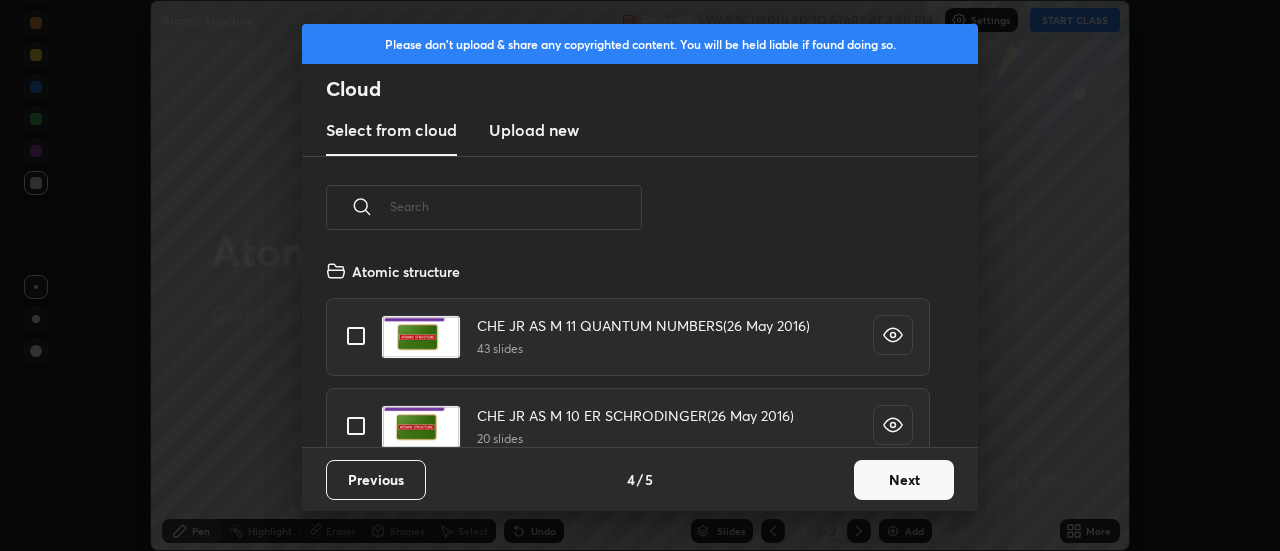 click on "Next" at bounding box center [904, 480] 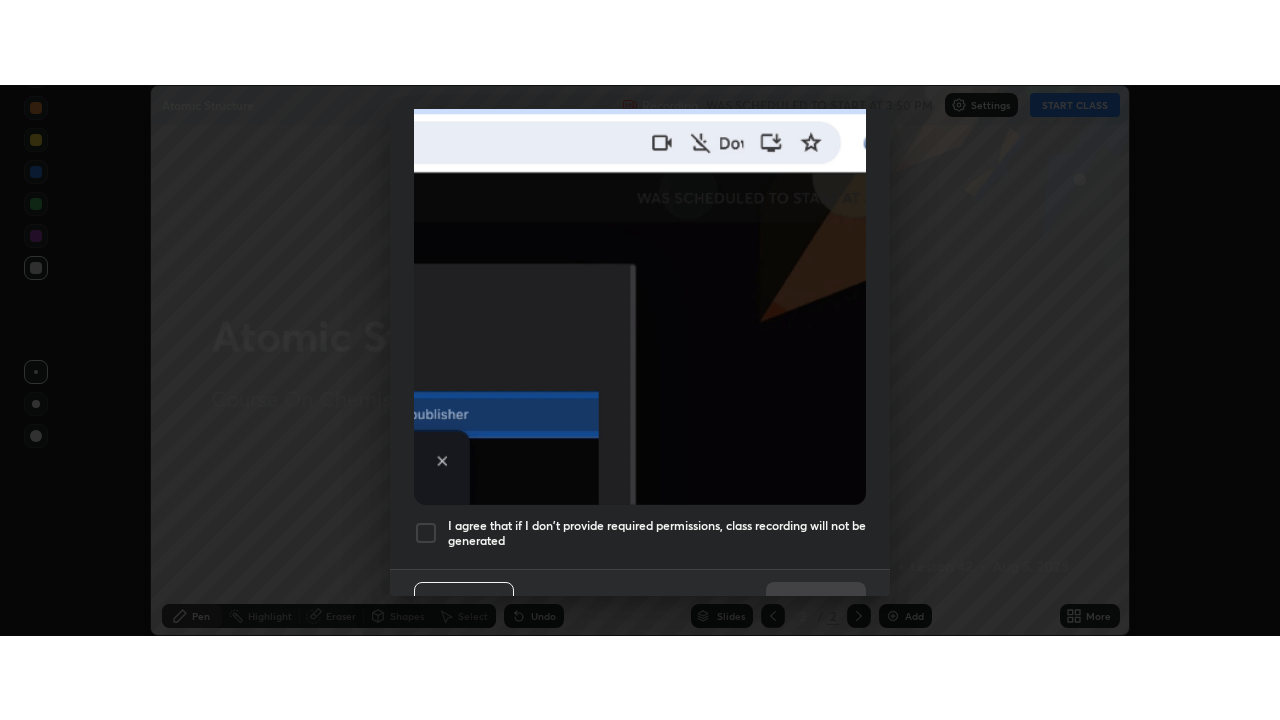 scroll, scrollTop: 513, scrollLeft: 0, axis: vertical 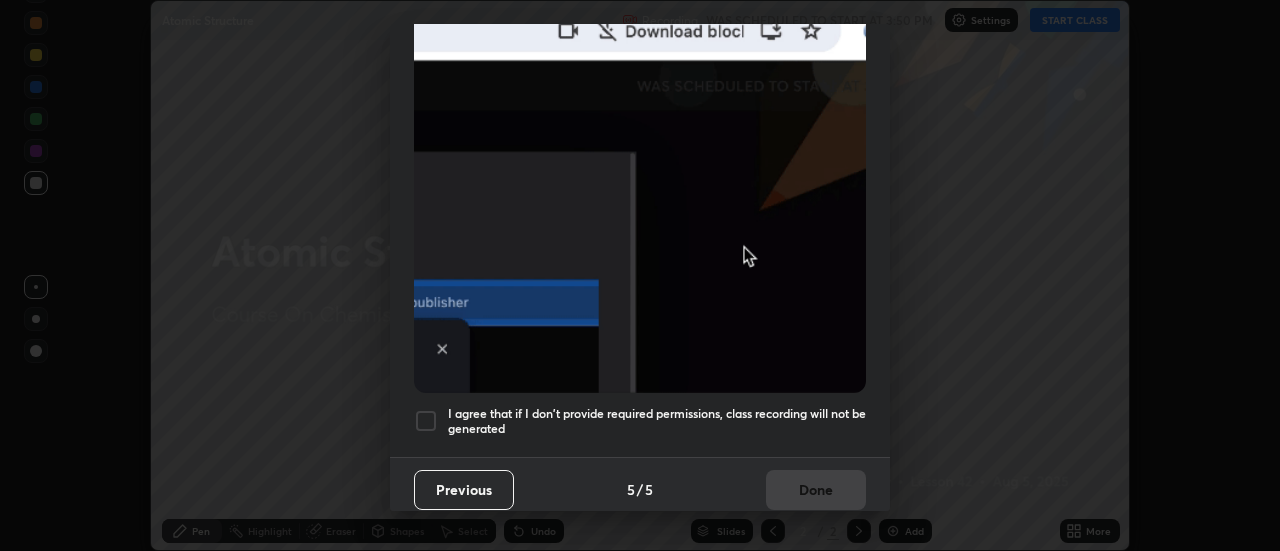 click at bounding box center [426, 421] 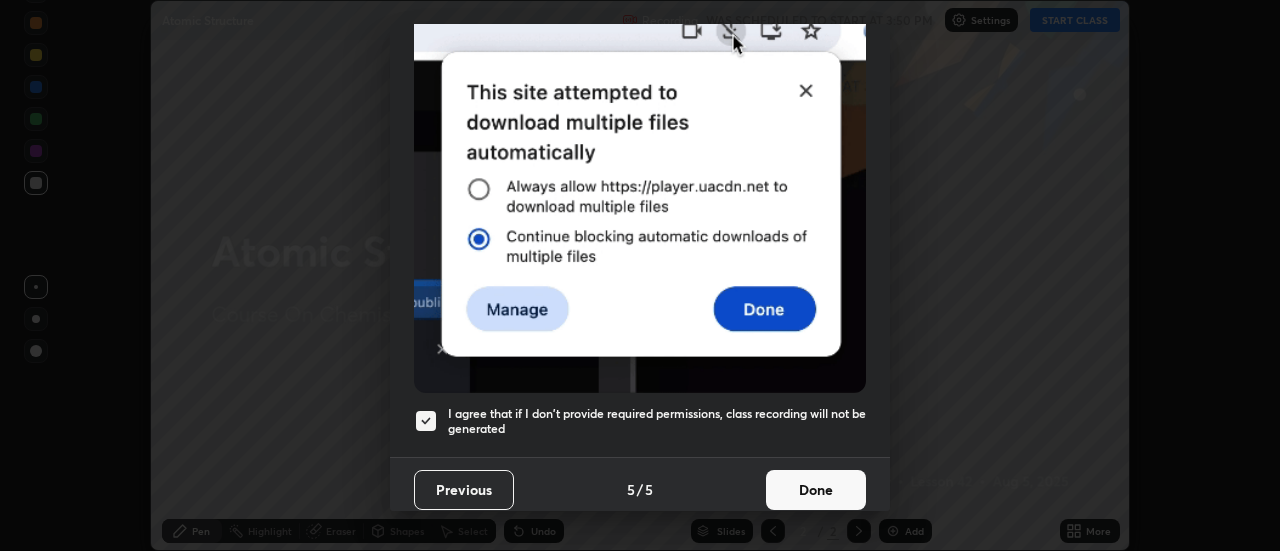click on "Done" at bounding box center (816, 490) 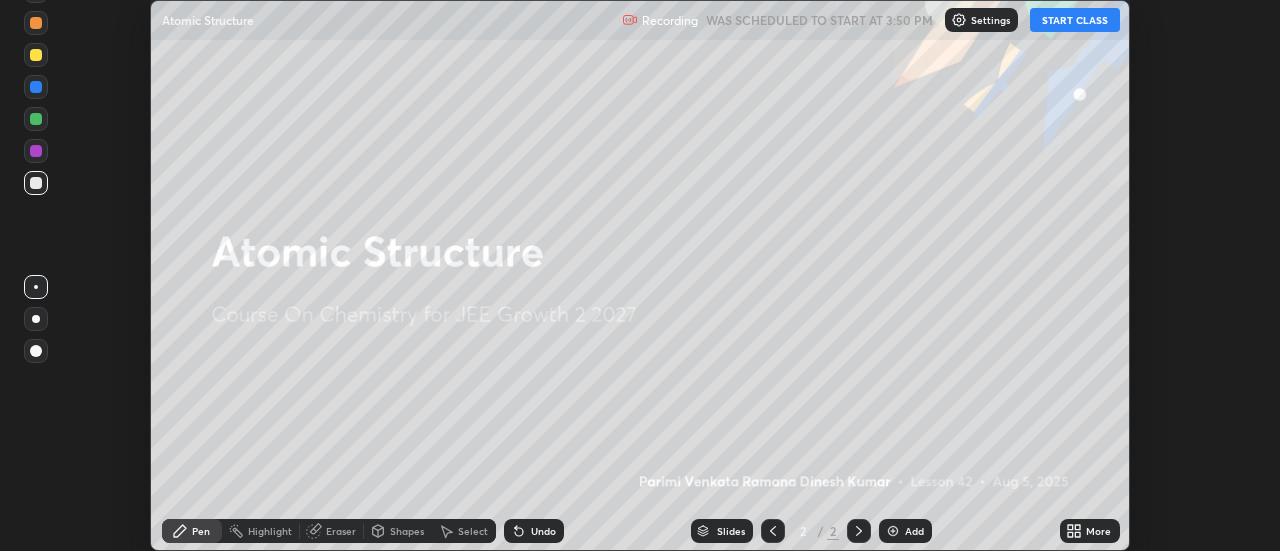 click on "START CLASS" at bounding box center (1075, 20) 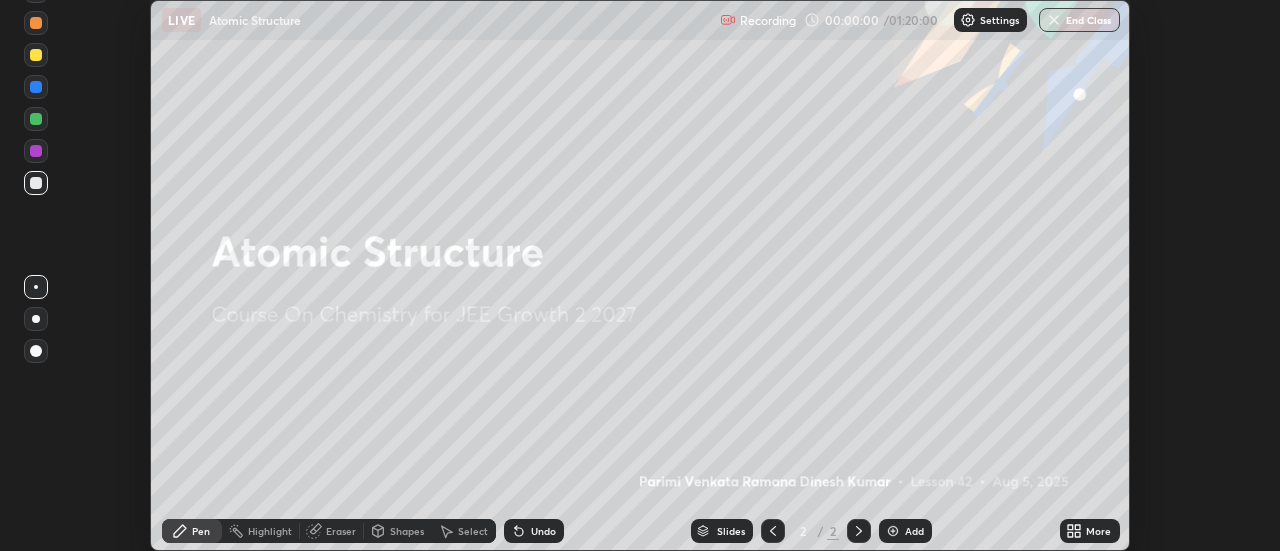 click 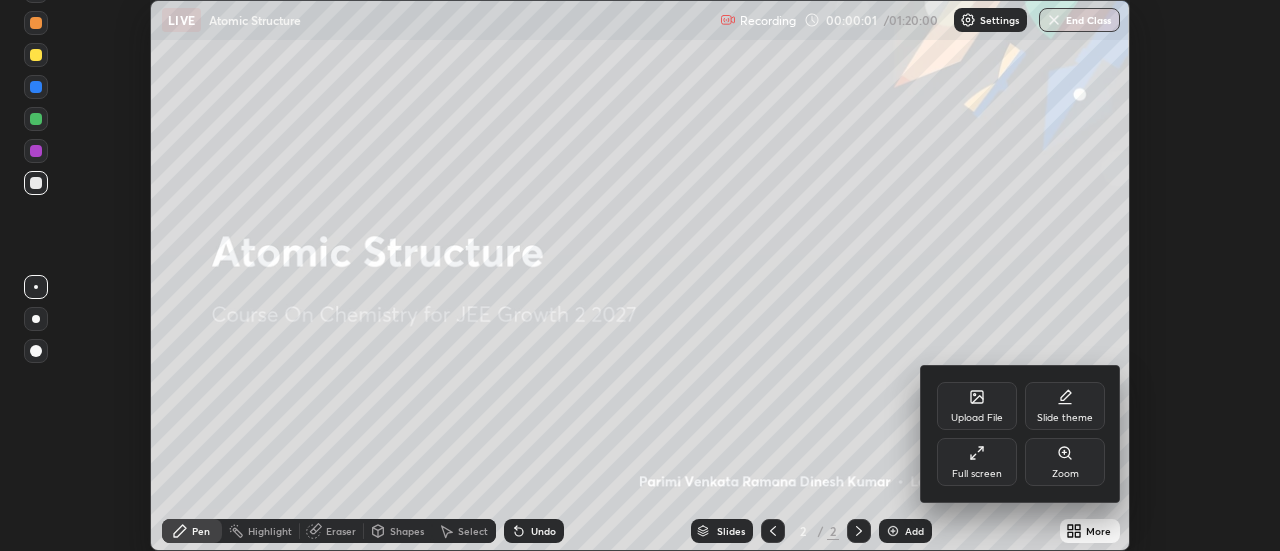 click on "Full screen" at bounding box center [977, 474] 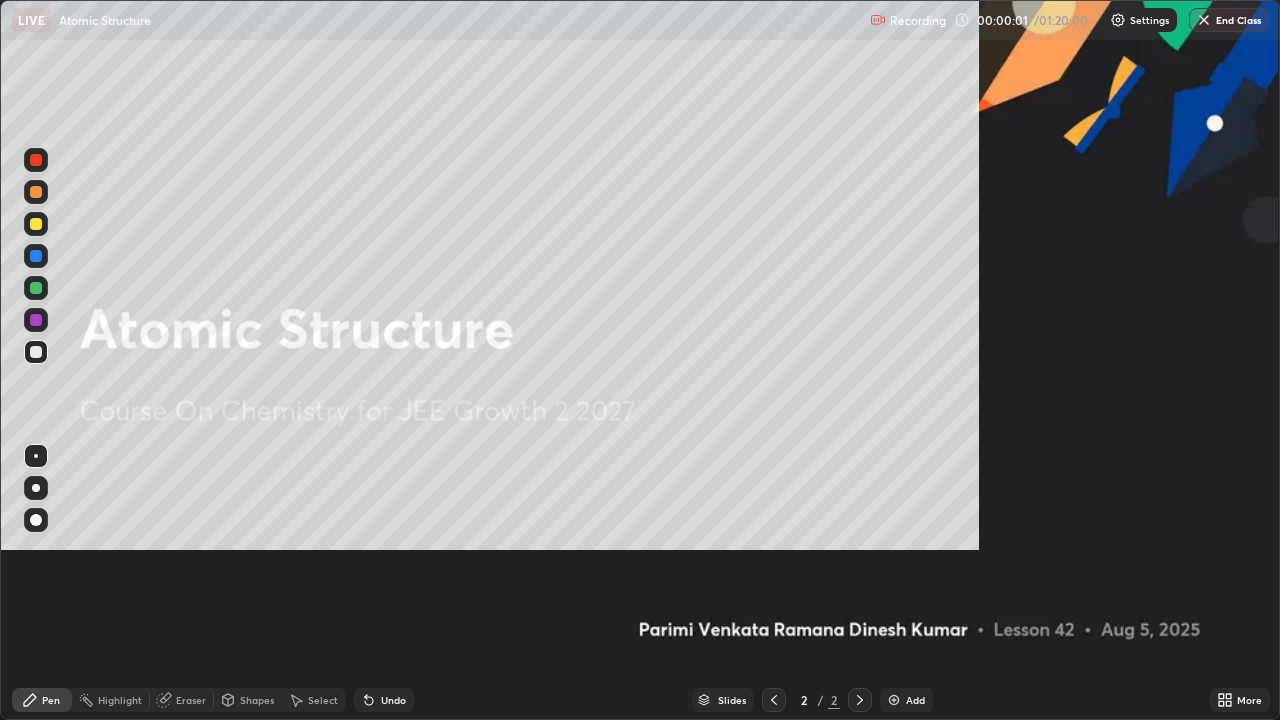 scroll, scrollTop: 99280, scrollLeft: 98720, axis: both 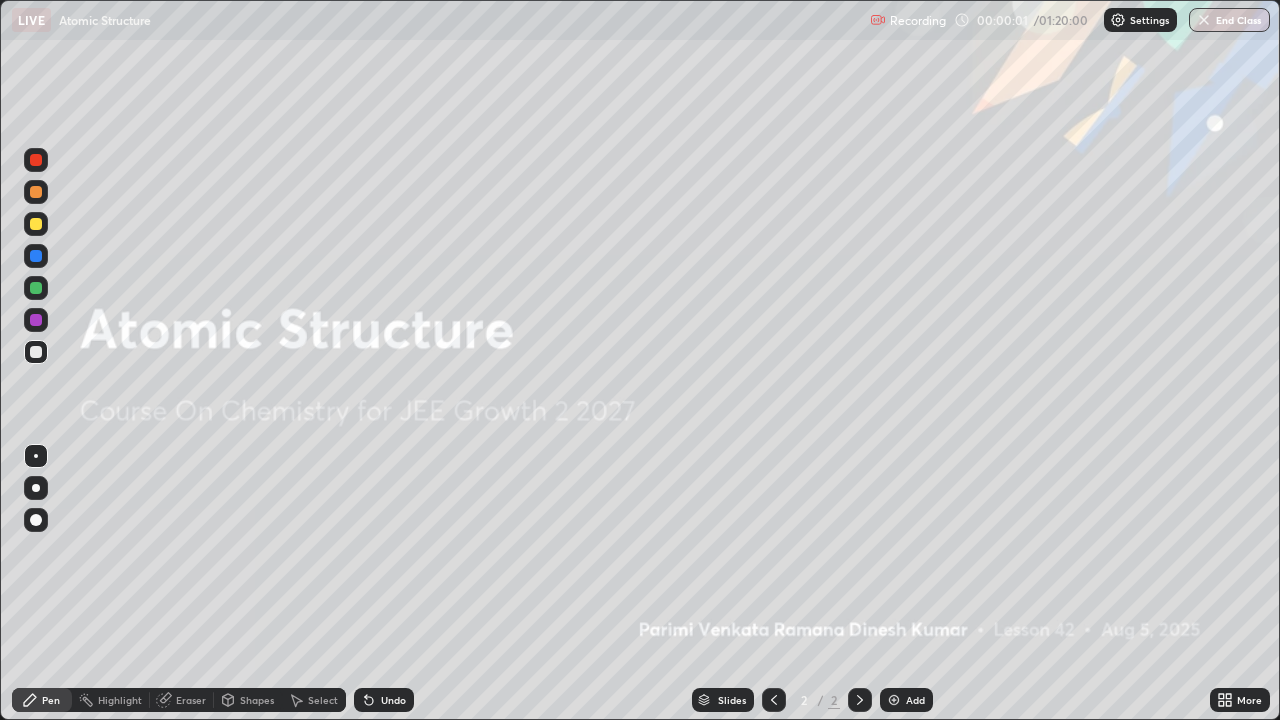 click at bounding box center (894, 700) 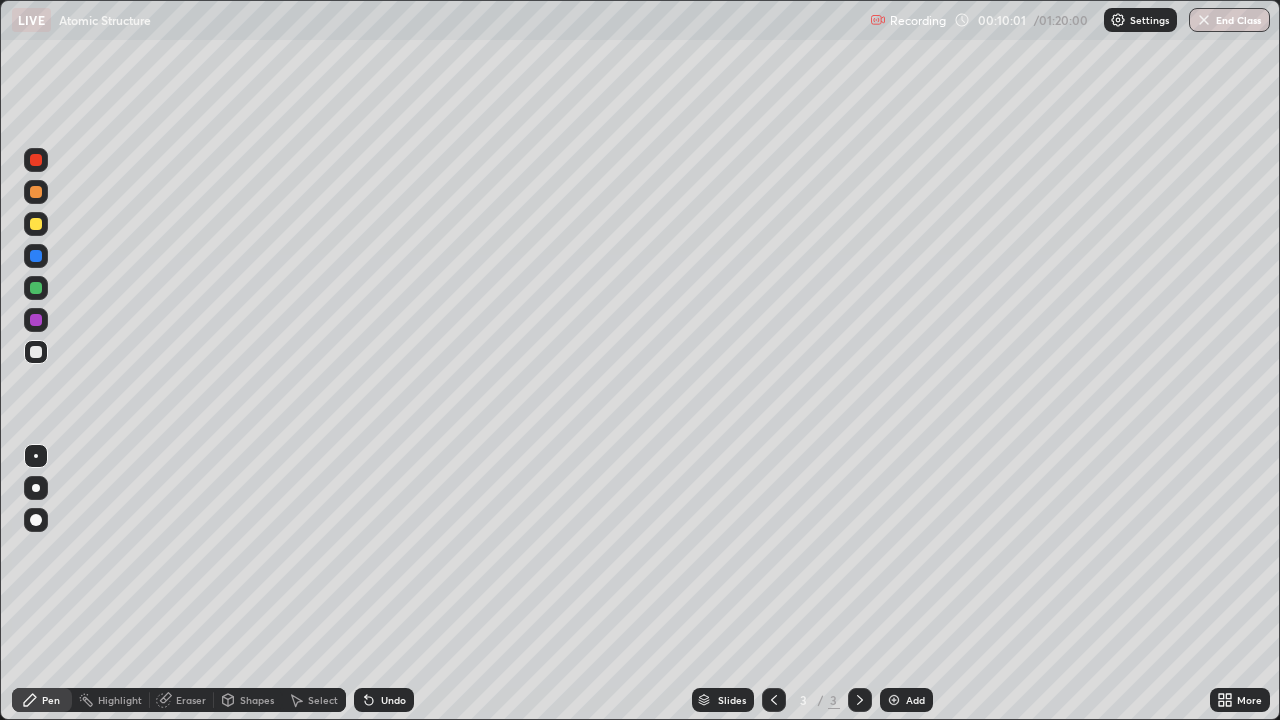 click at bounding box center (36, 488) 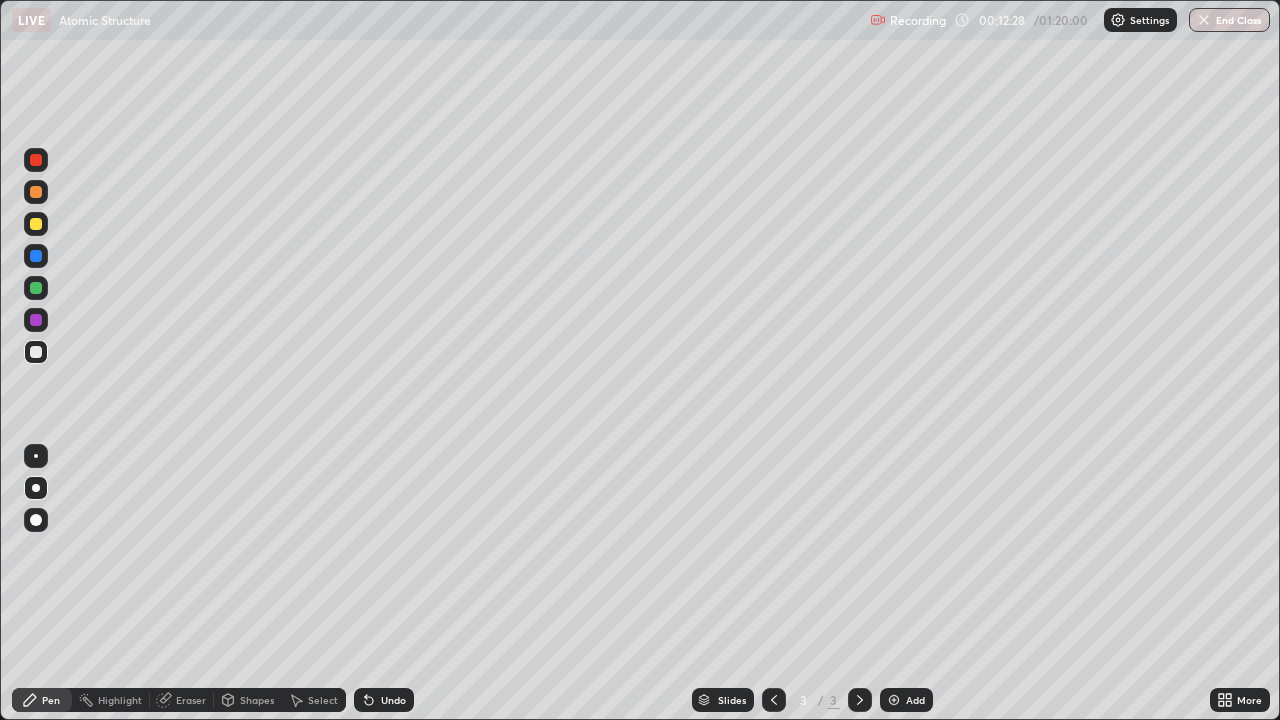 click on "Undo" at bounding box center (393, 700) 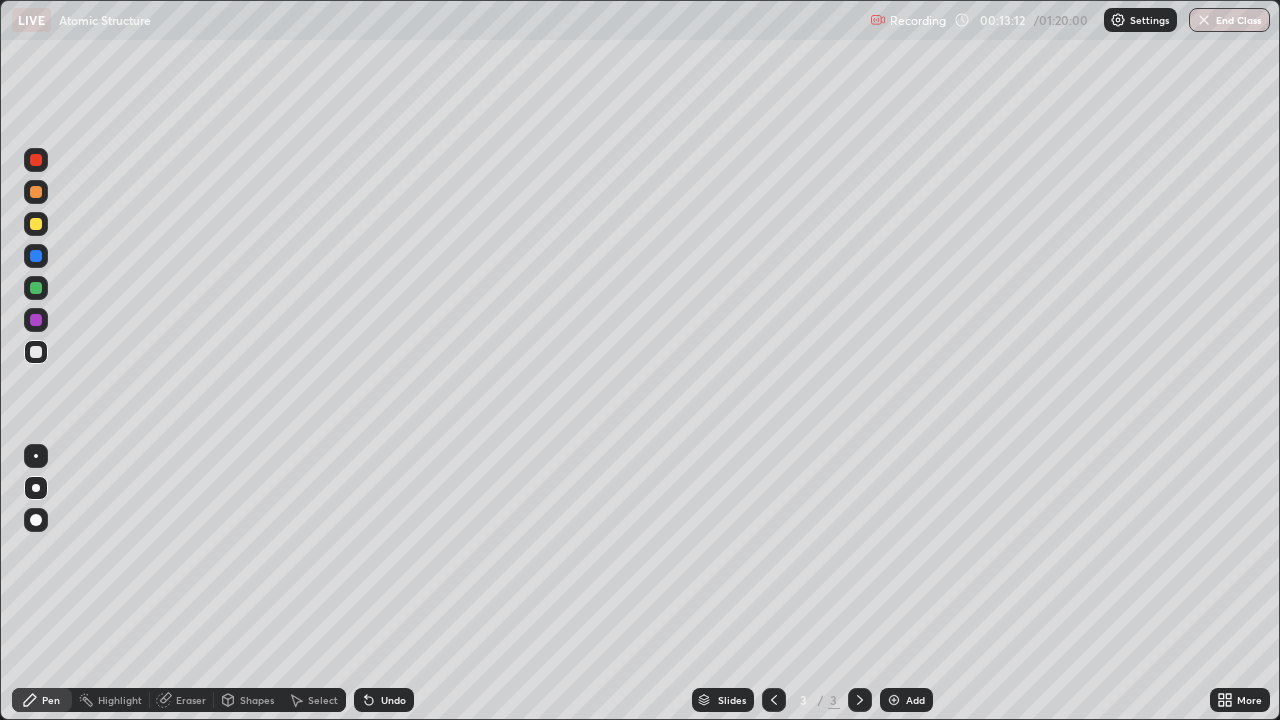 click on "Undo" at bounding box center (393, 700) 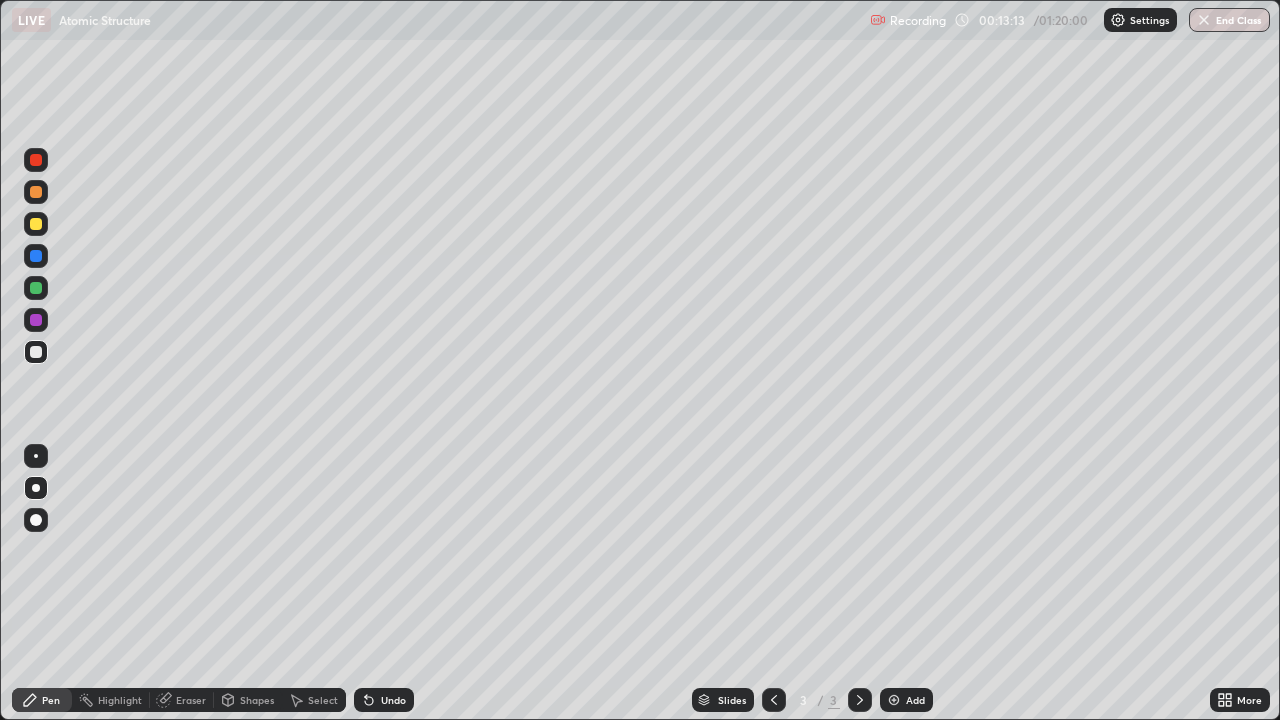 click on "Undo" at bounding box center (384, 700) 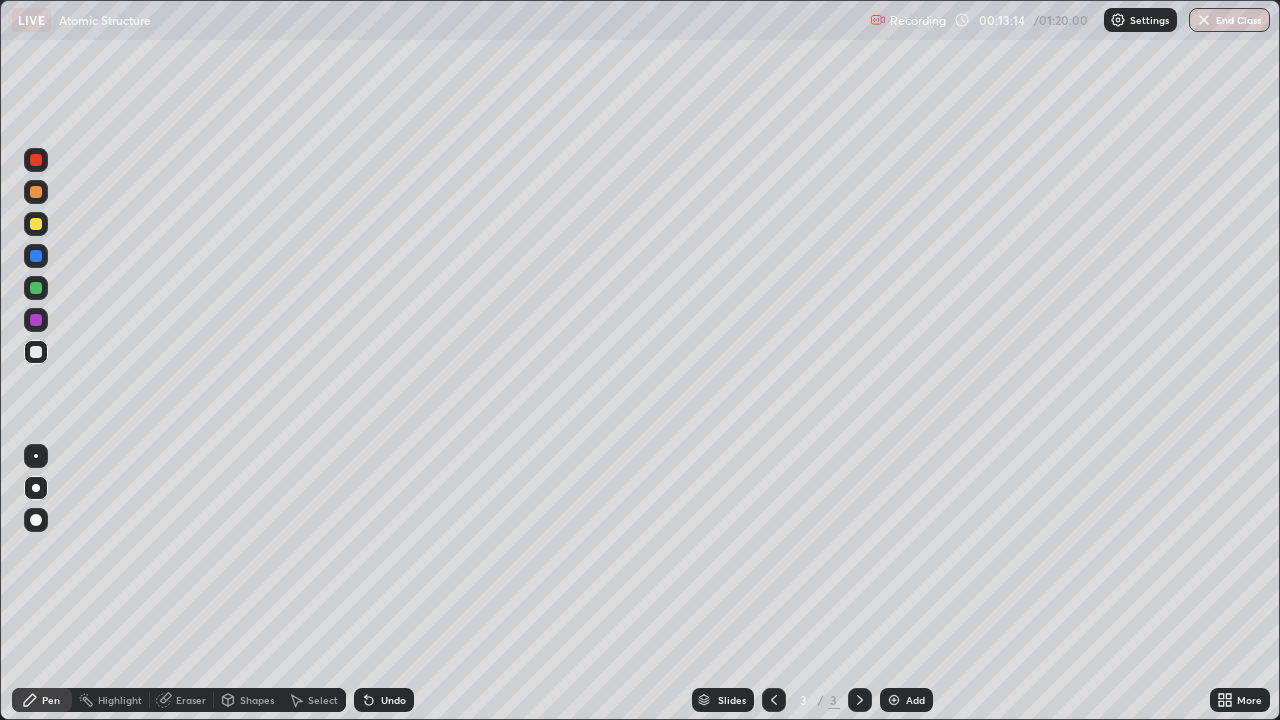 click on "Undo" at bounding box center (384, 700) 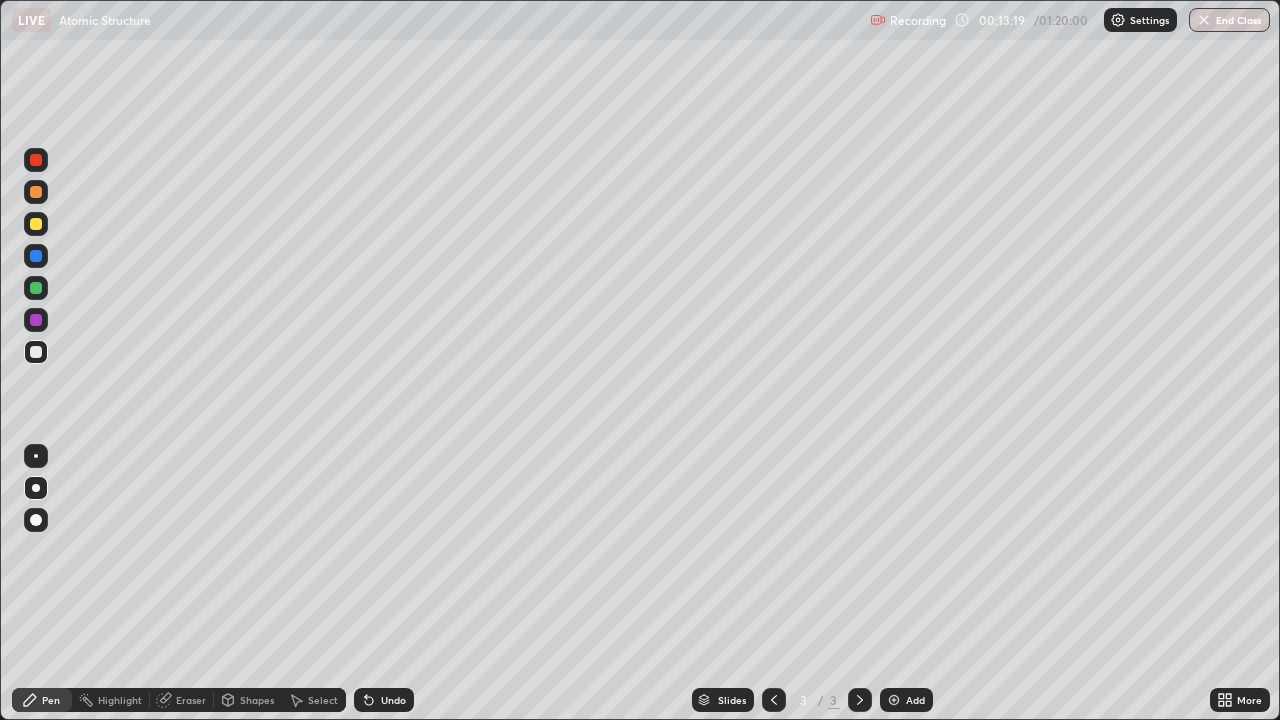 click on "Eraser" at bounding box center [191, 700] 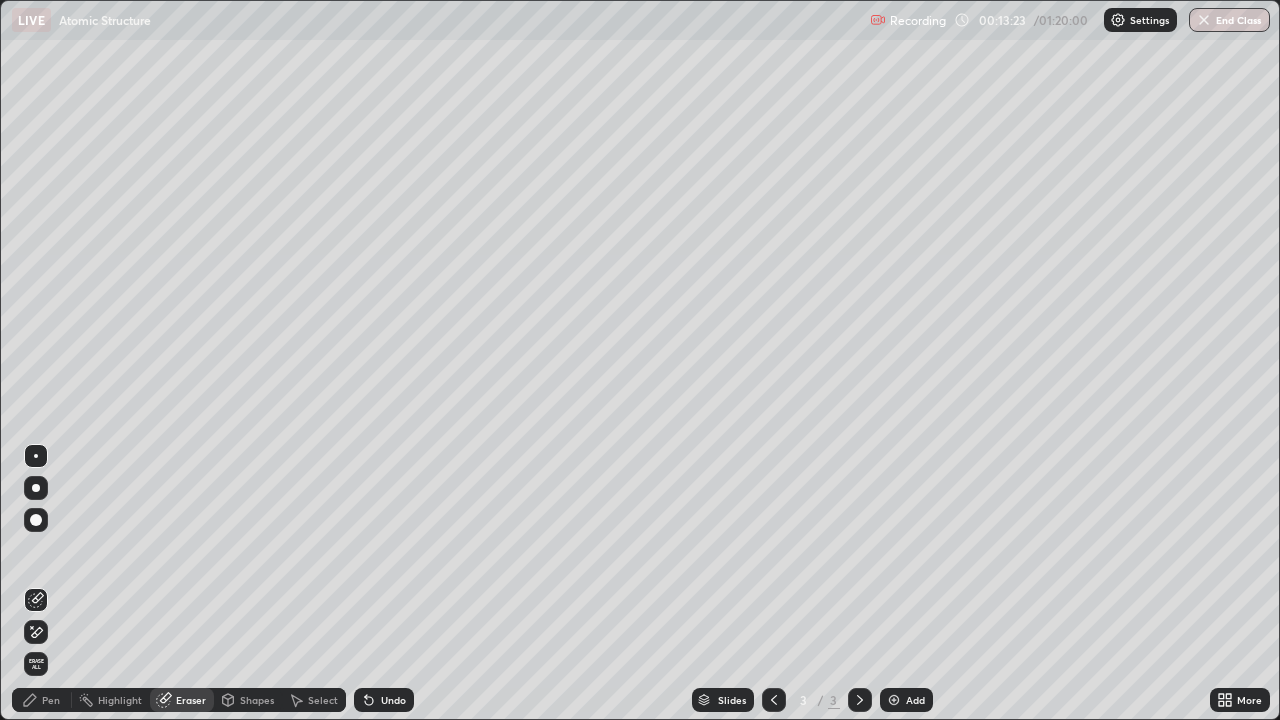 click on "Pen" at bounding box center (42, 700) 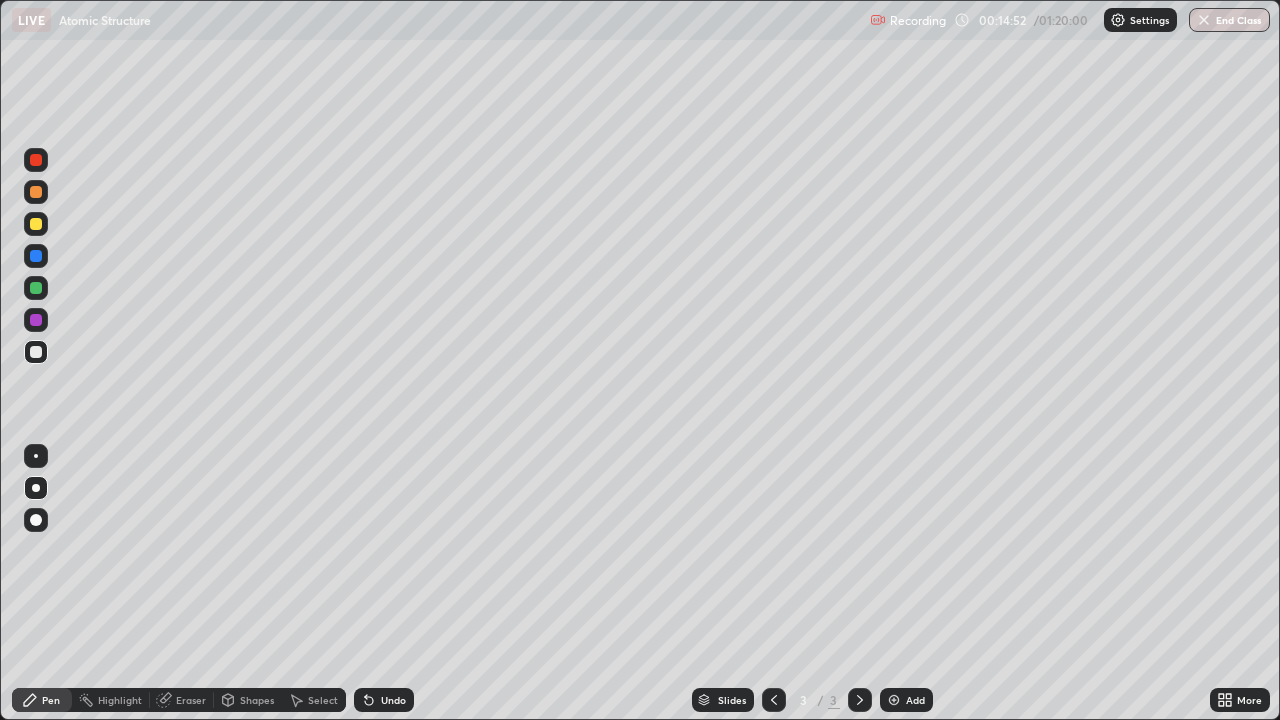 click at bounding box center (894, 700) 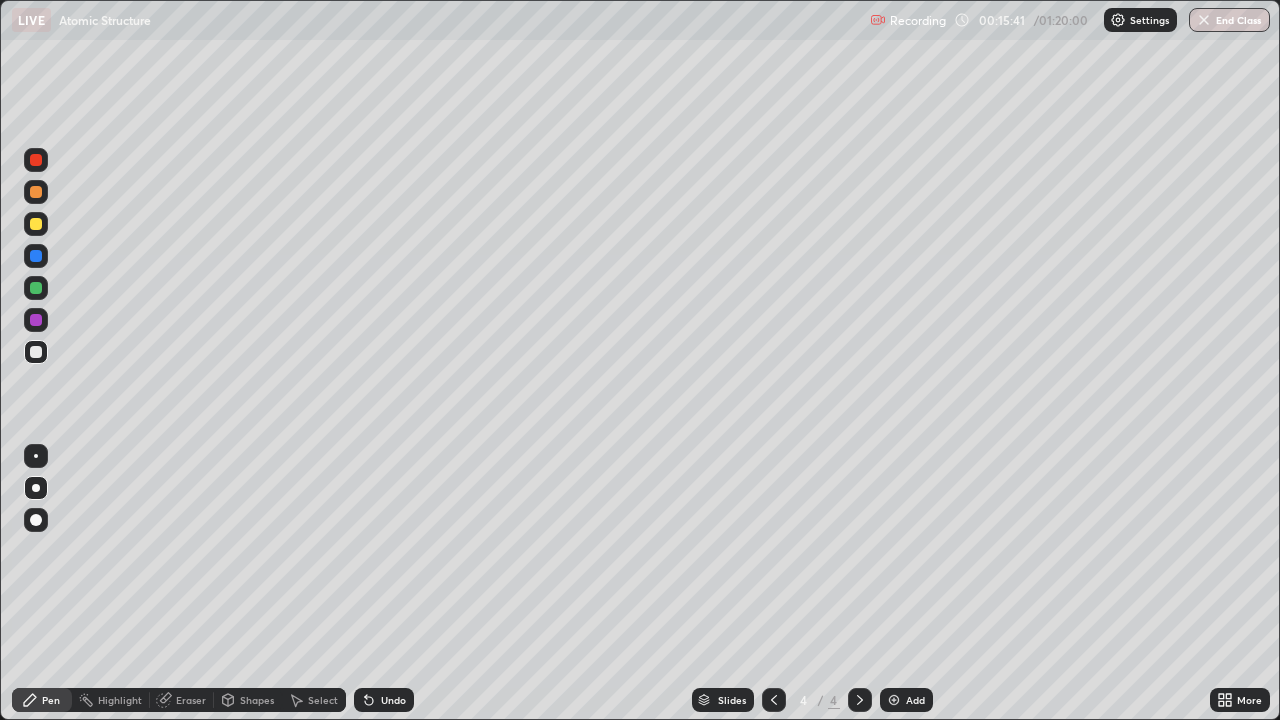 click on "Undo" at bounding box center (393, 700) 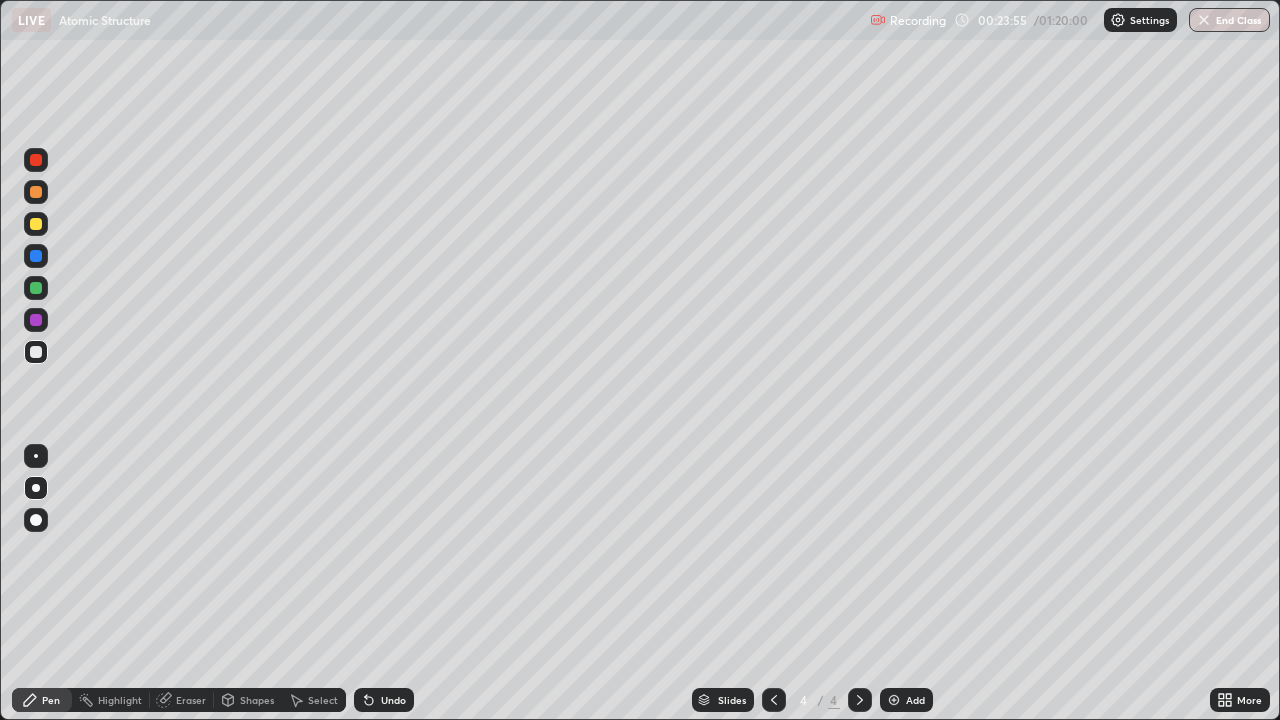 click on "Add" at bounding box center [906, 700] 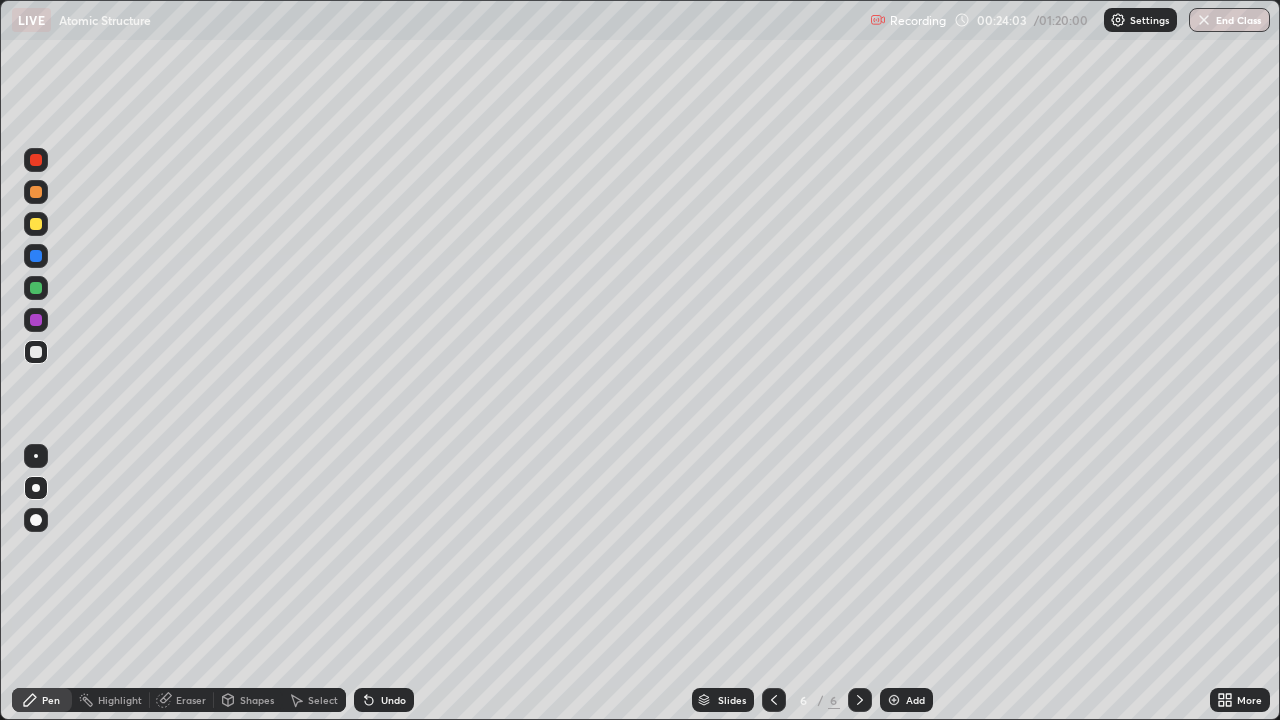 click on "Undo" at bounding box center (393, 700) 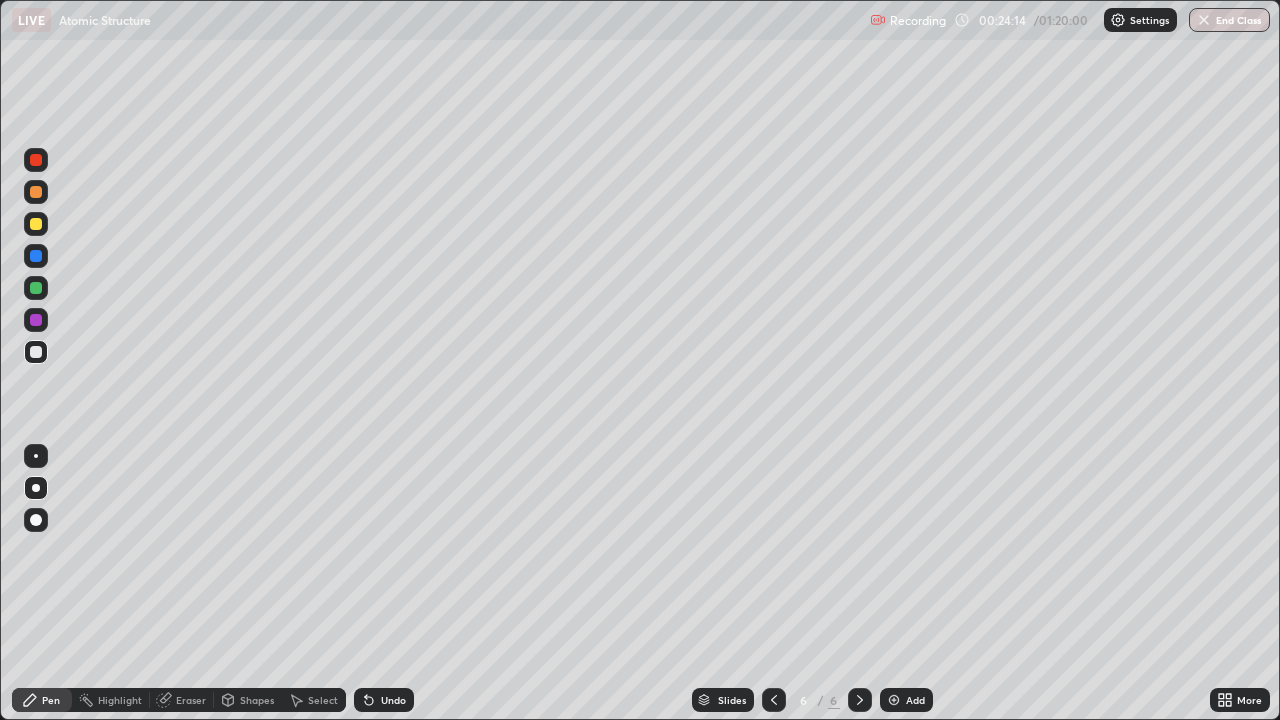 click on "Undo" at bounding box center [384, 700] 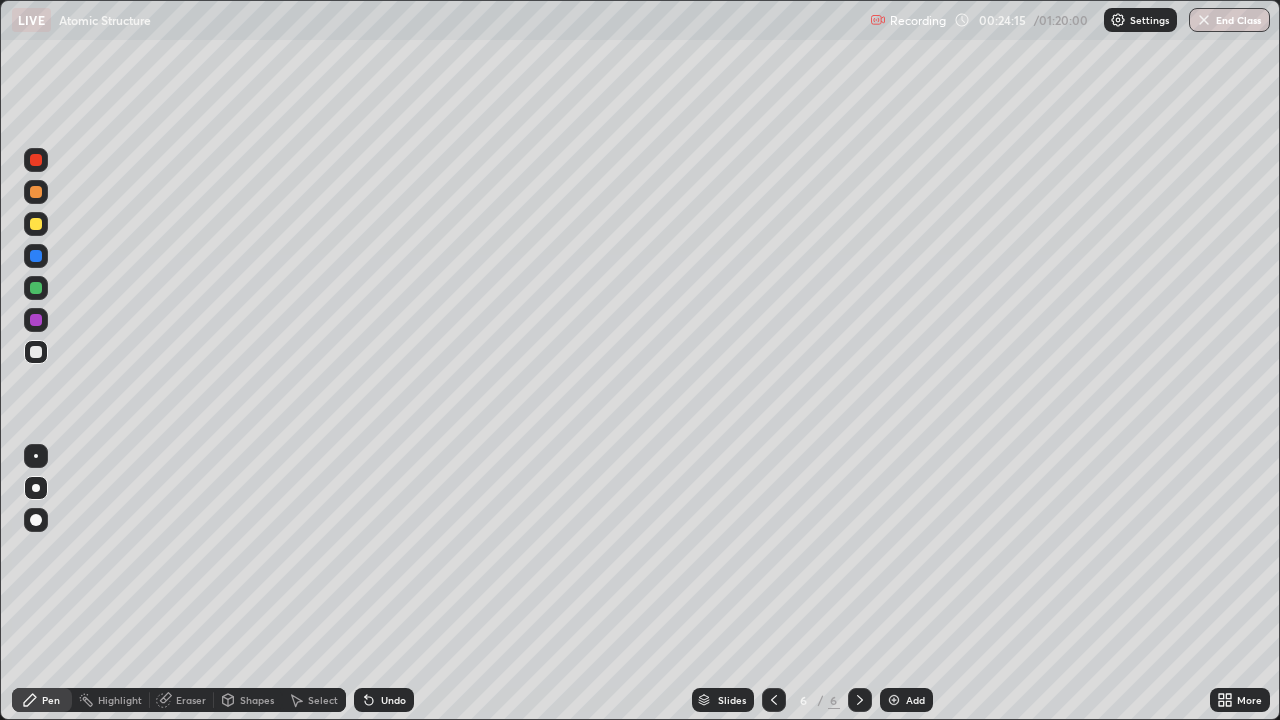 click on "Undo" at bounding box center [384, 700] 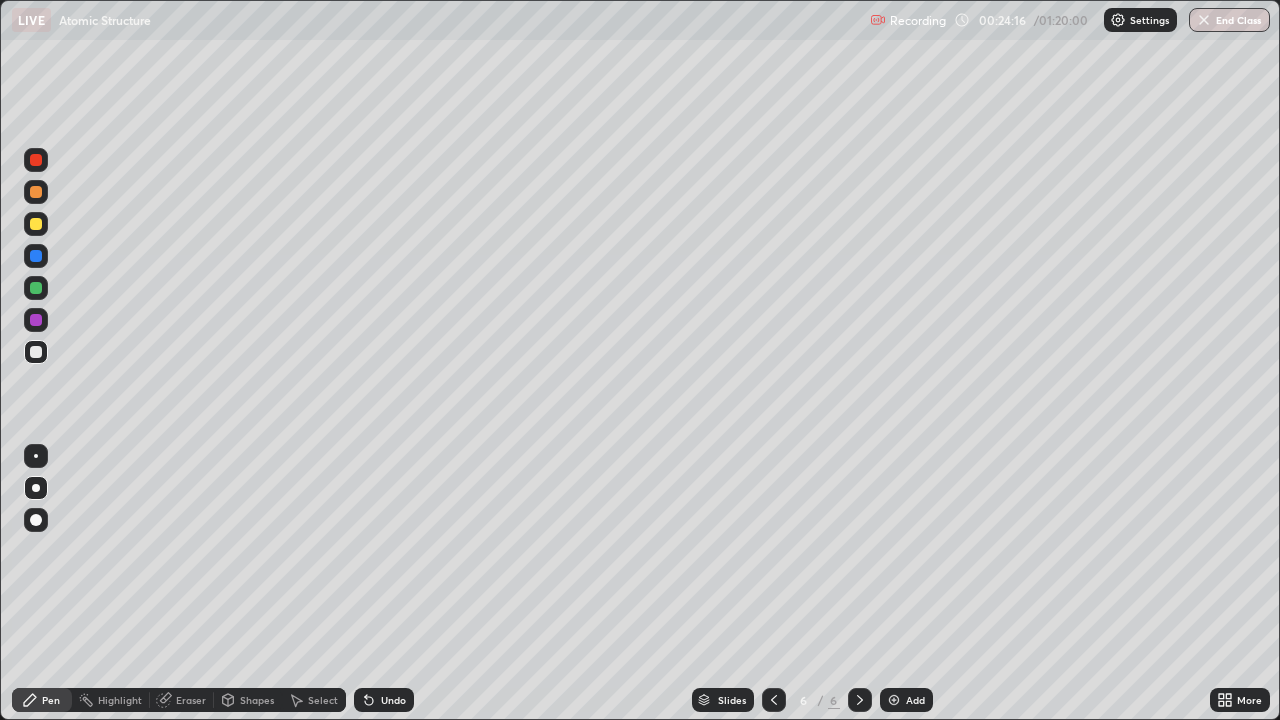click on "Undo" at bounding box center (384, 700) 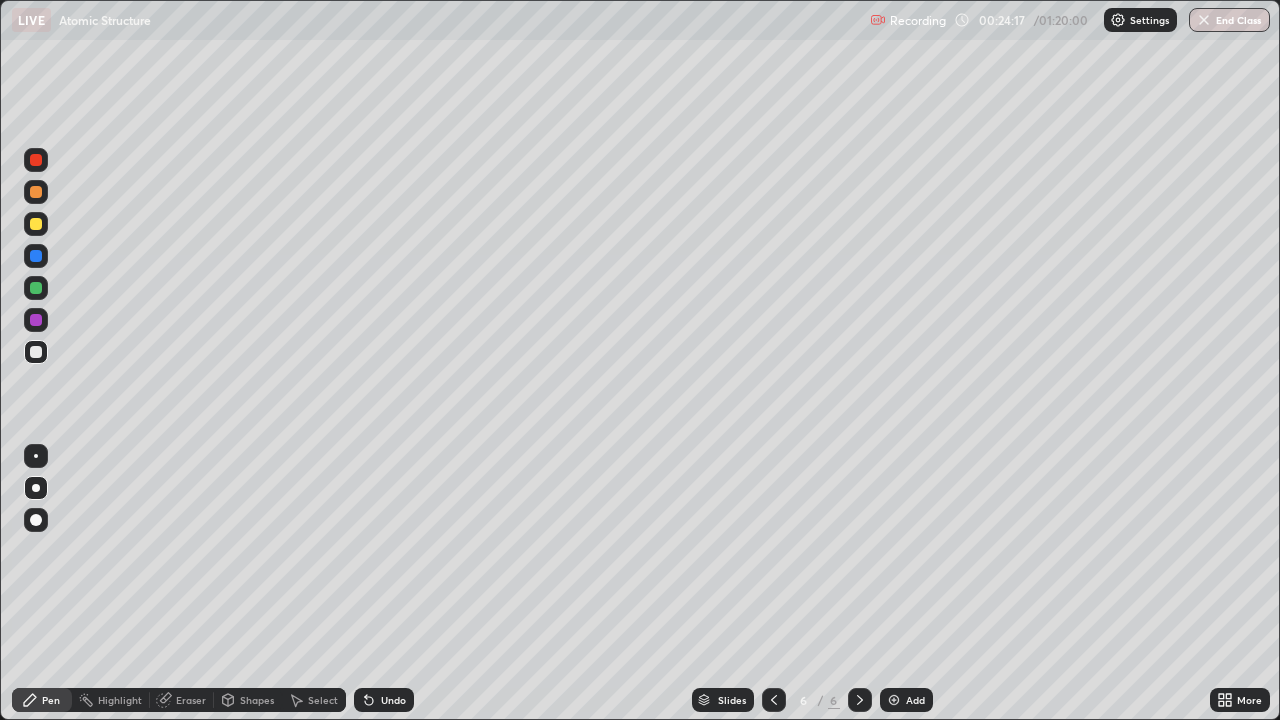 click on "Undo" at bounding box center (393, 700) 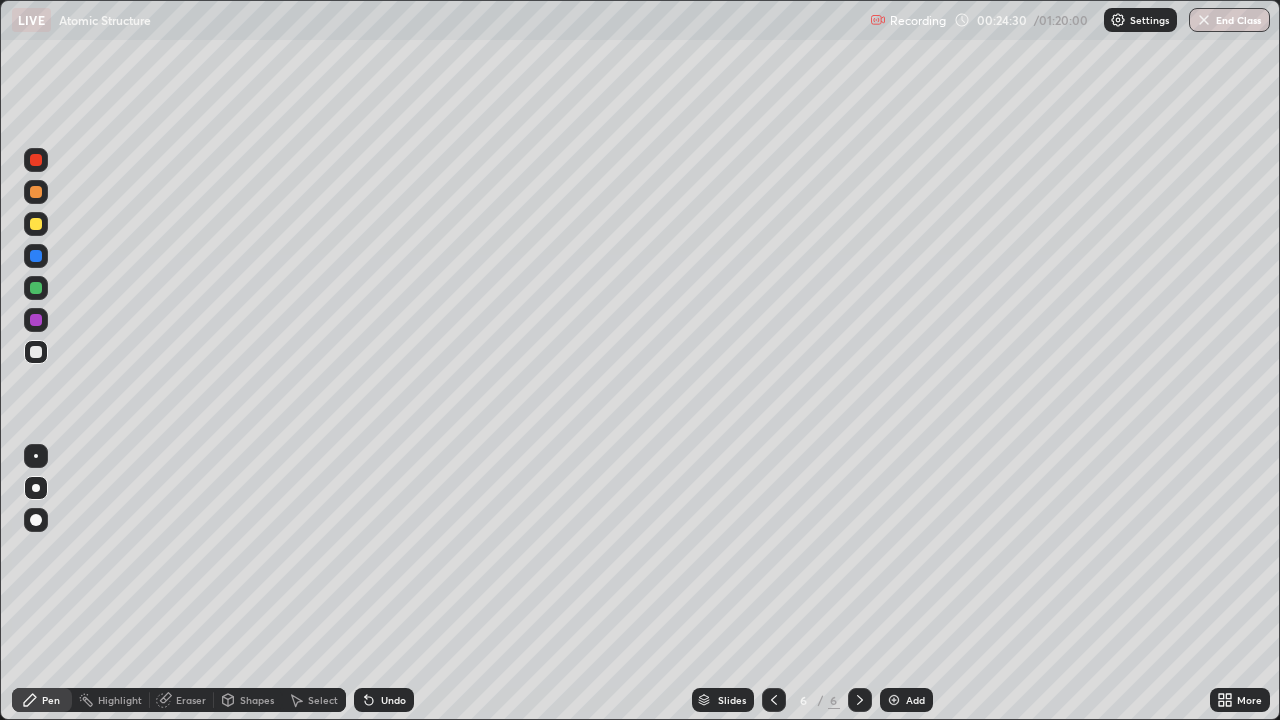 click on "Eraser" at bounding box center (182, 700) 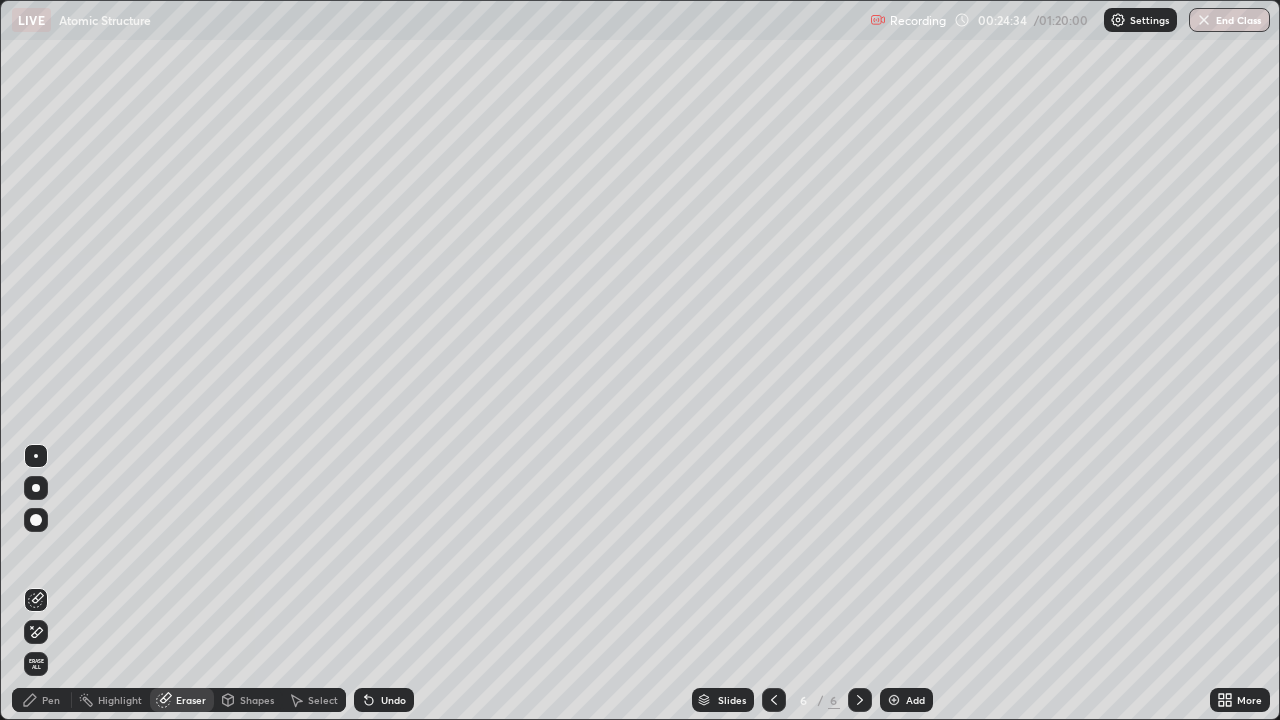 click on "Pen" at bounding box center (51, 700) 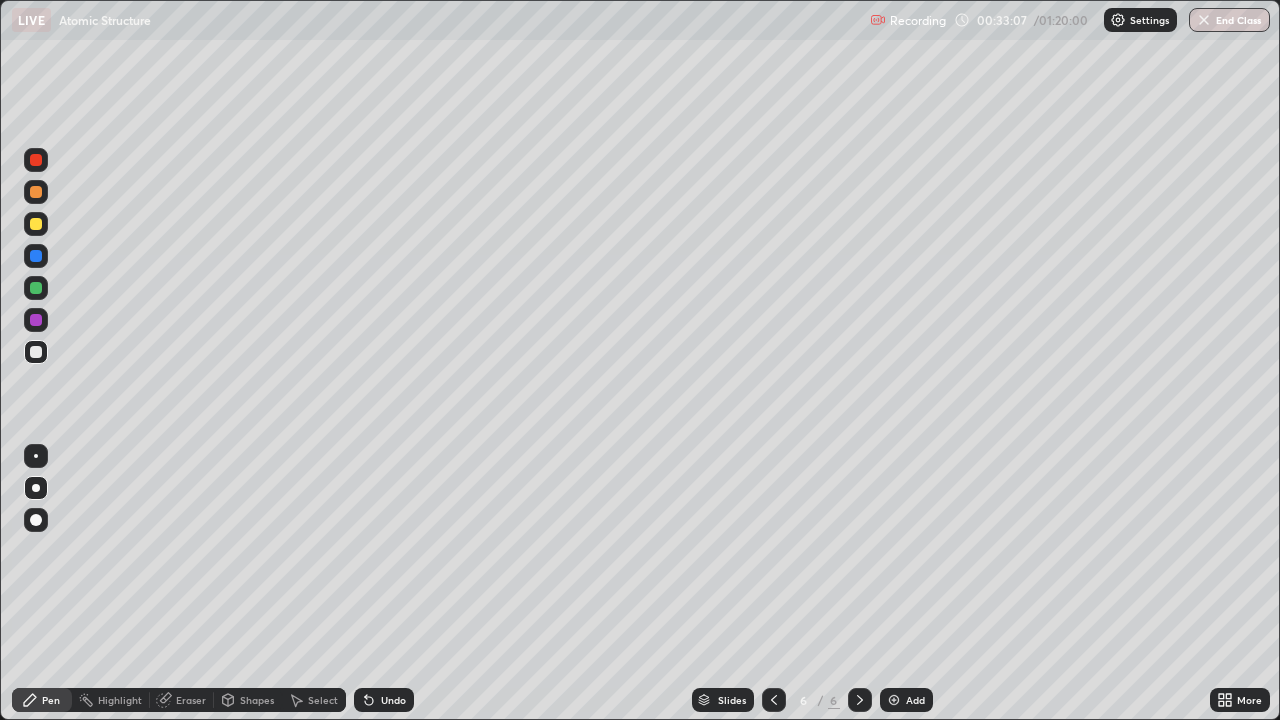 click on "Add" at bounding box center (906, 700) 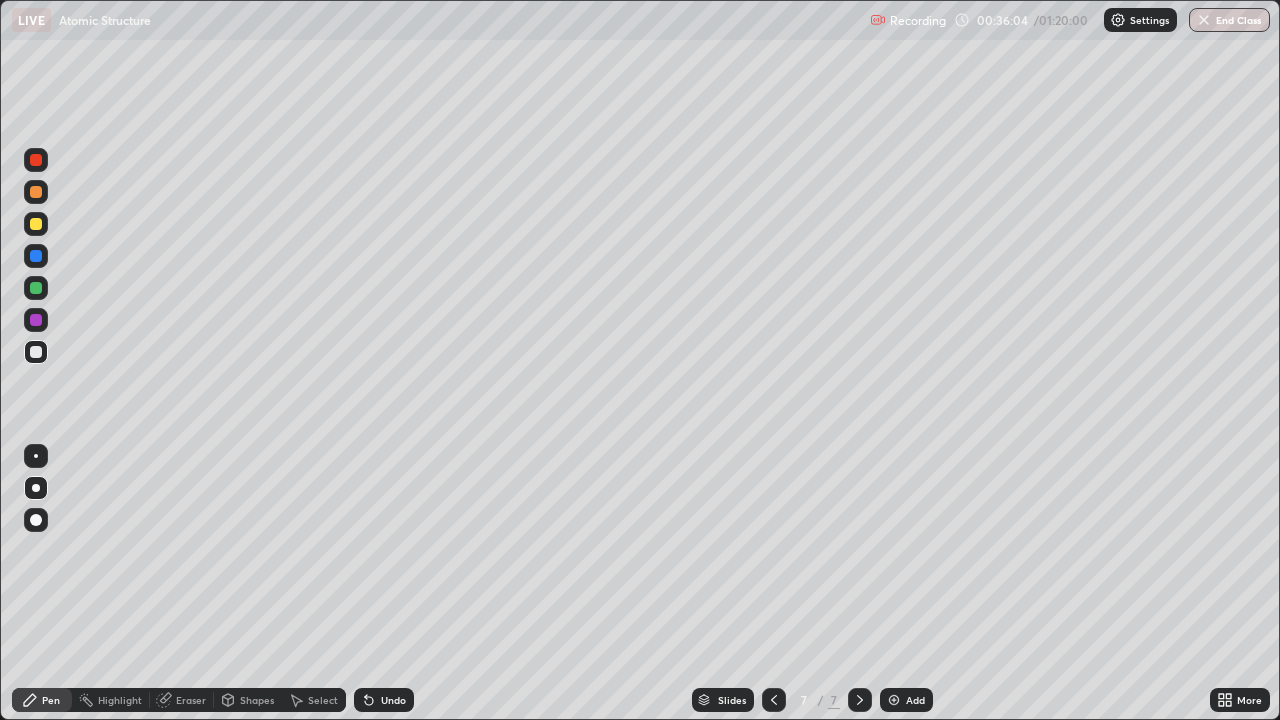 click at bounding box center (36, 352) 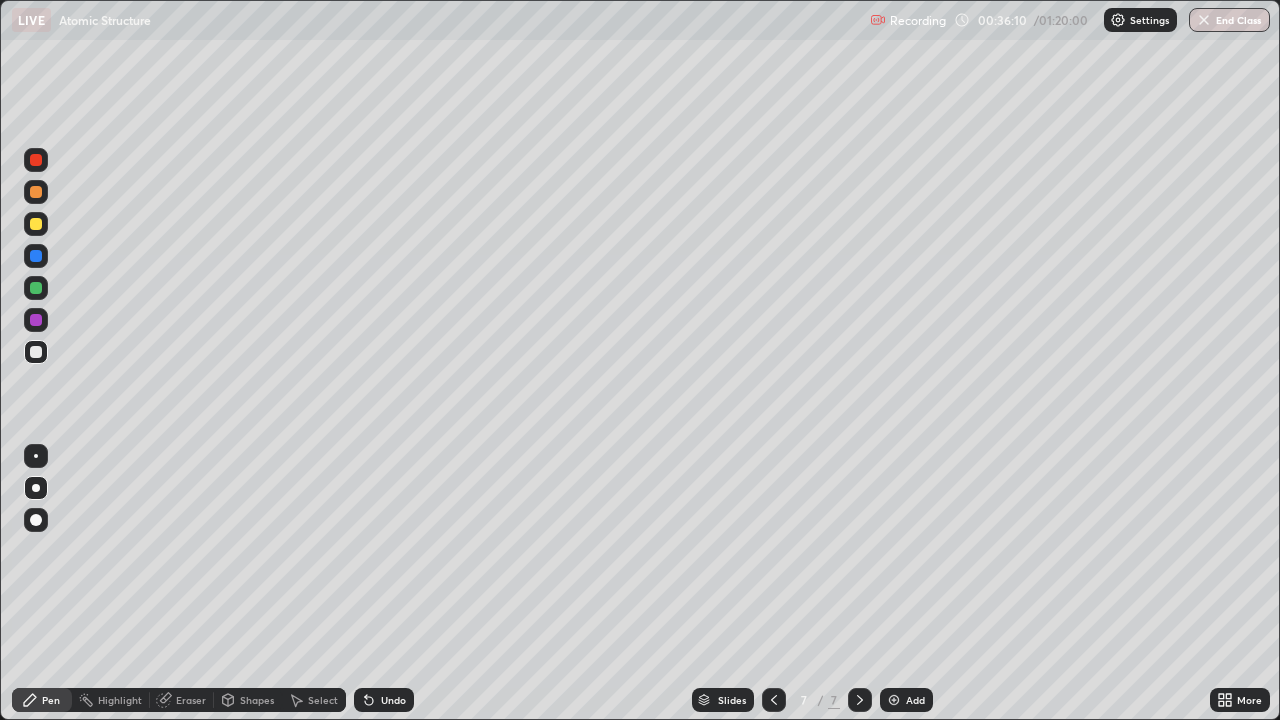 click on "Undo" at bounding box center (384, 700) 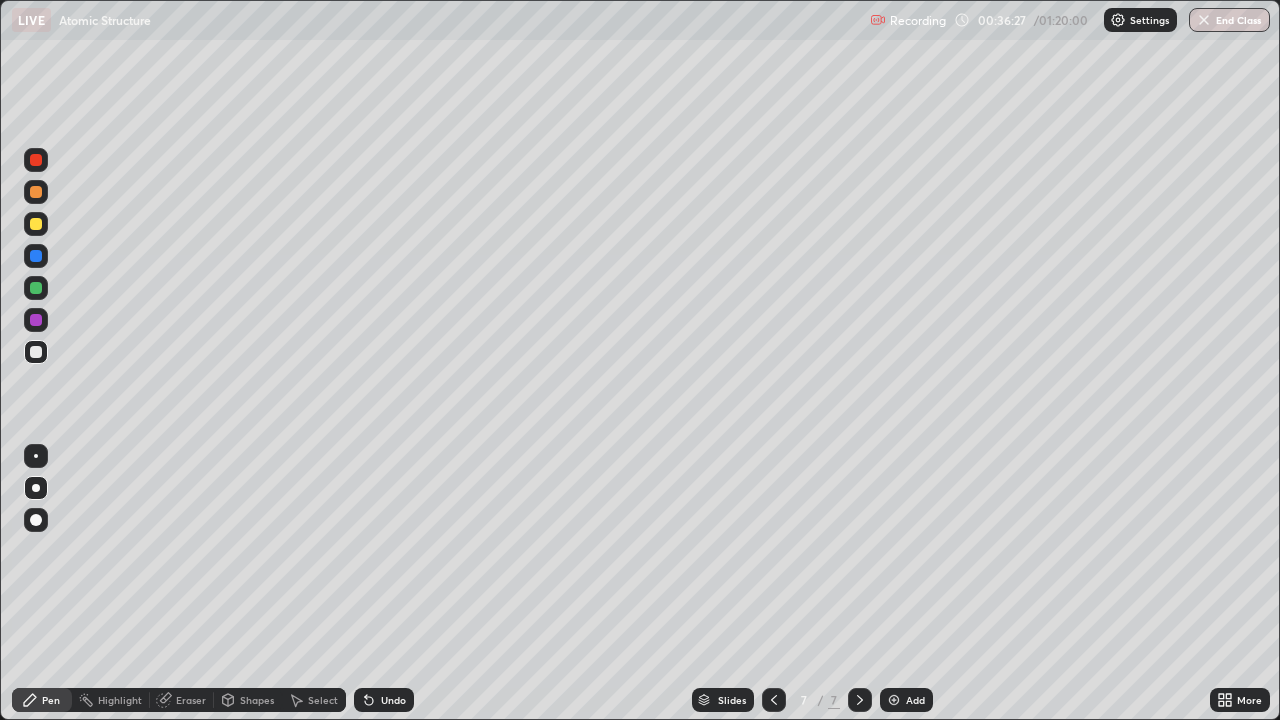 click 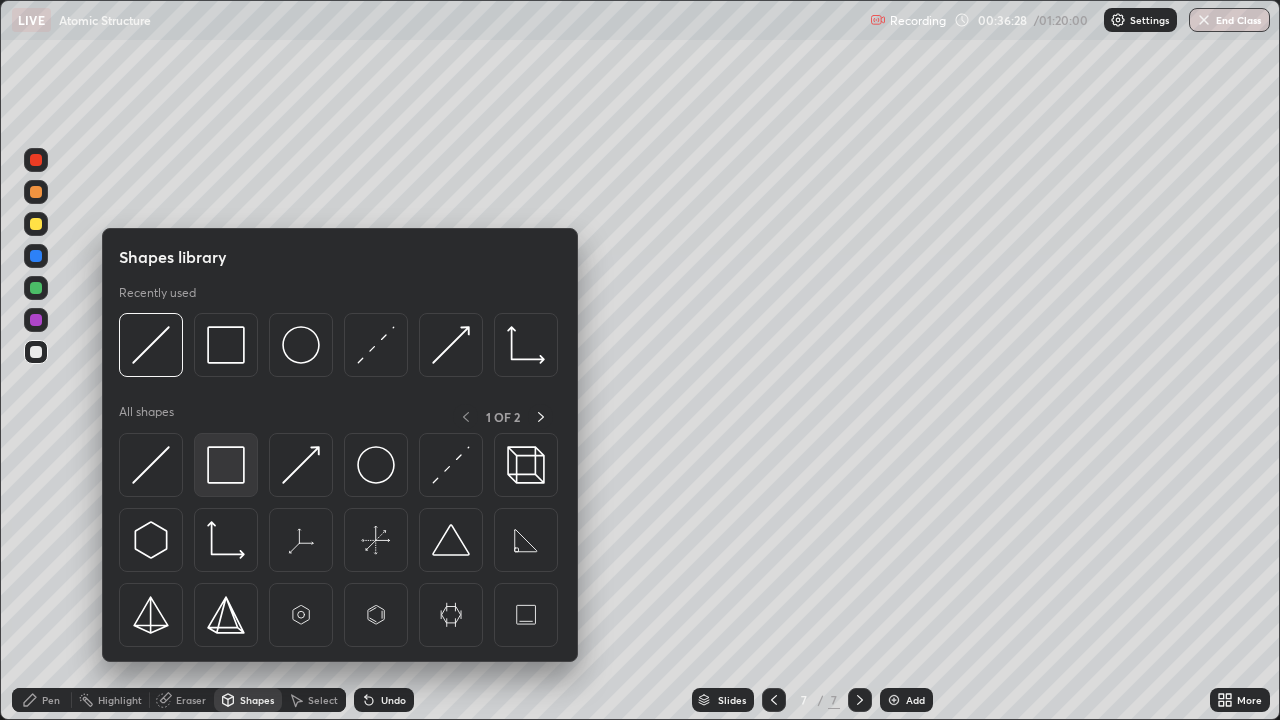click at bounding box center [226, 465] 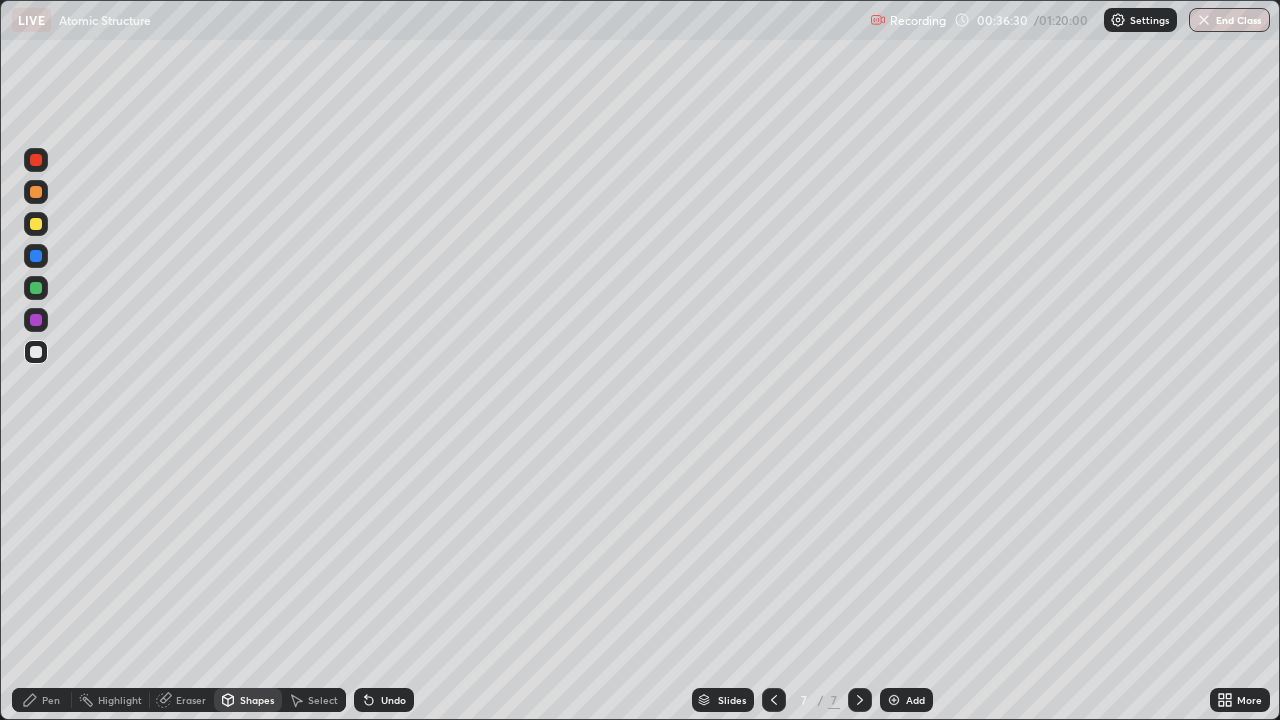 click on "Undo" at bounding box center (384, 700) 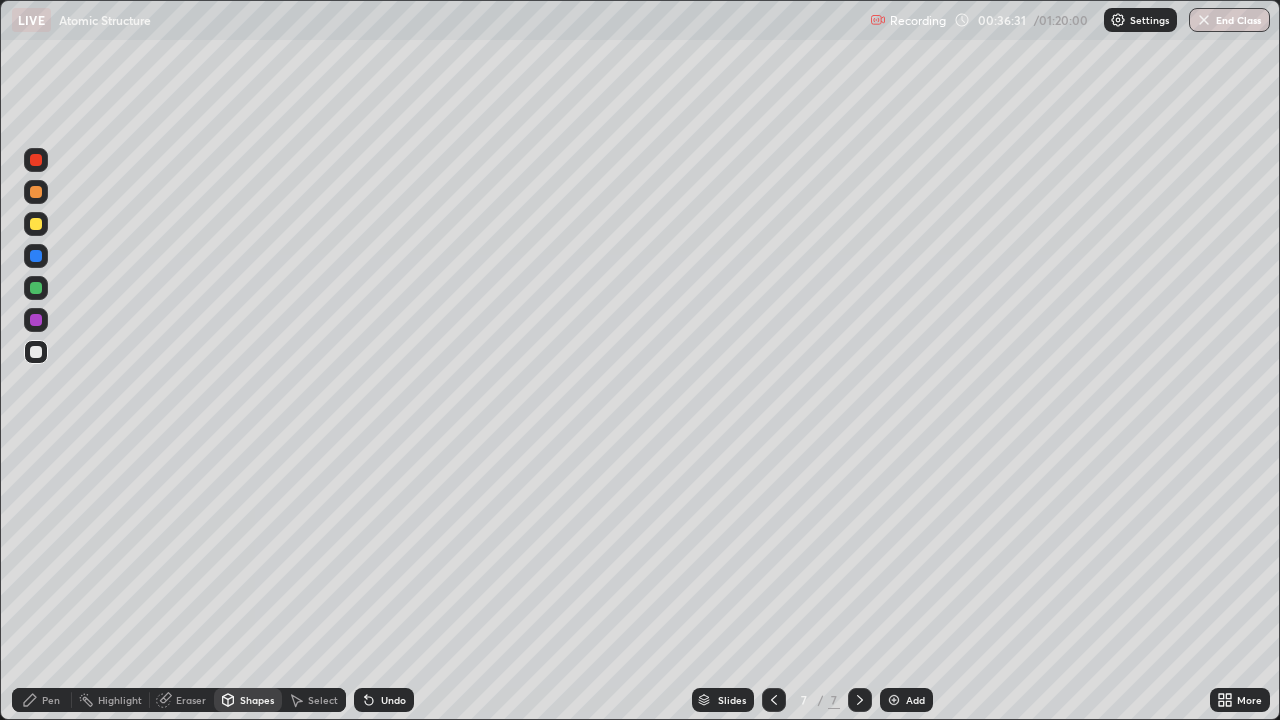 click 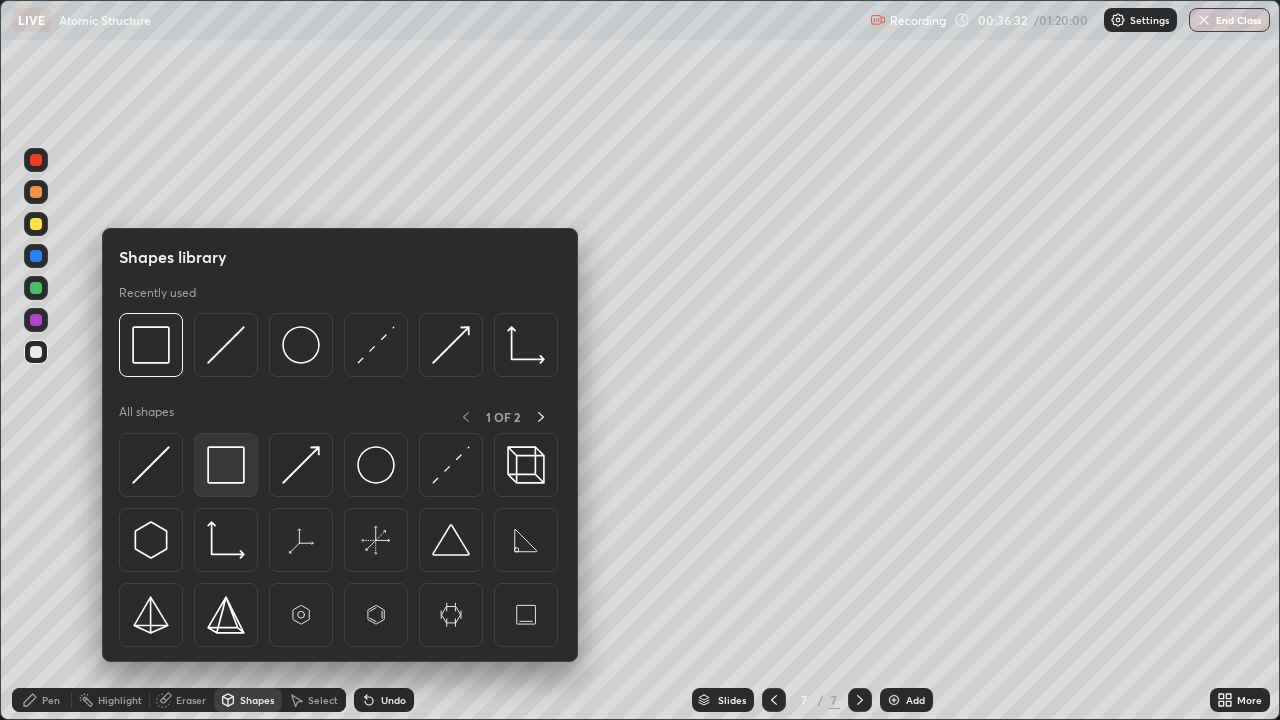 click at bounding box center [226, 465] 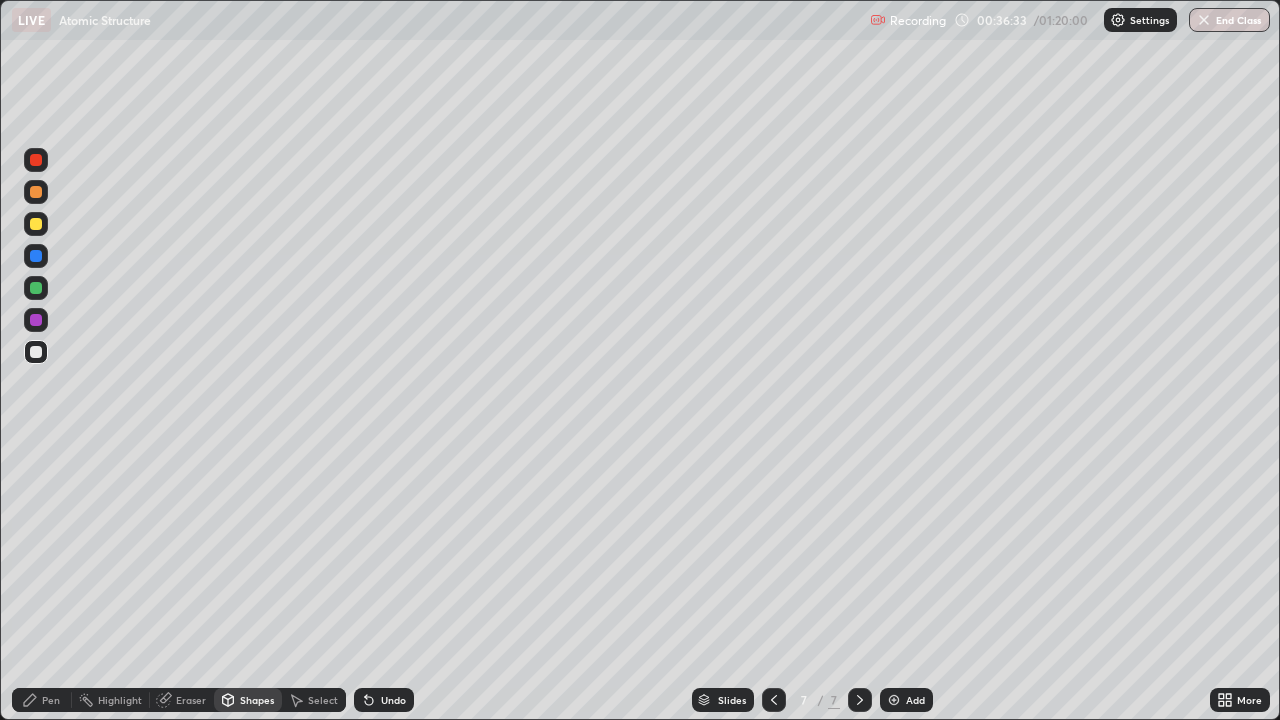 click at bounding box center (36, 288) 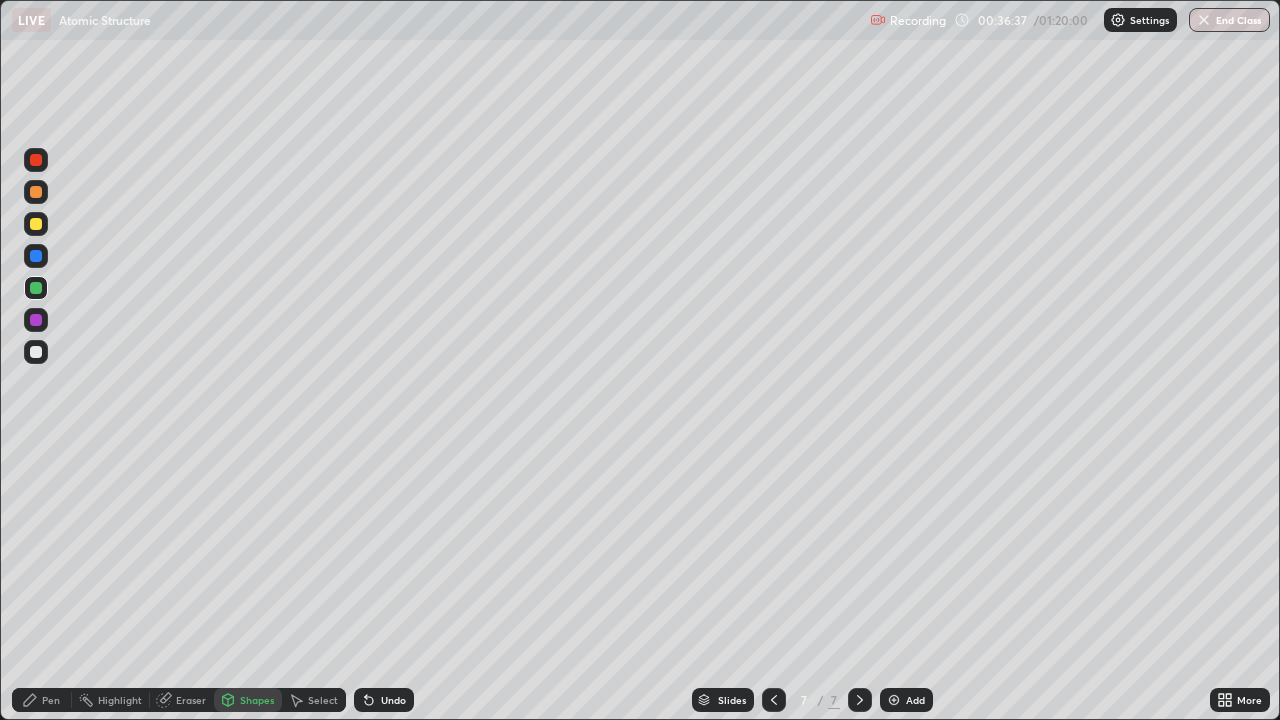 click on "Pen" at bounding box center [51, 700] 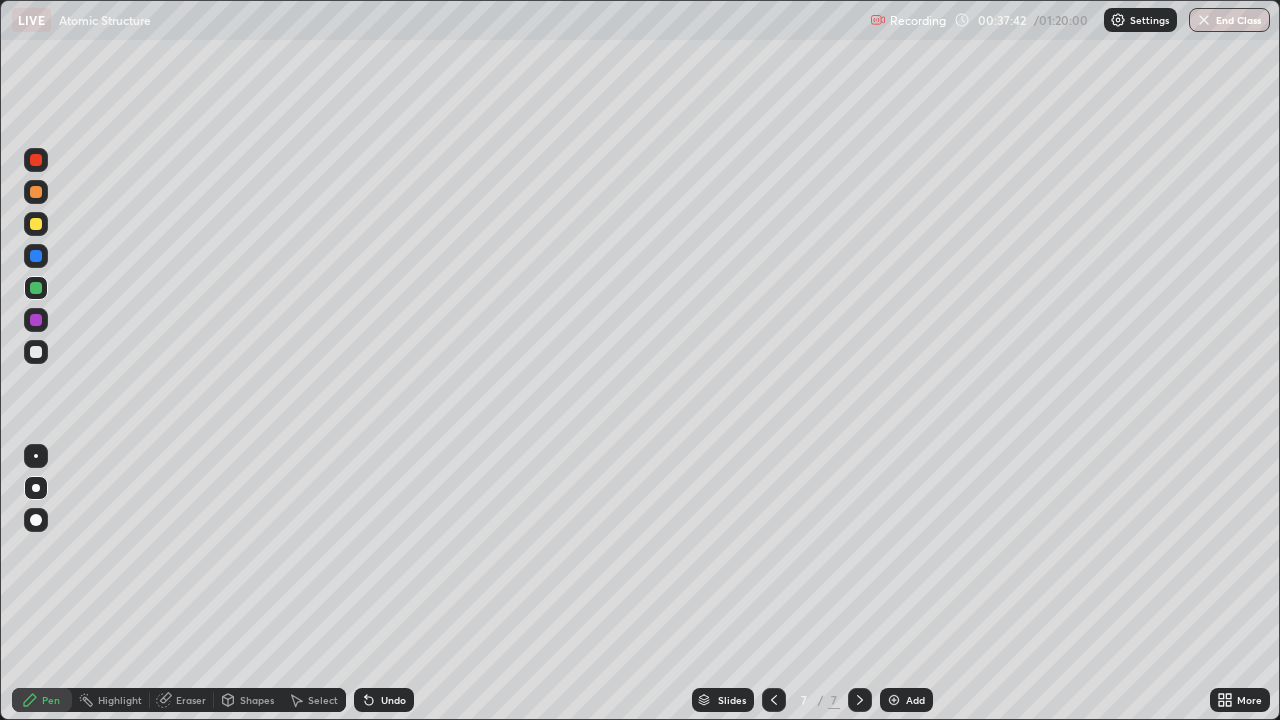 click on "Undo" at bounding box center [393, 700] 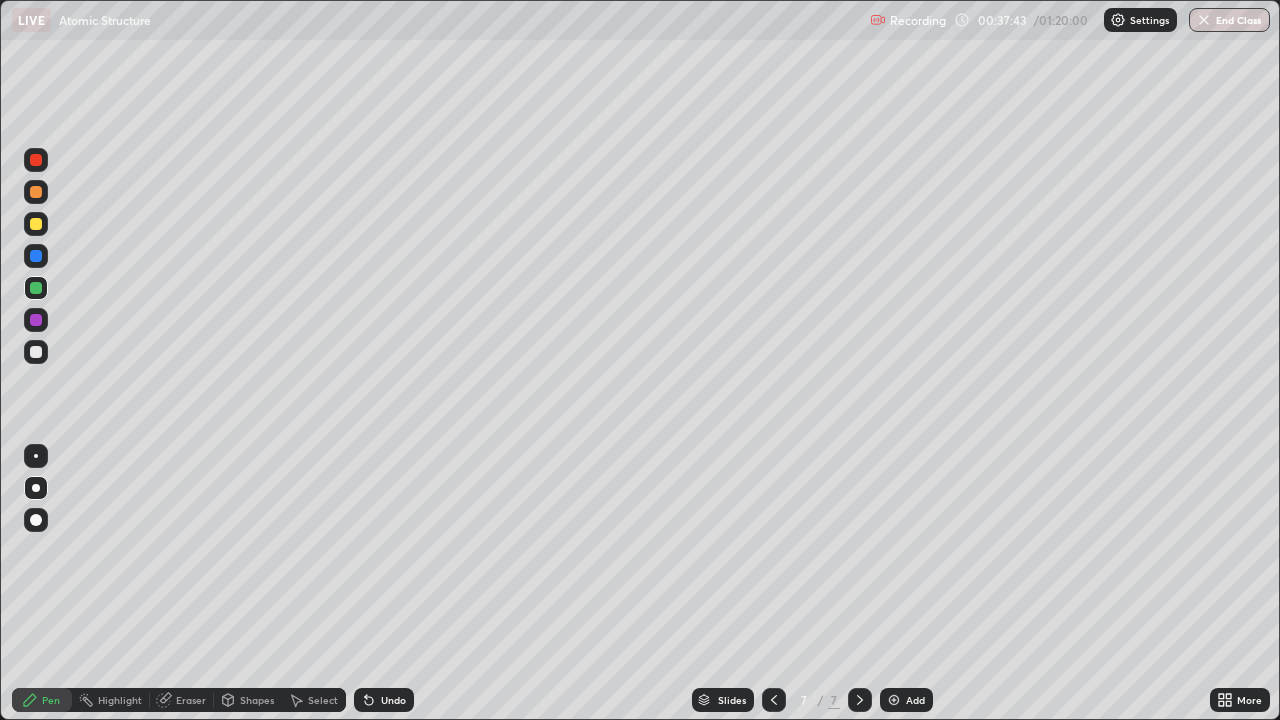 click on "Undo" at bounding box center [393, 700] 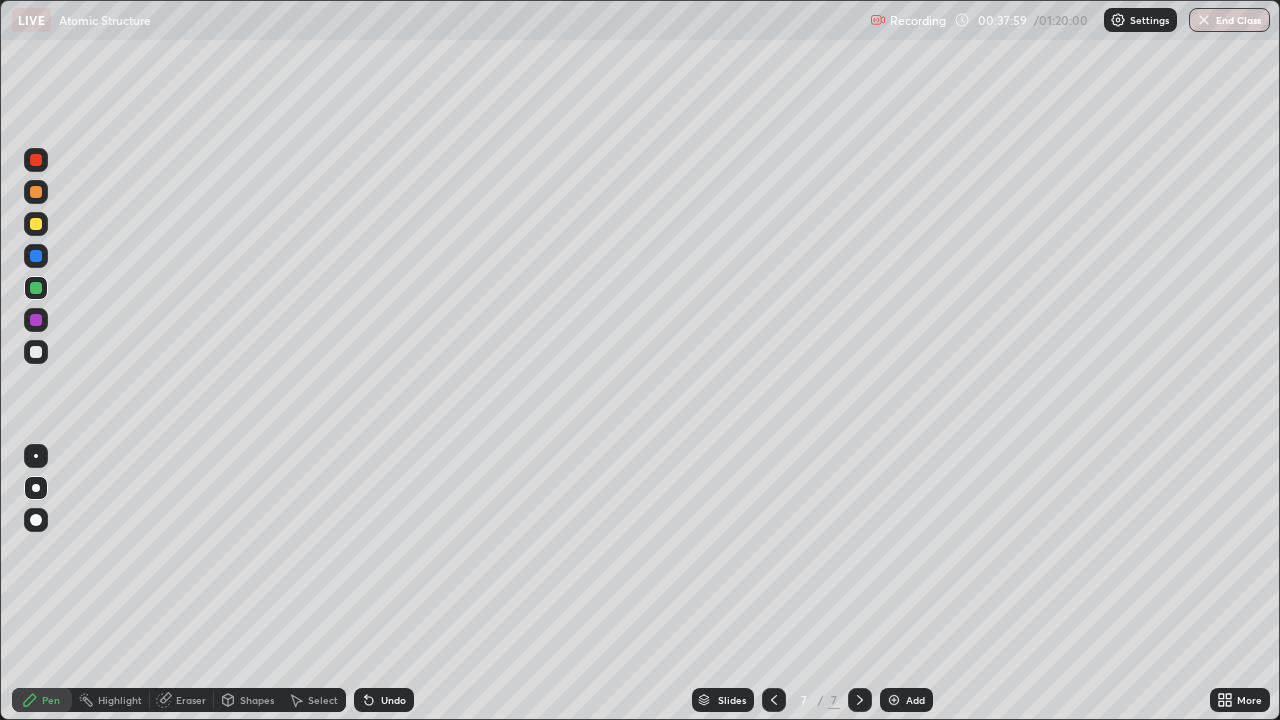 click at bounding box center [36, 352] 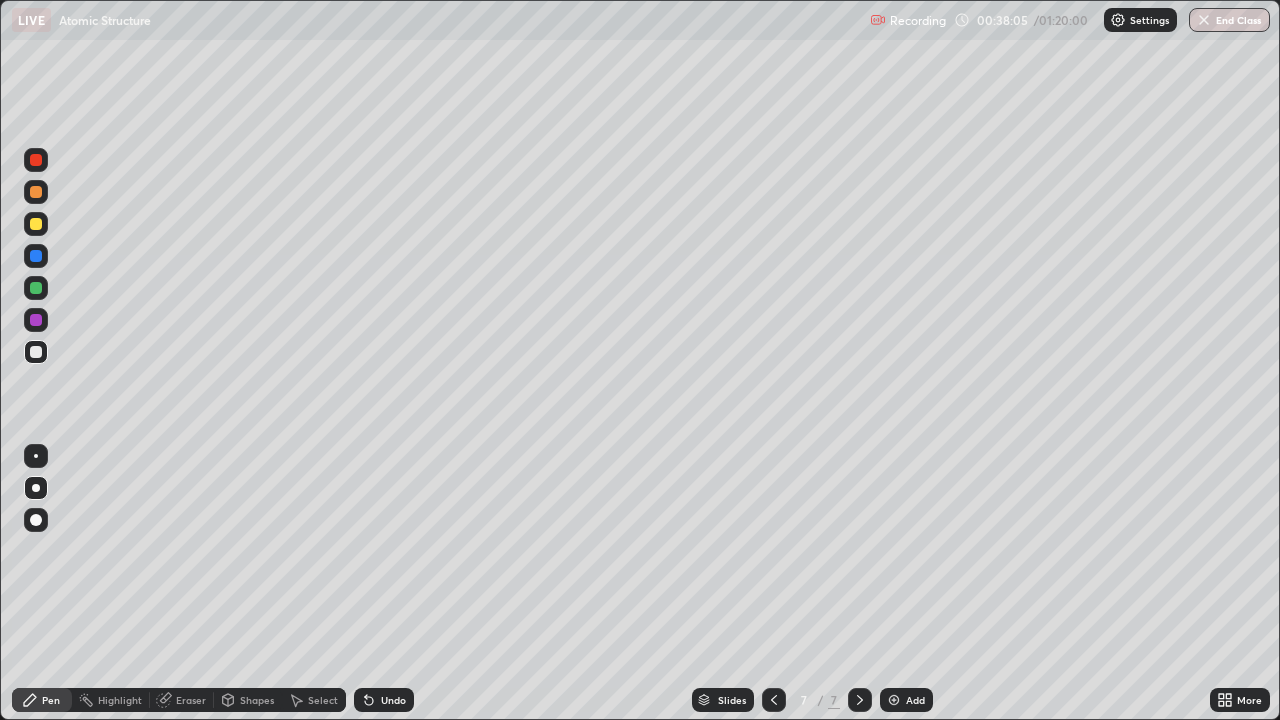 click on "Eraser" at bounding box center [191, 700] 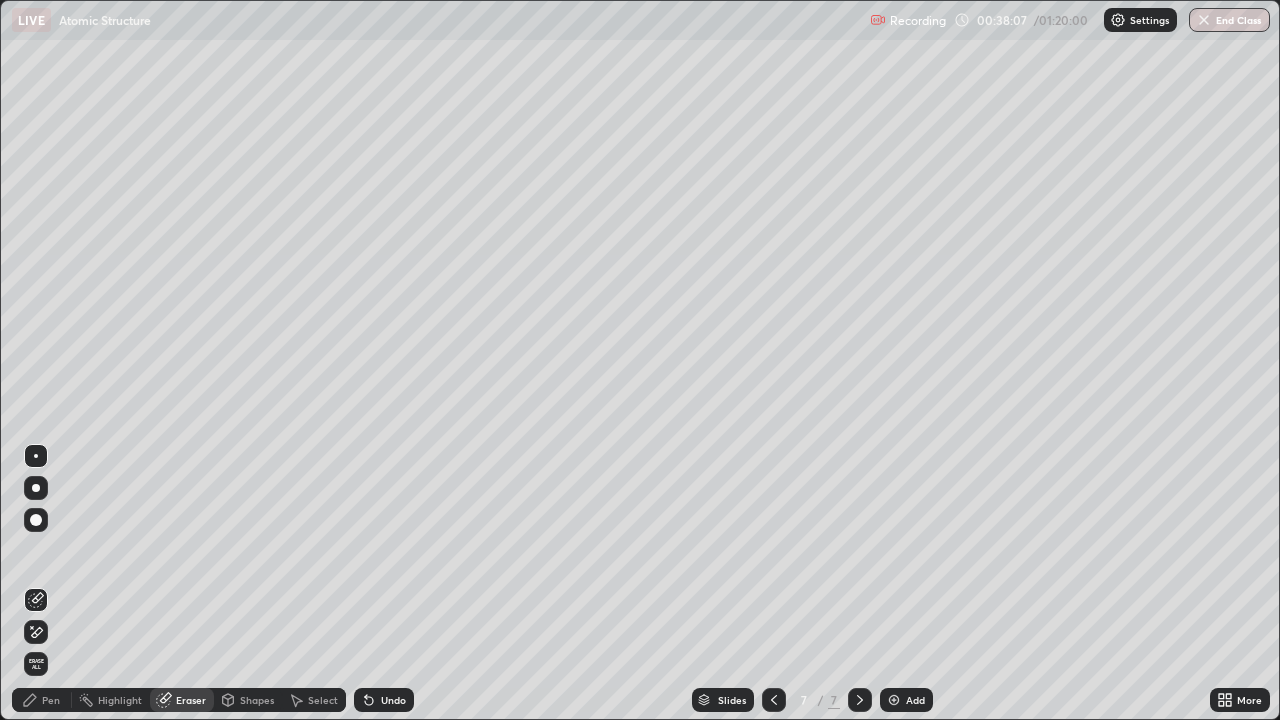 click on "Pen" at bounding box center (51, 700) 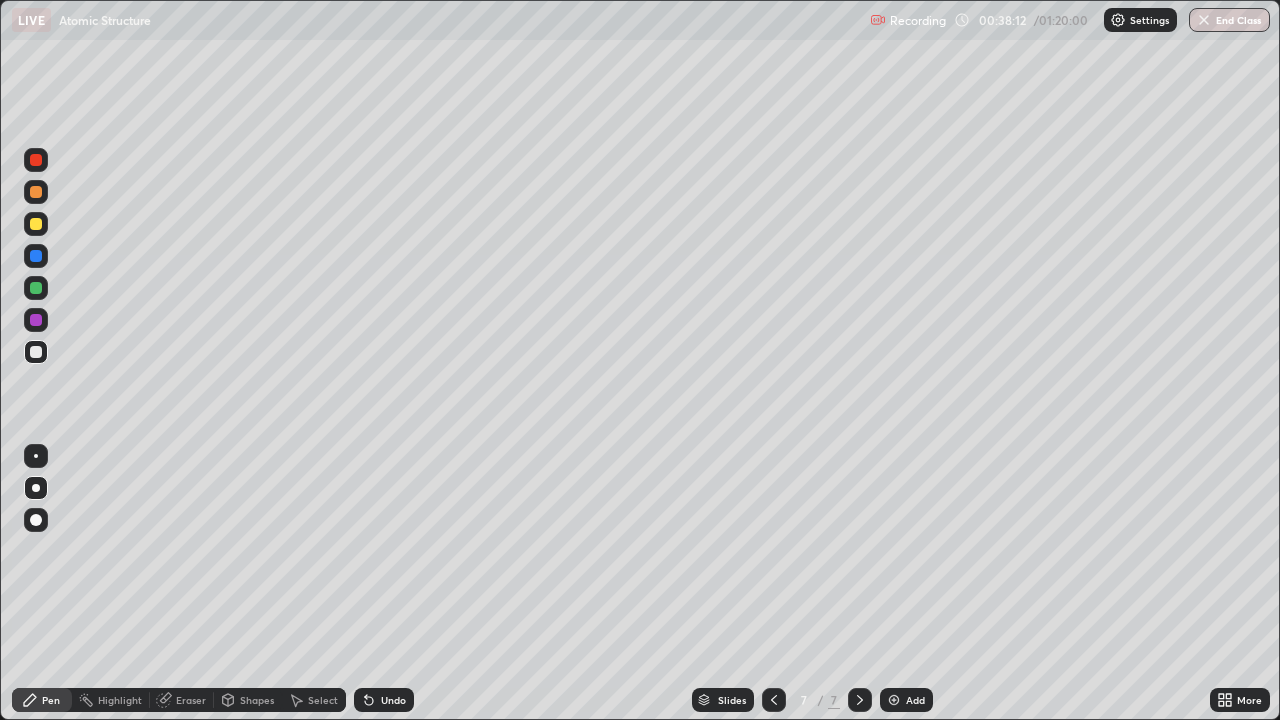 click at bounding box center [36, 320] 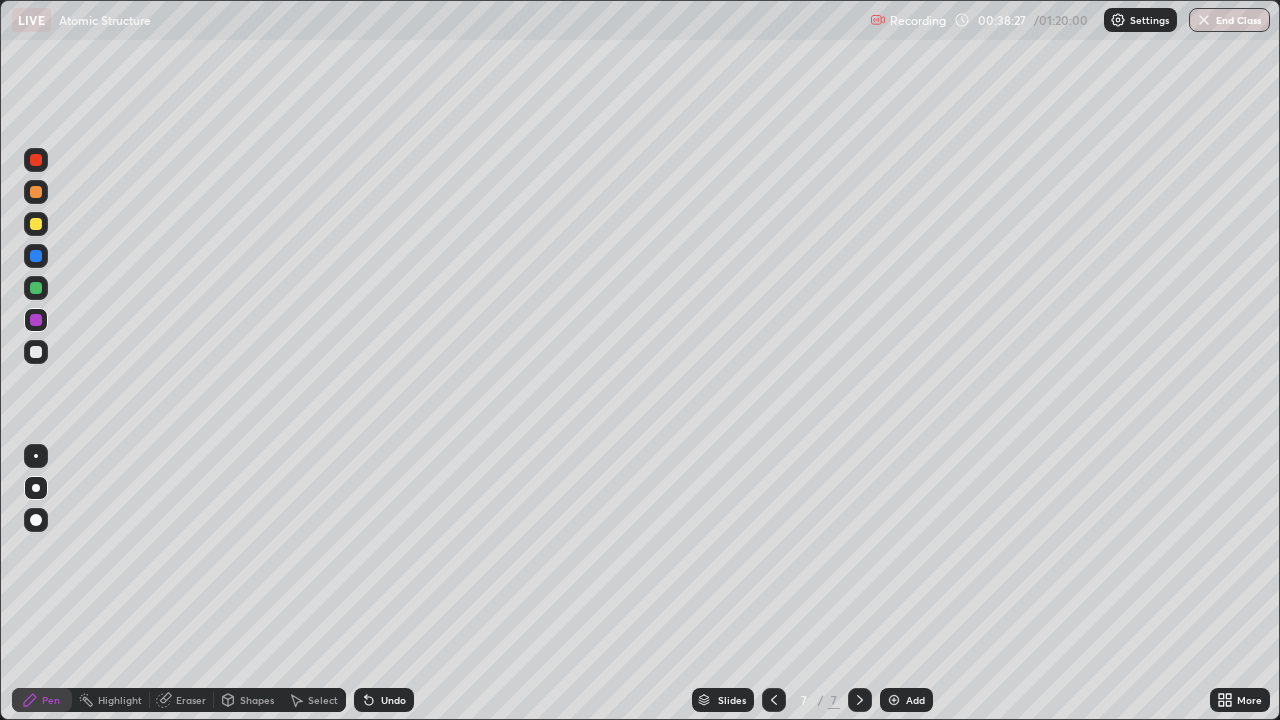 click on "Undo" at bounding box center (384, 700) 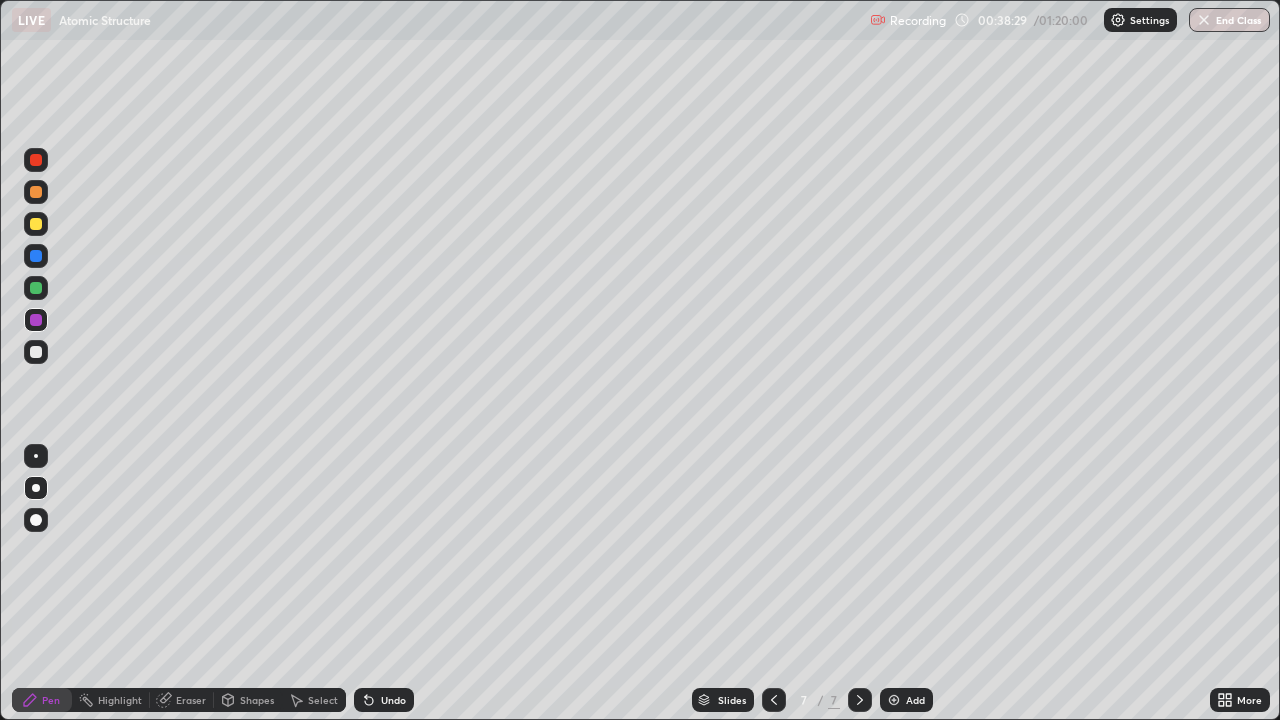 click on "Undo" at bounding box center [384, 700] 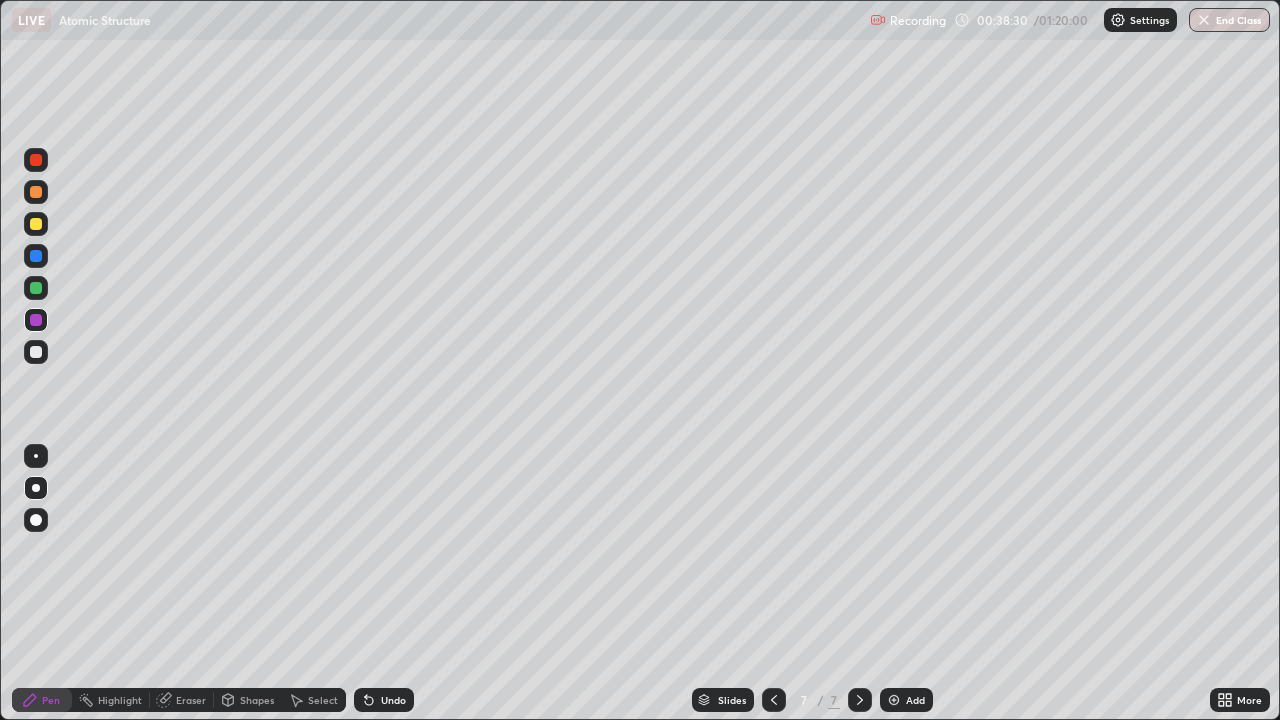 click on "Undo" at bounding box center [384, 700] 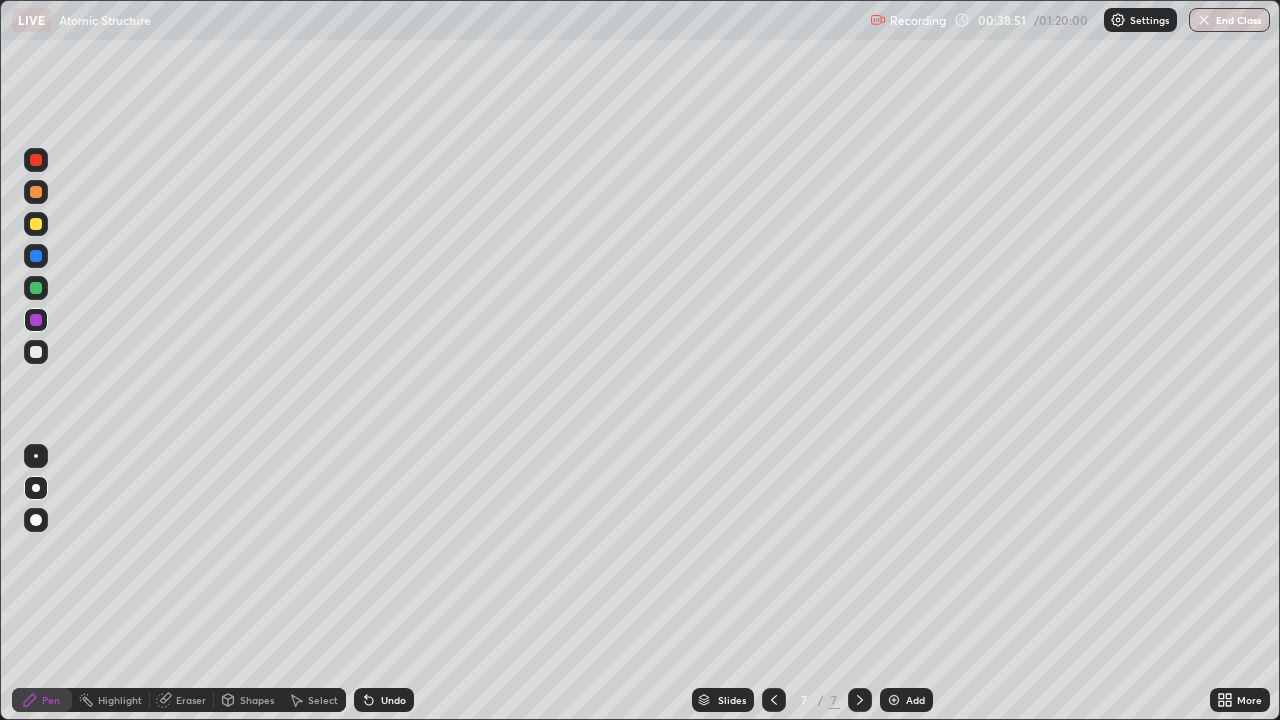 click at bounding box center [36, 224] 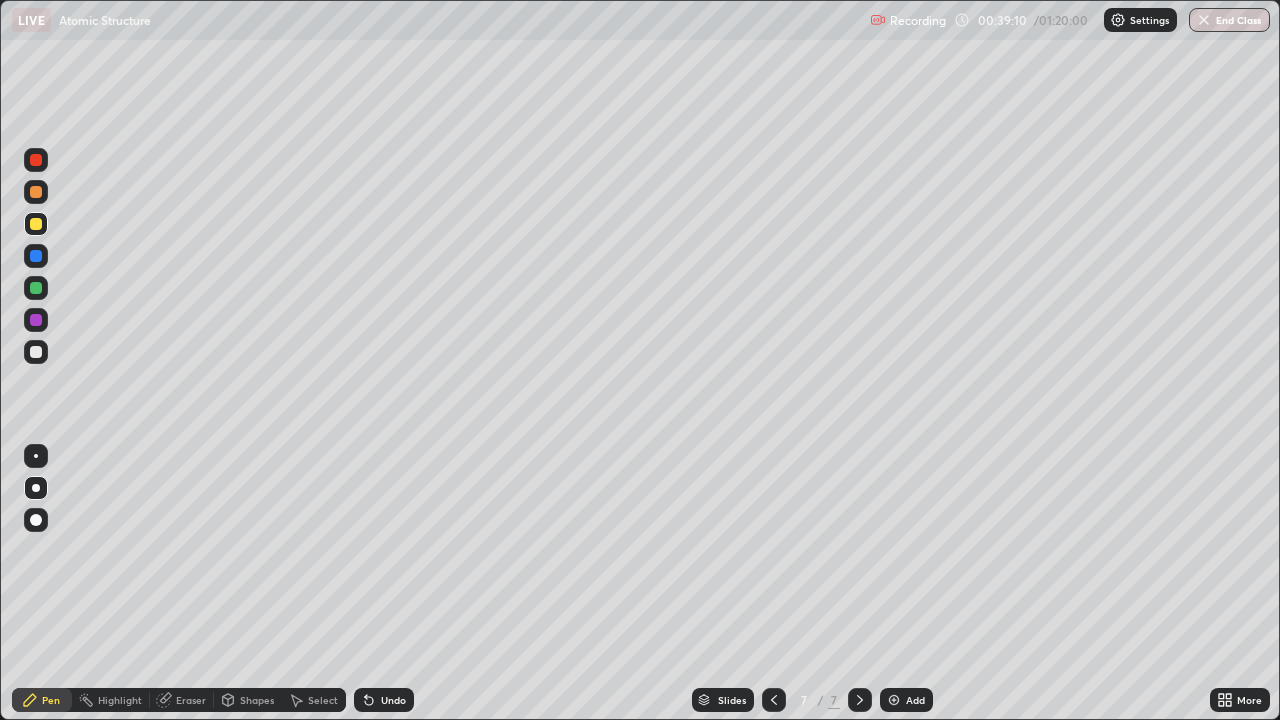 click on "Undo" at bounding box center [384, 700] 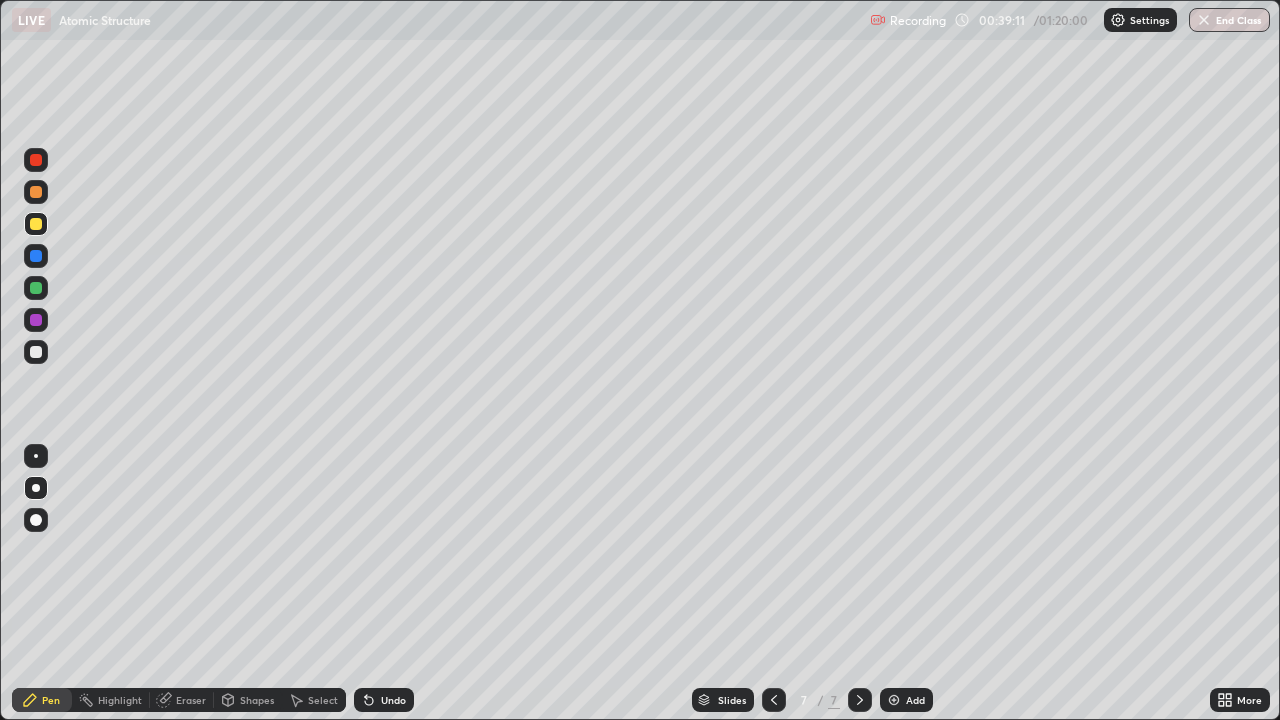 click on "Undo" at bounding box center (384, 700) 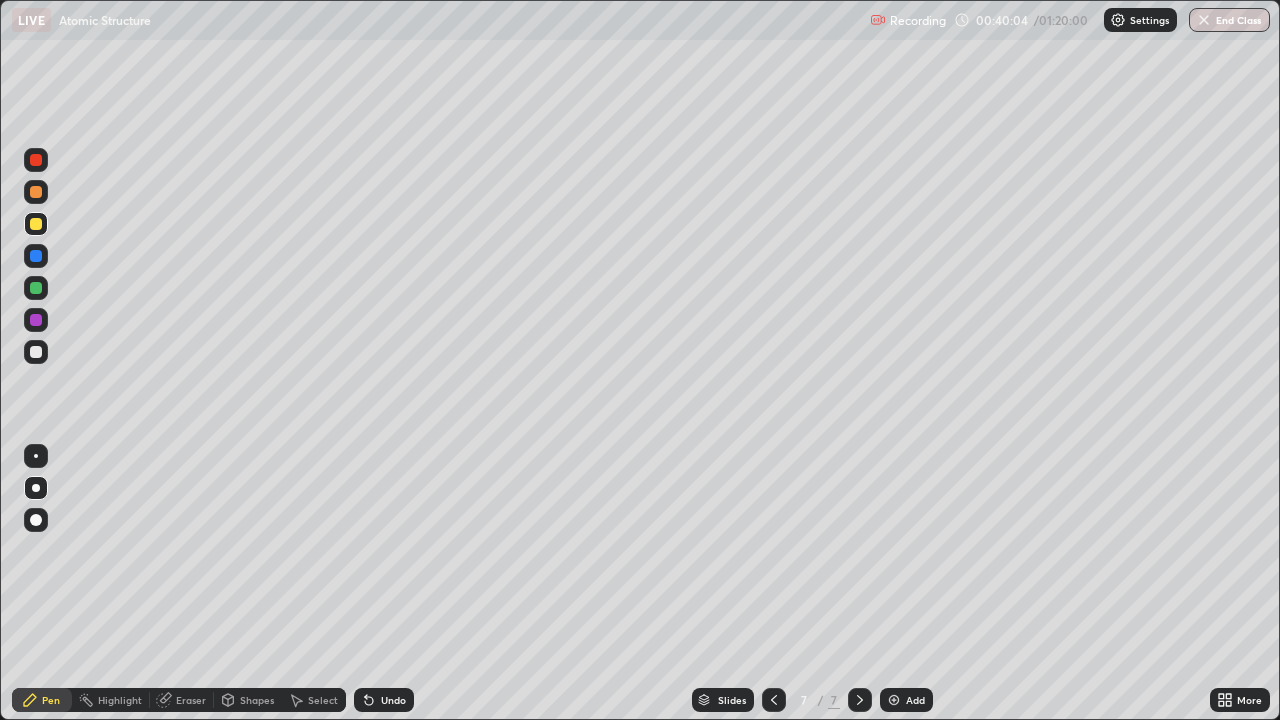 click on "Undo" at bounding box center (384, 700) 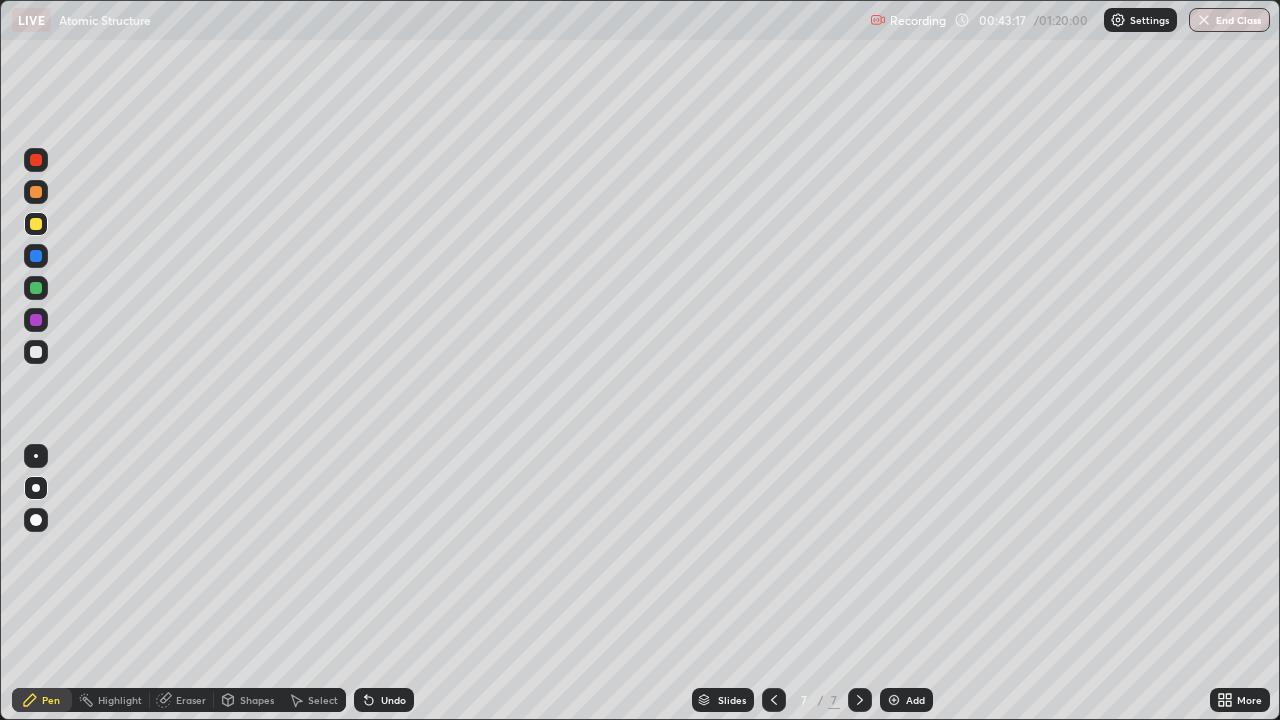 click on "Undo" at bounding box center (384, 700) 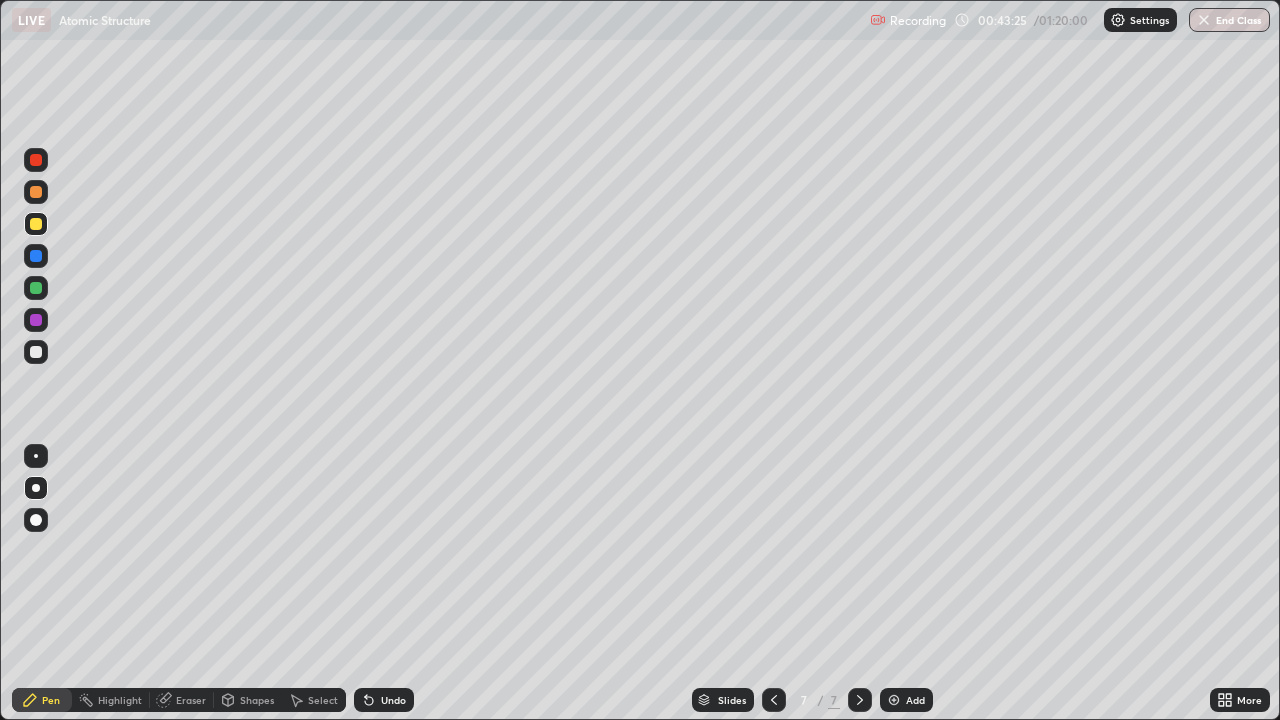 click on "Add" at bounding box center [906, 700] 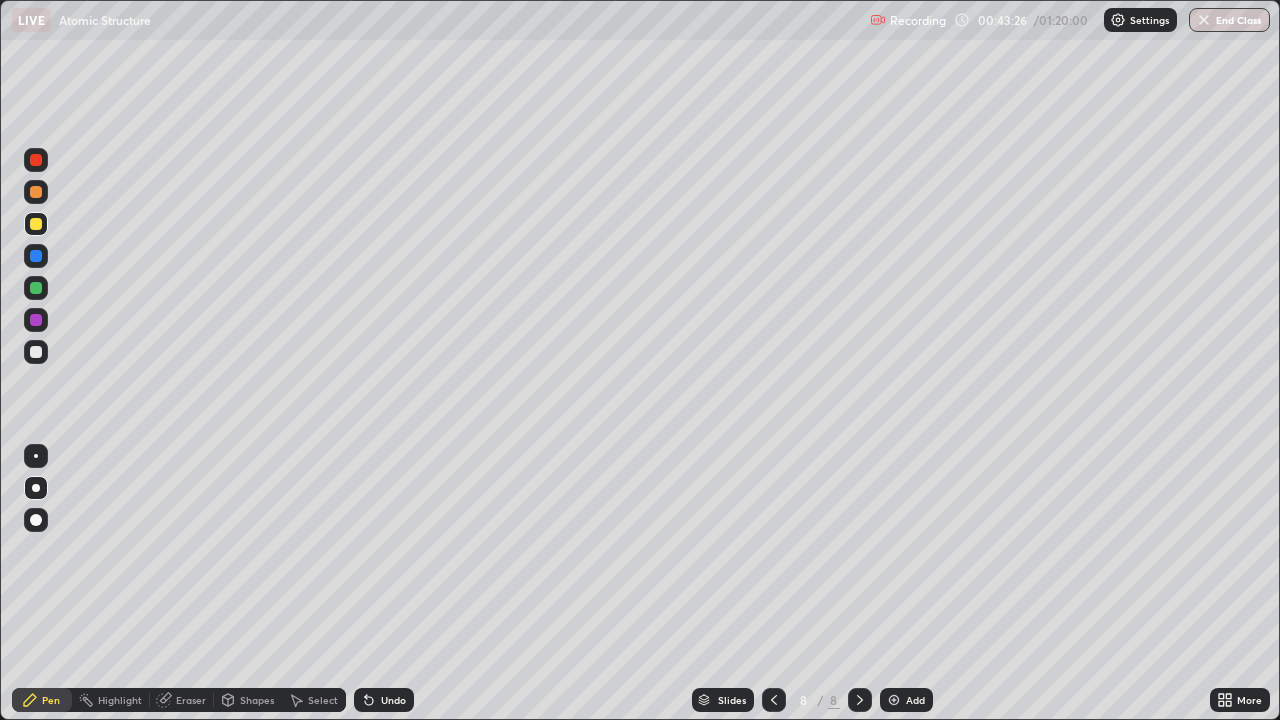 click at bounding box center (774, 700) 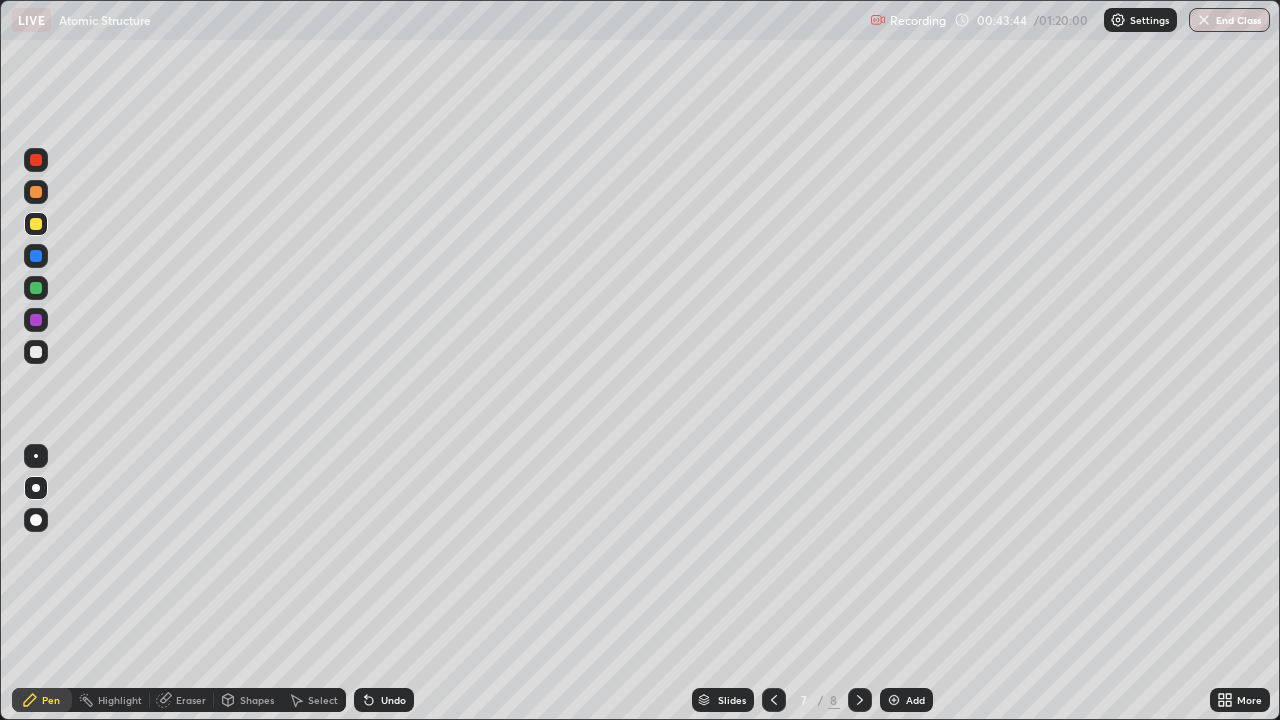 click at bounding box center [860, 700] 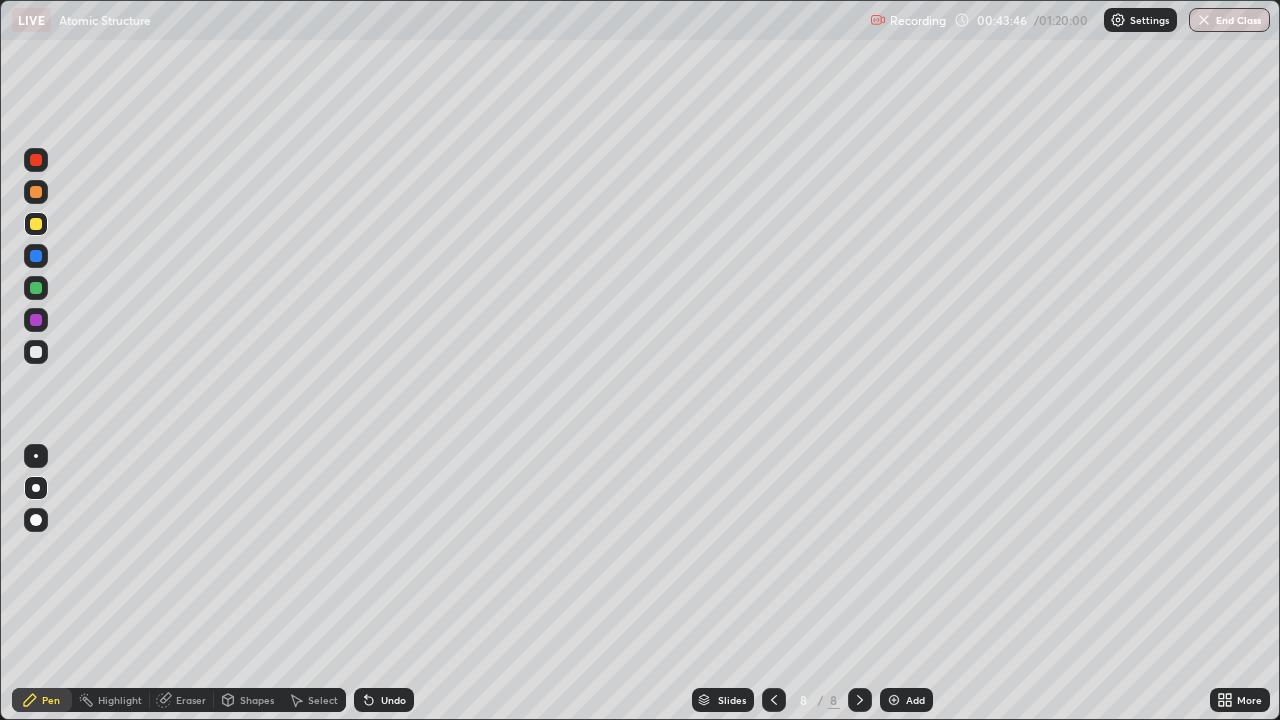 click at bounding box center (36, 320) 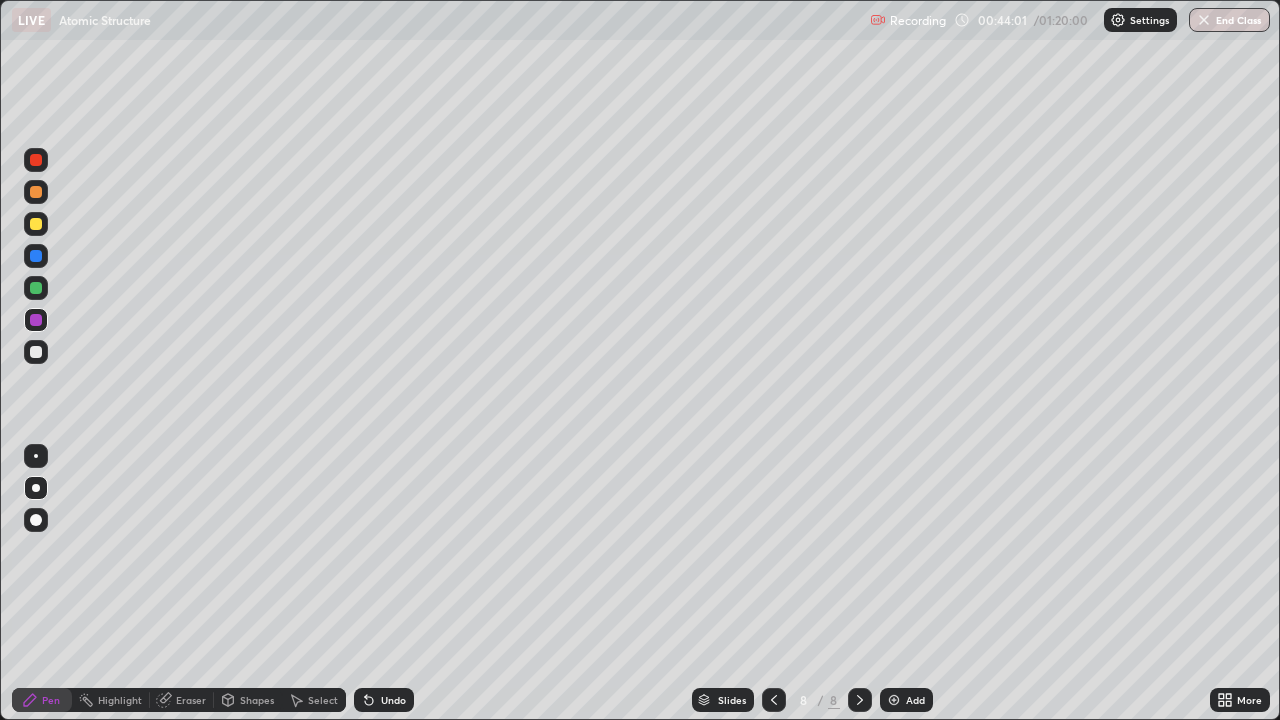 click at bounding box center (36, 352) 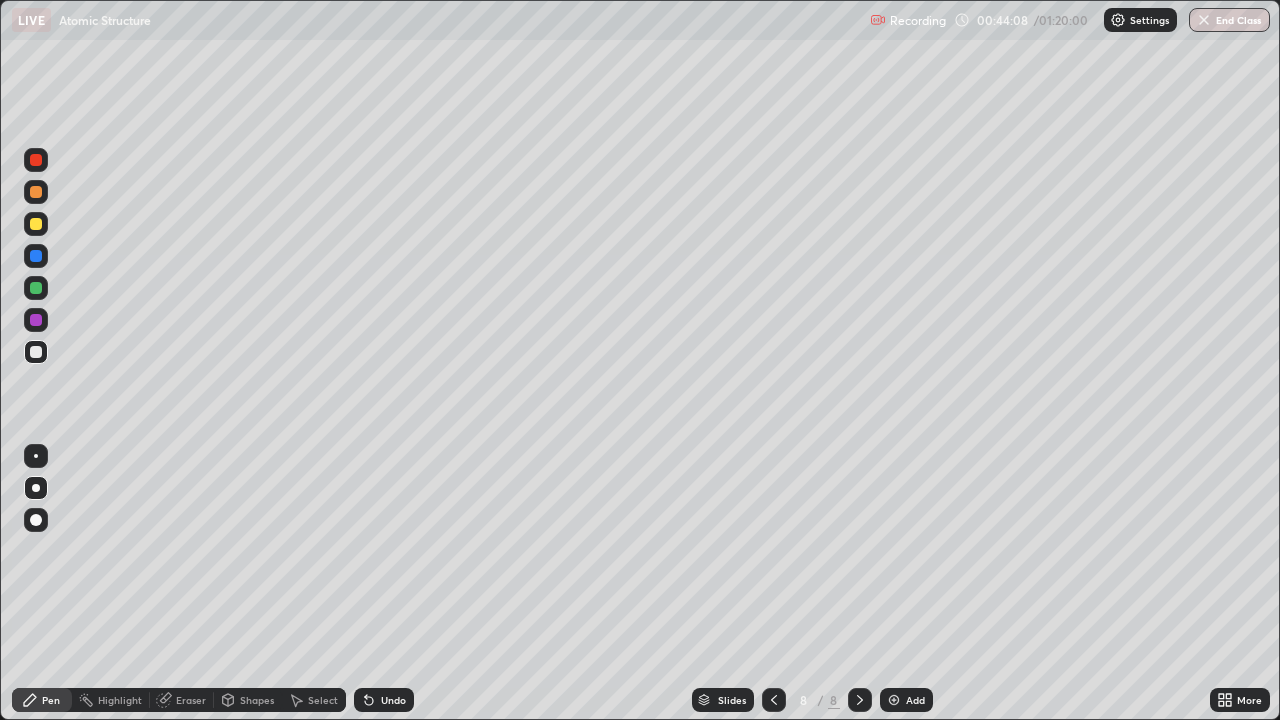 click on "Shapes" at bounding box center [248, 700] 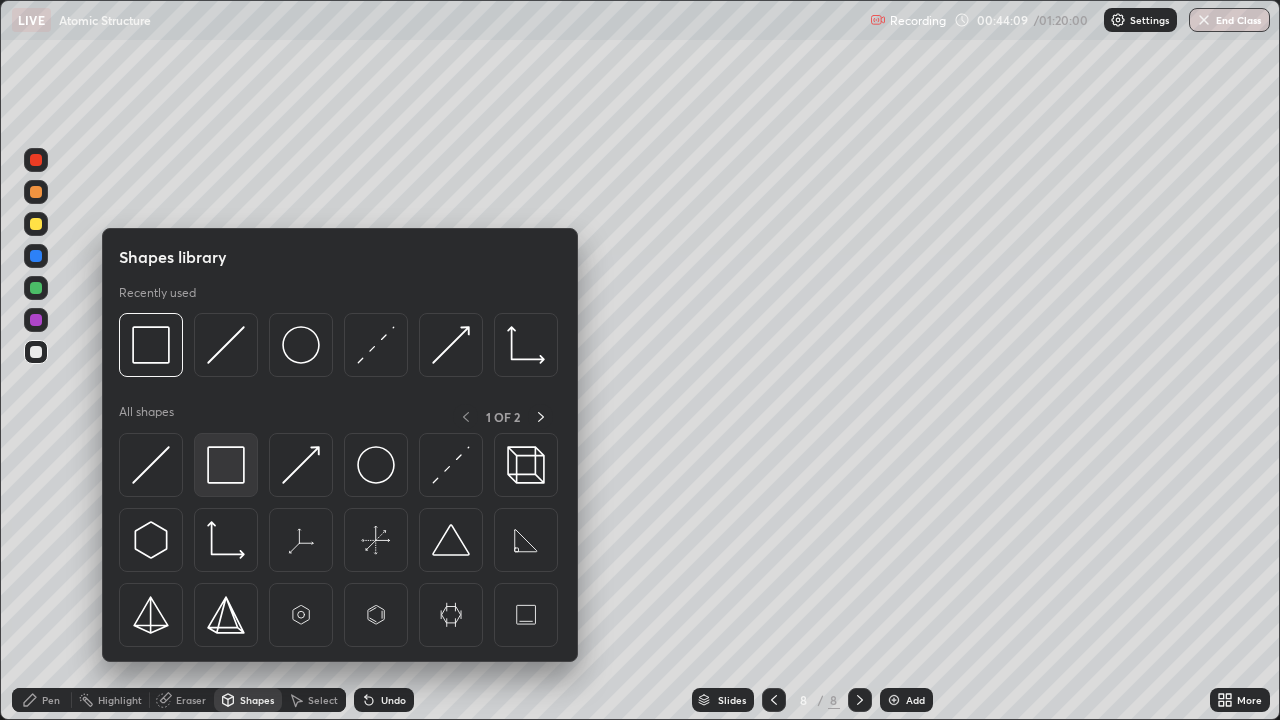click at bounding box center (226, 465) 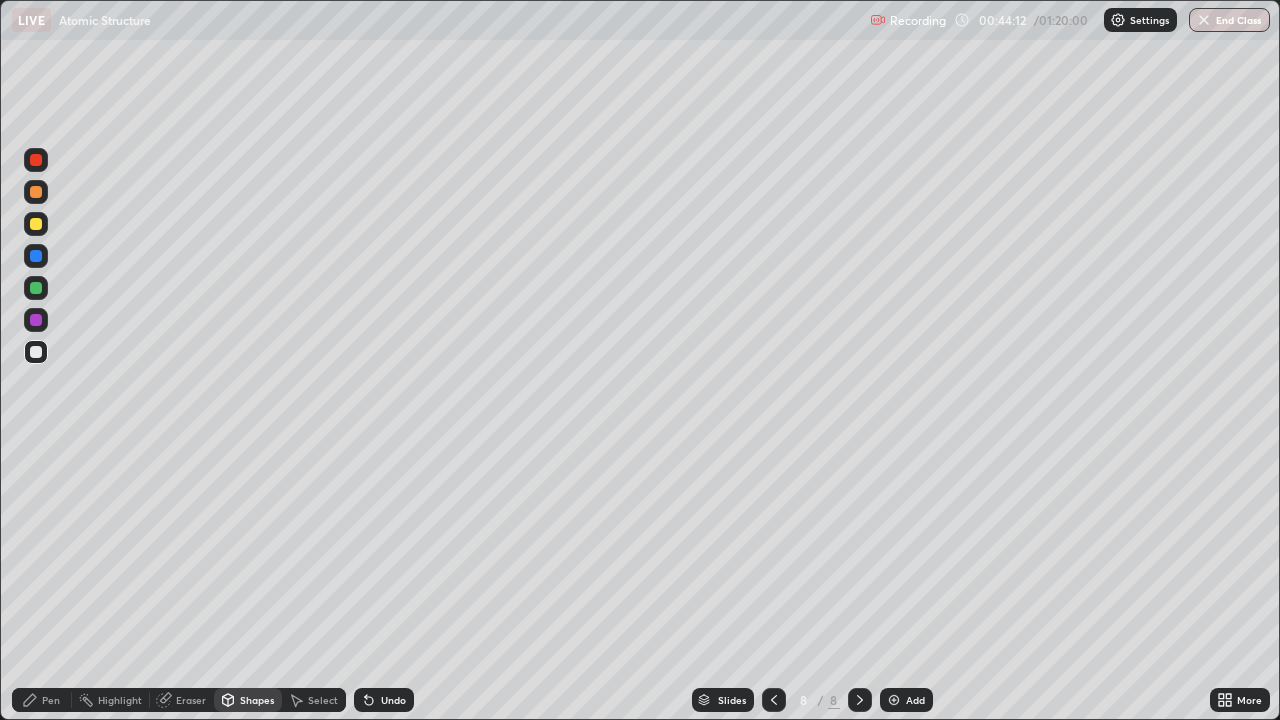 click on "Pen" at bounding box center (51, 700) 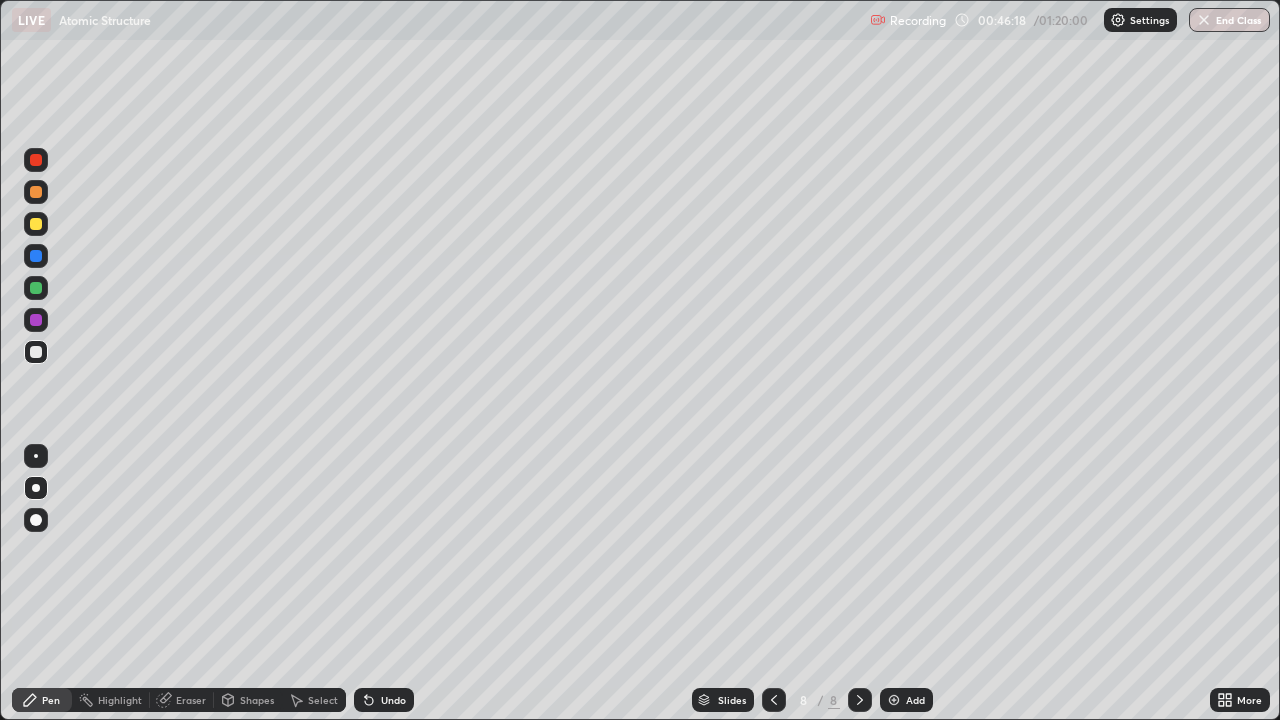 click at bounding box center [36, 224] 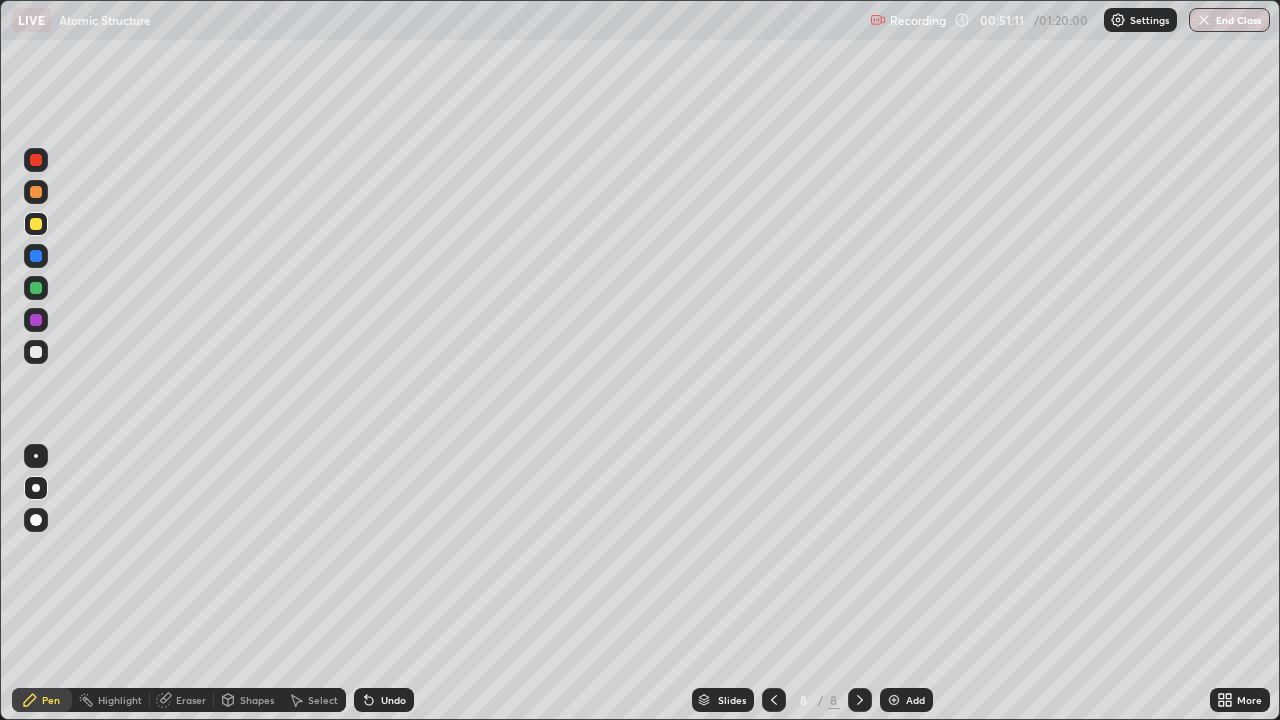 click at bounding box center (894, 700) 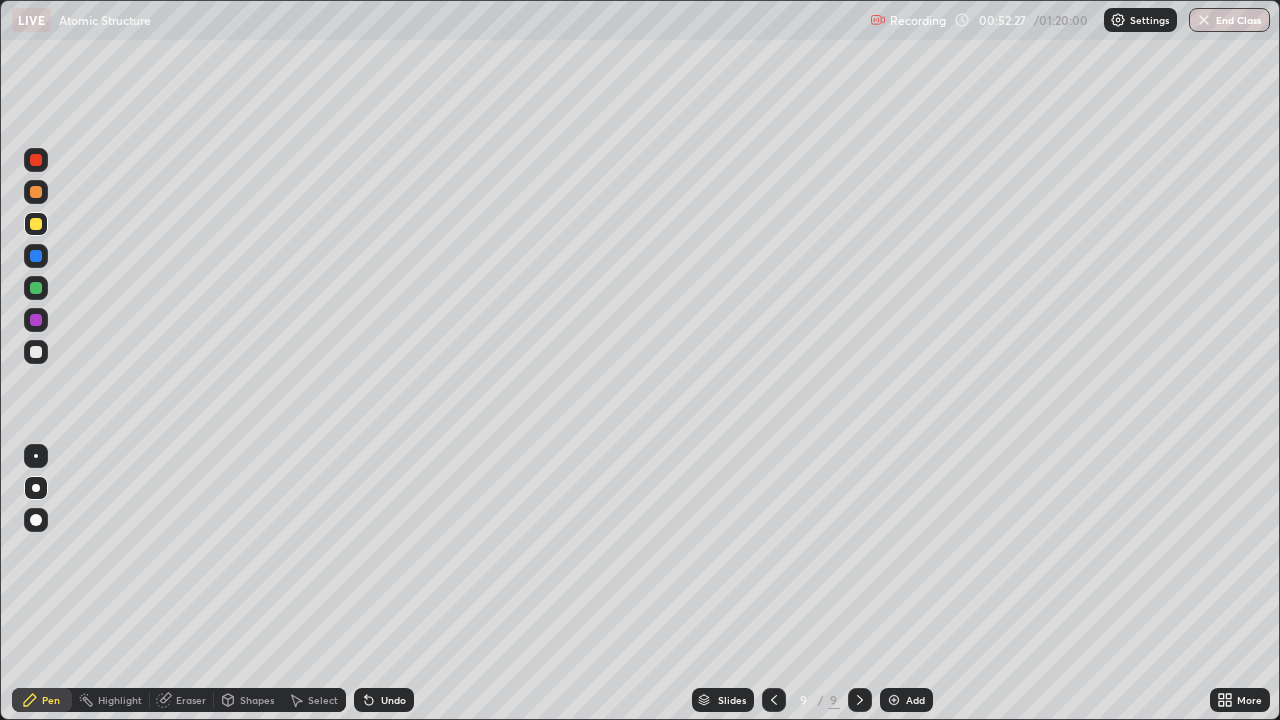 click at bounding box center [36, 256] 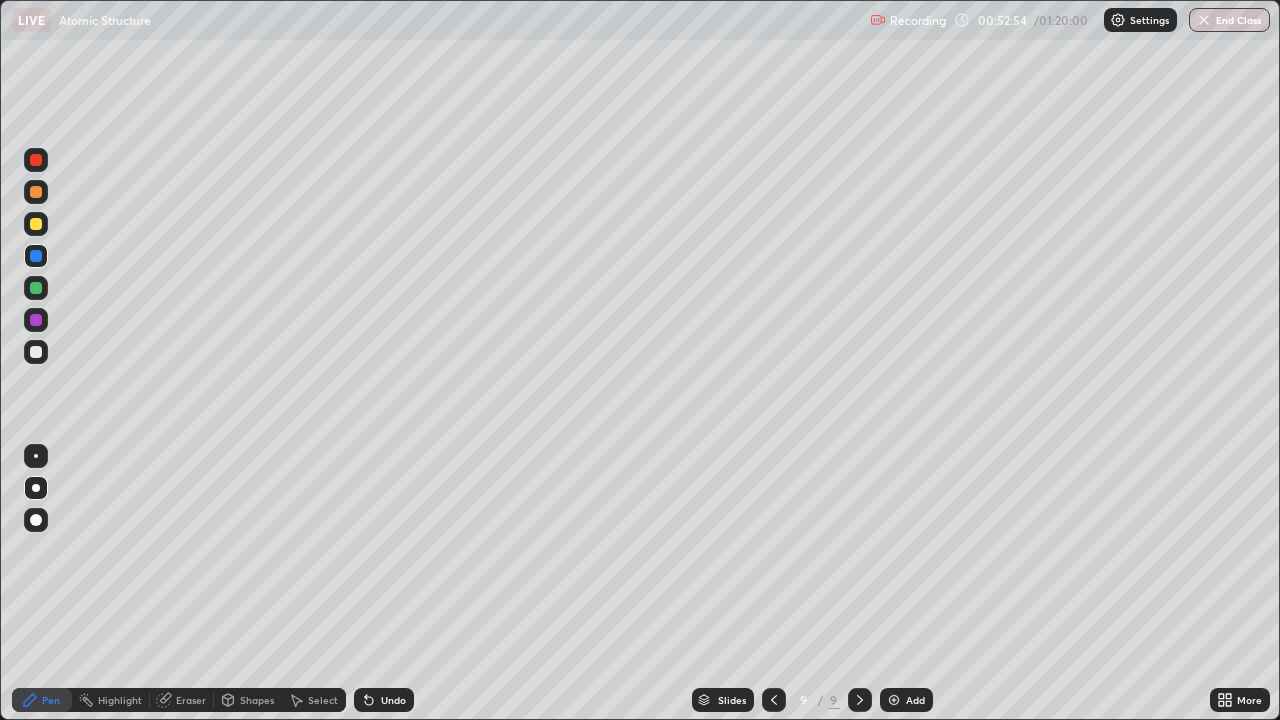 click at bounding box center [36, 352] 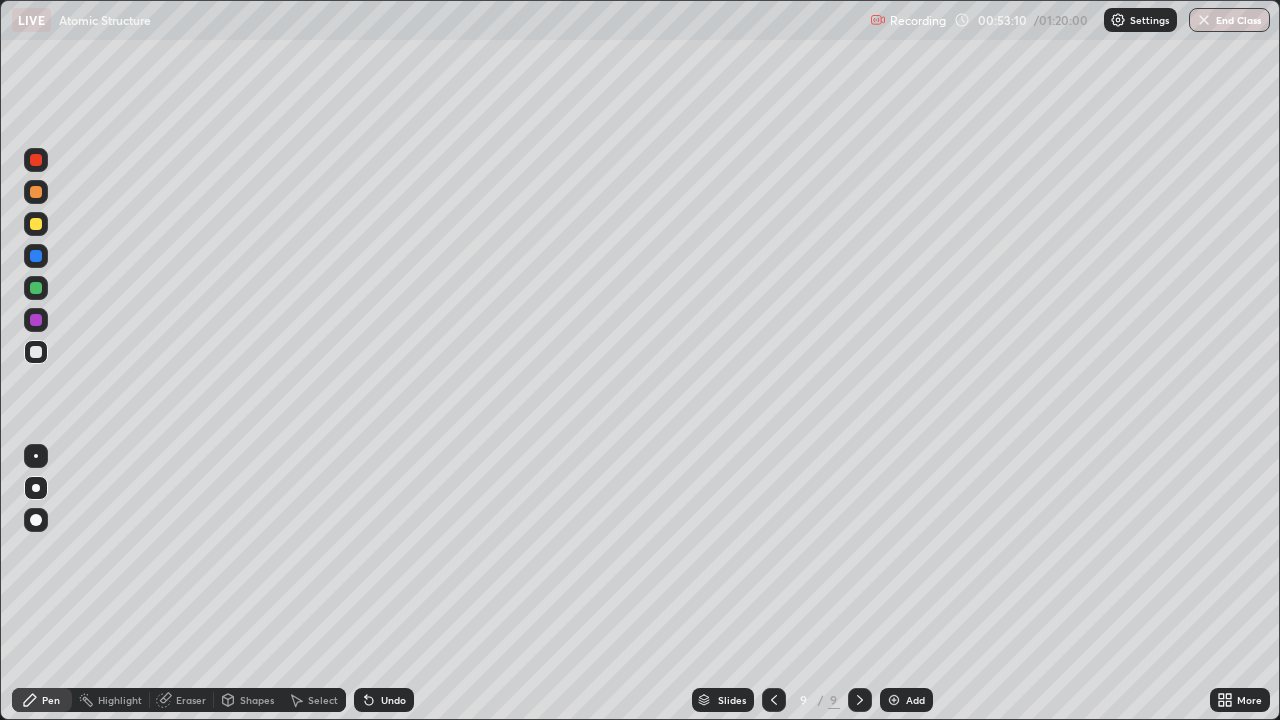 click on "Undo" at bounding box center (384, 700) 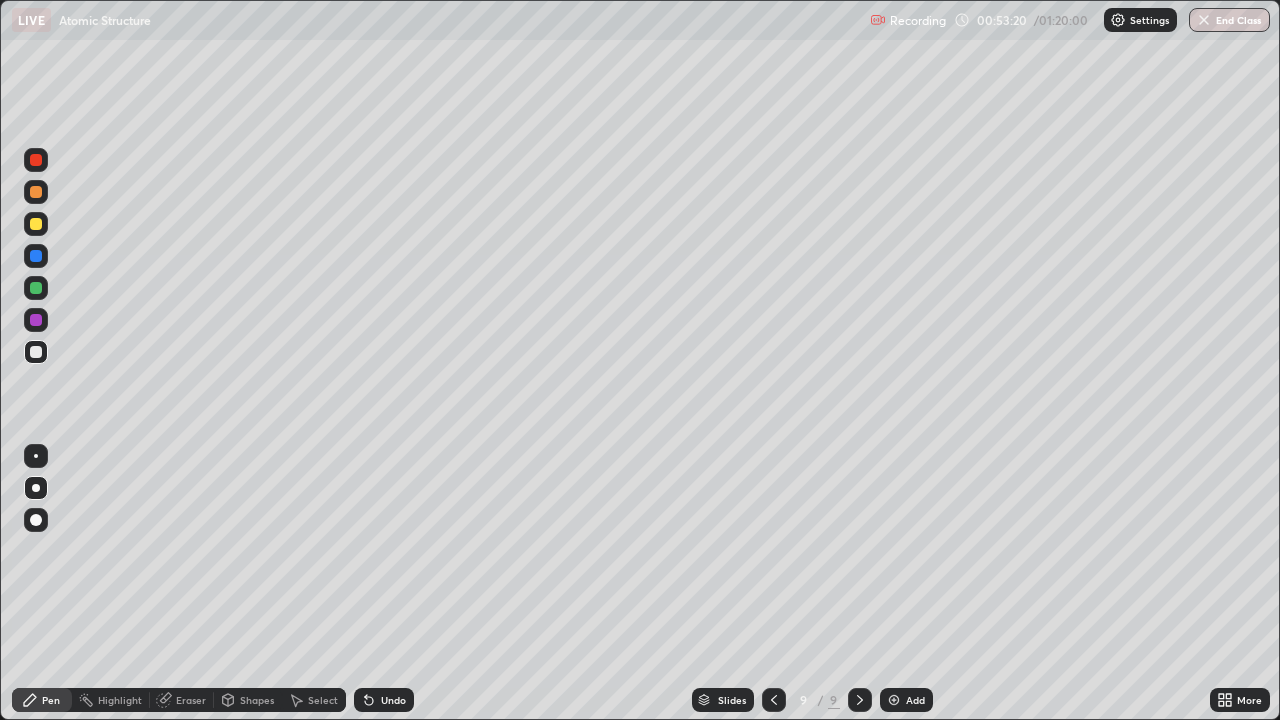 click on "Undo" at bounding box center [384, 700] 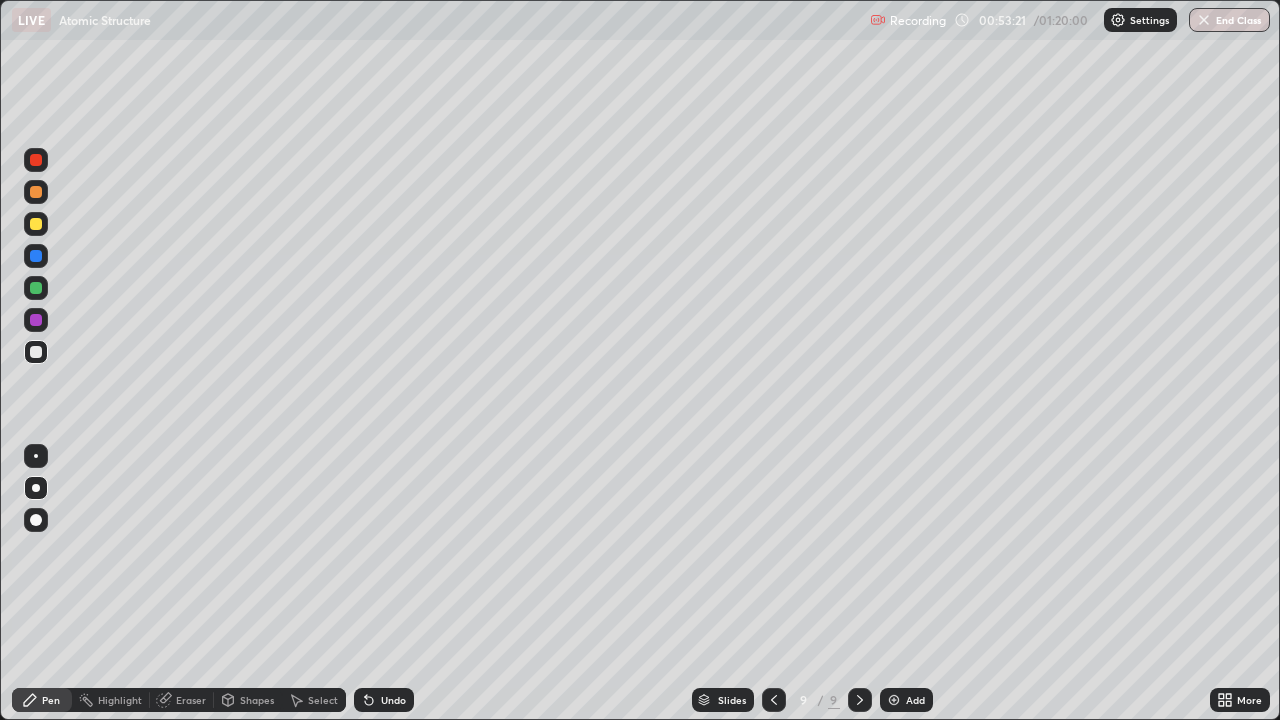 click 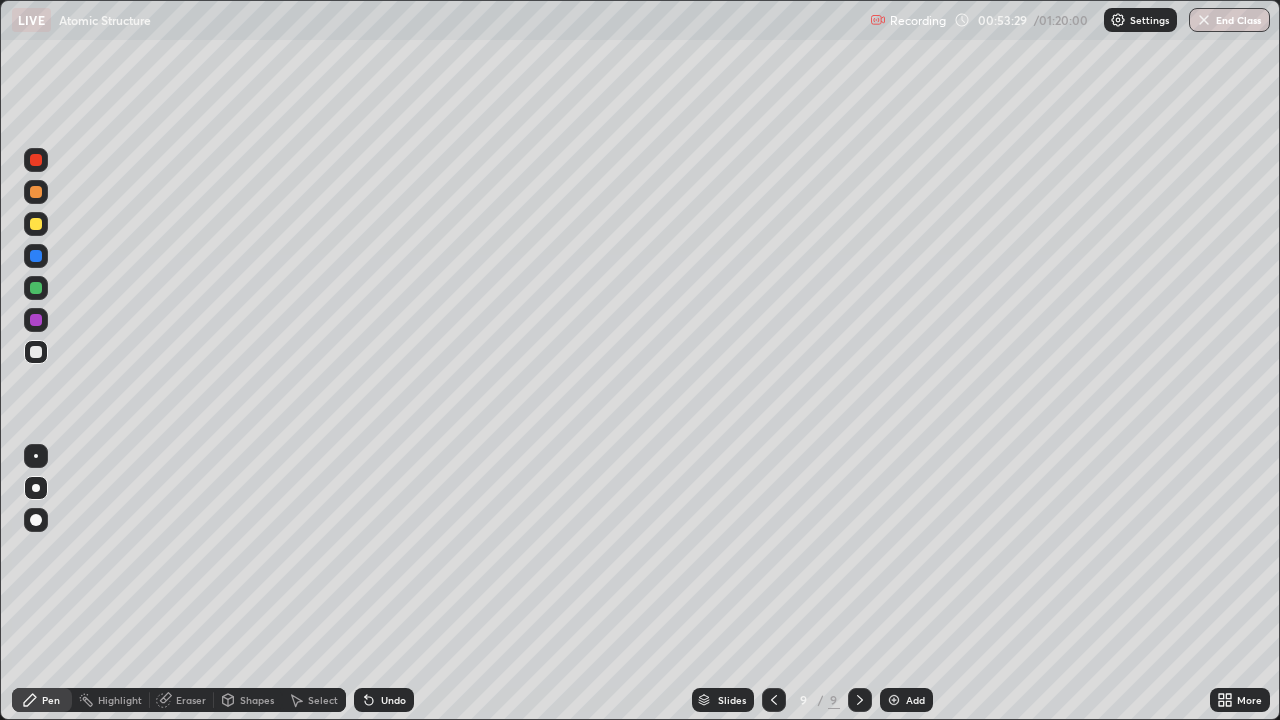 click at bounding box center [36, 320] 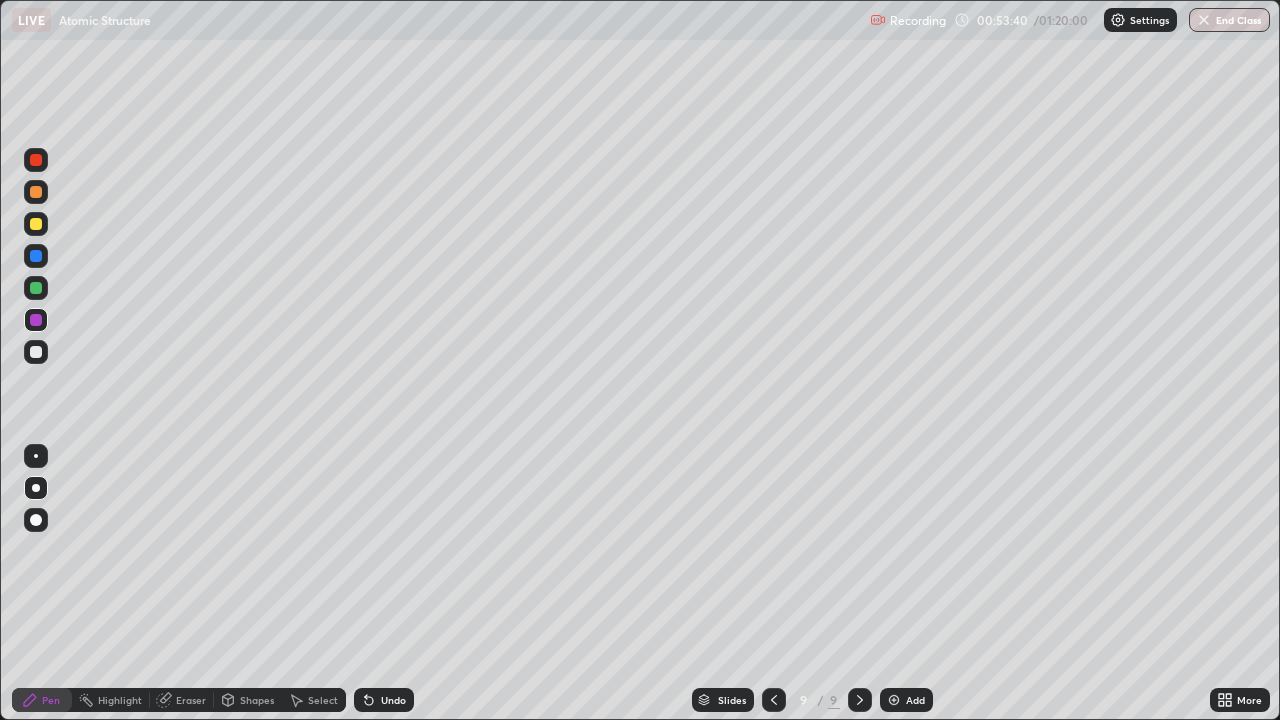 click on "Shapes" at bounding box center [248, 700] 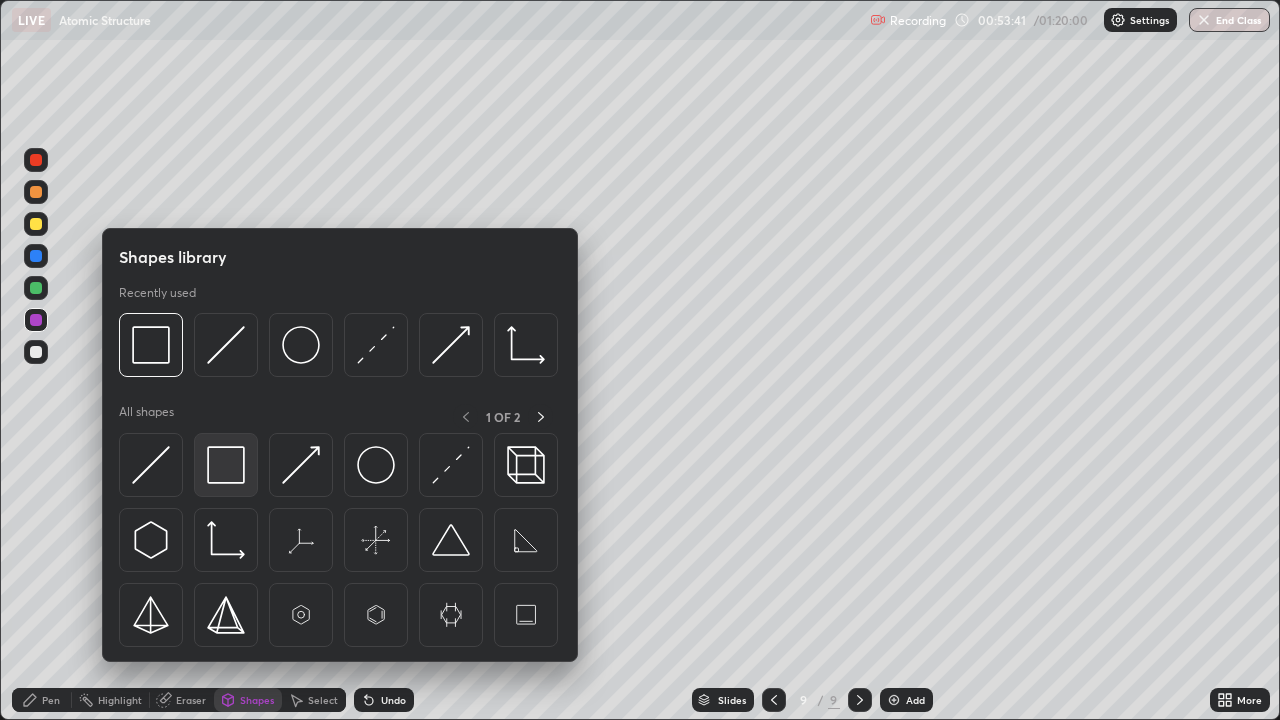 click at bounding box center (226, 465) 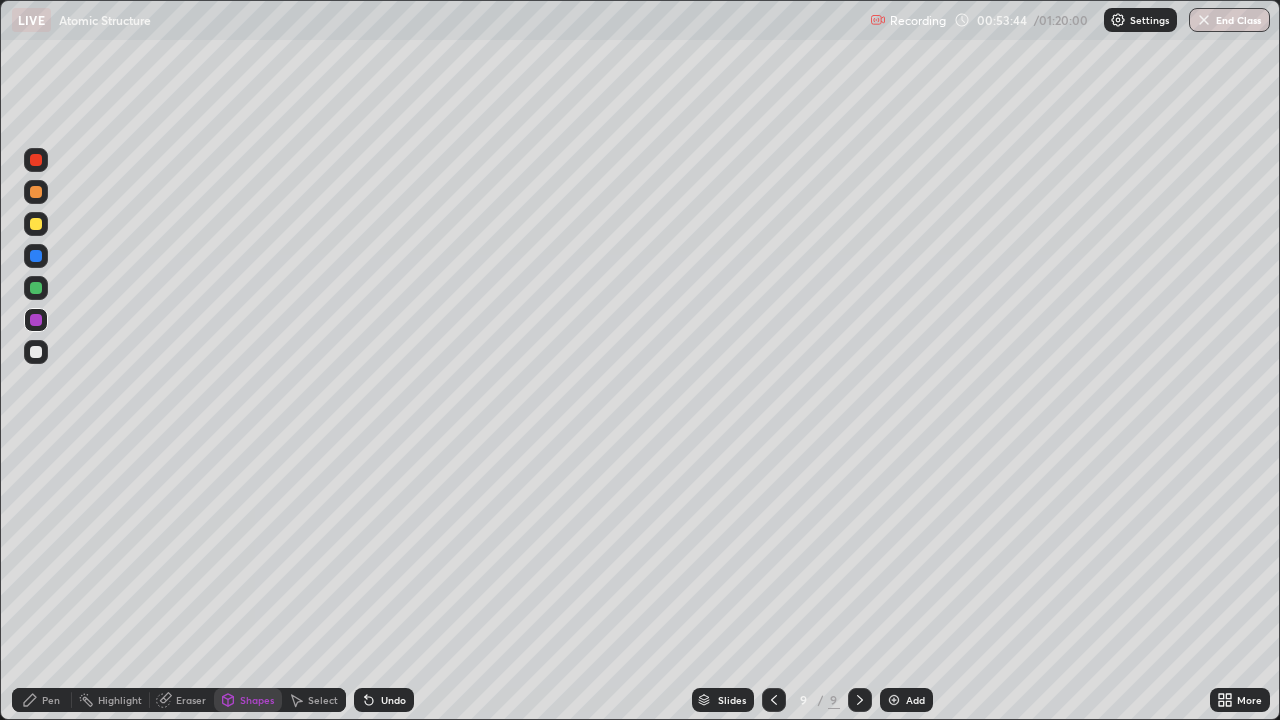 click at bounding box center [36, 352] 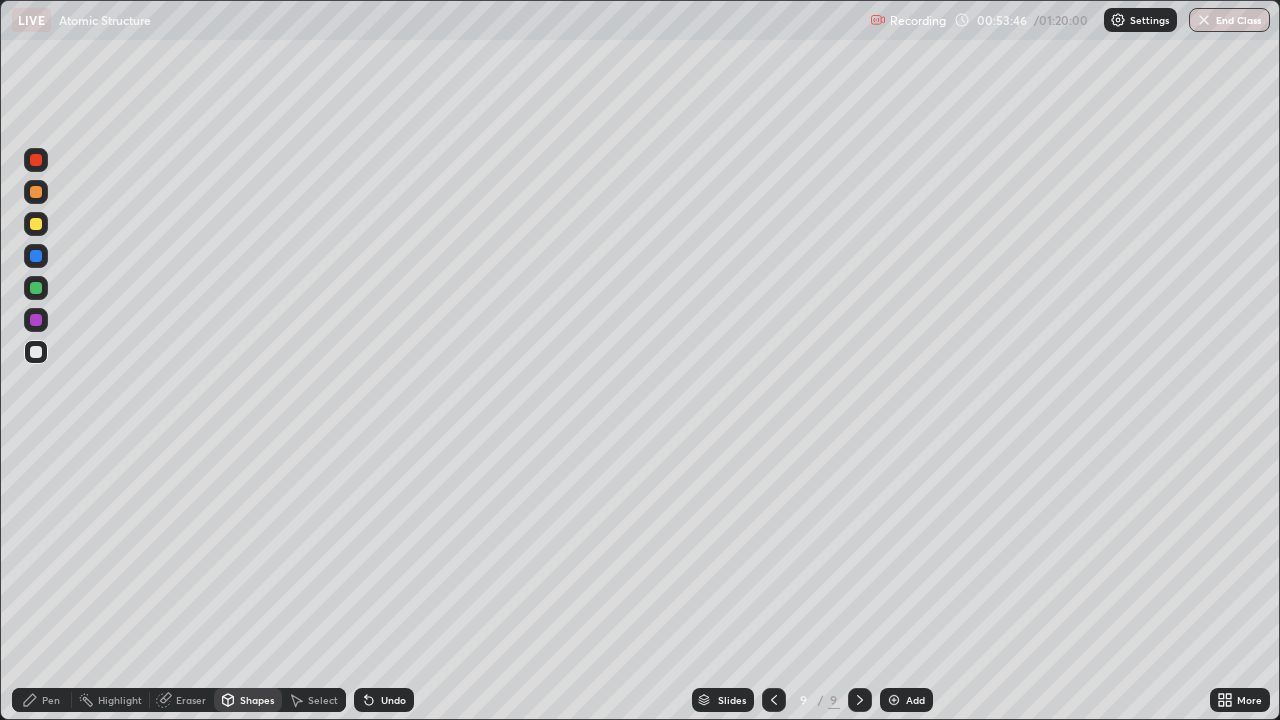 click on "Pen" at bounding box center [42, 700] 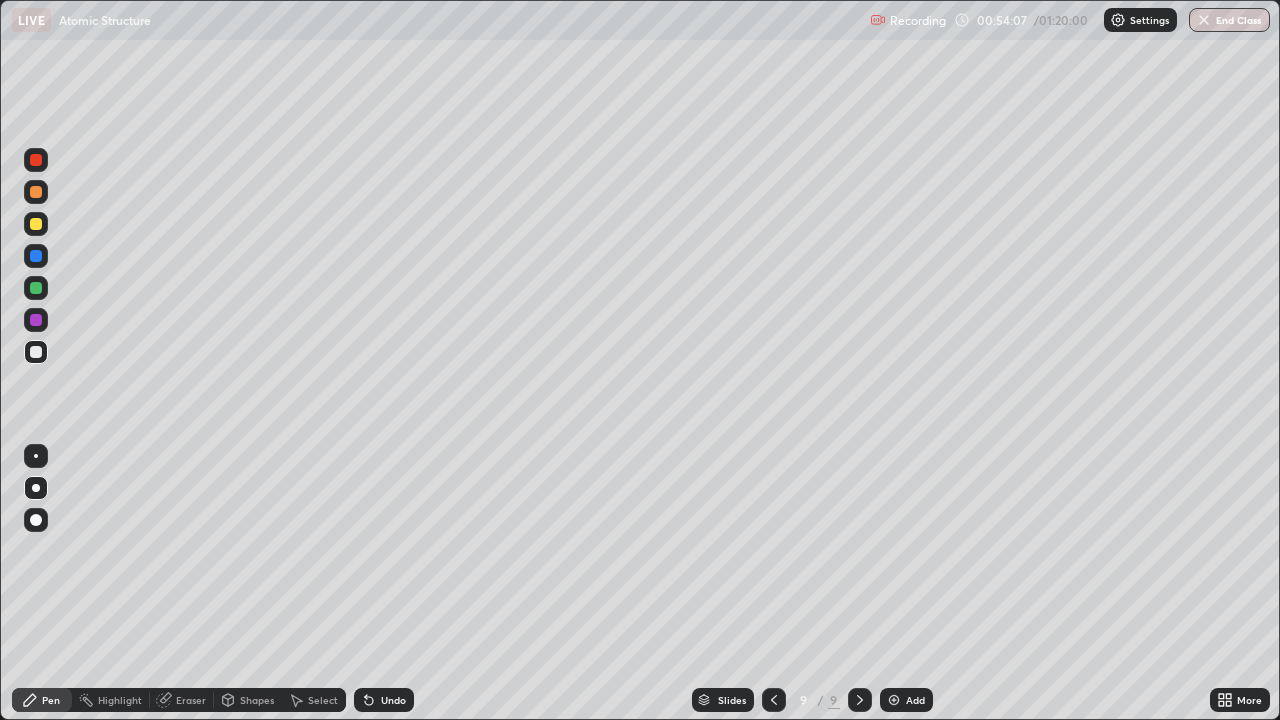 click 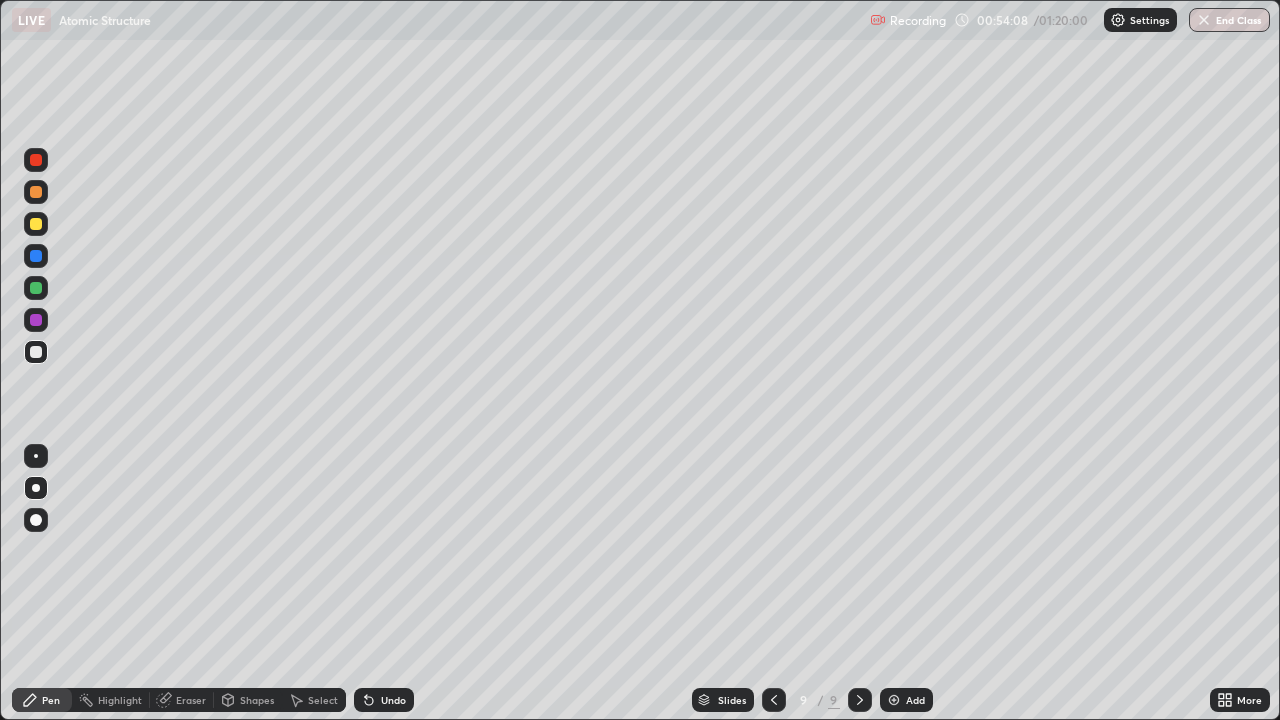 click 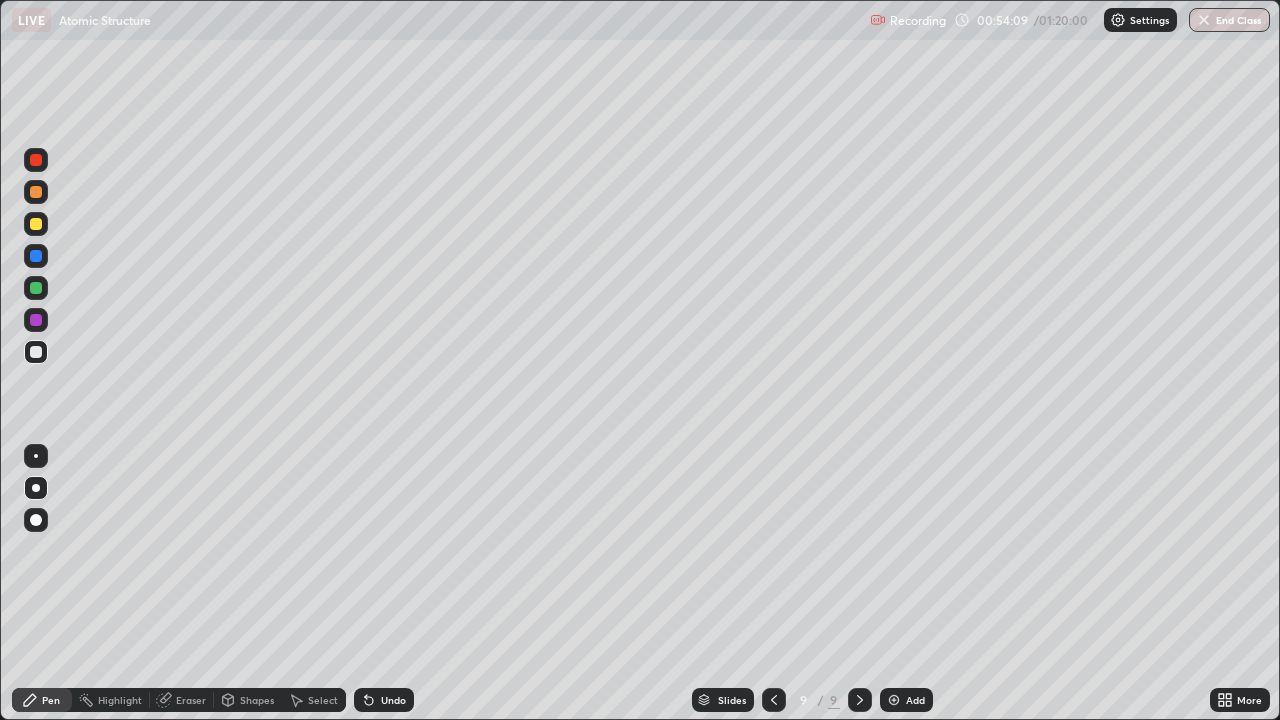 click on "Undo" at bounding box center [393, 700] 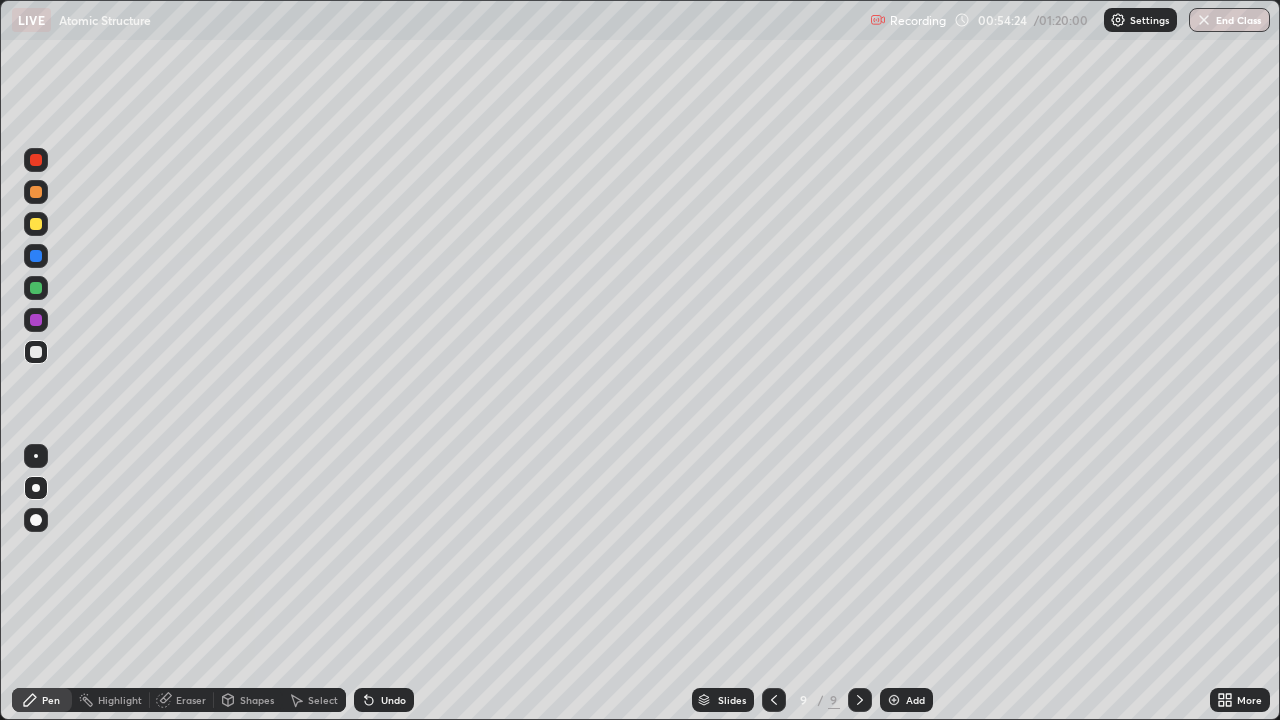 click on "Shapes" at bounding box center [248, 700] 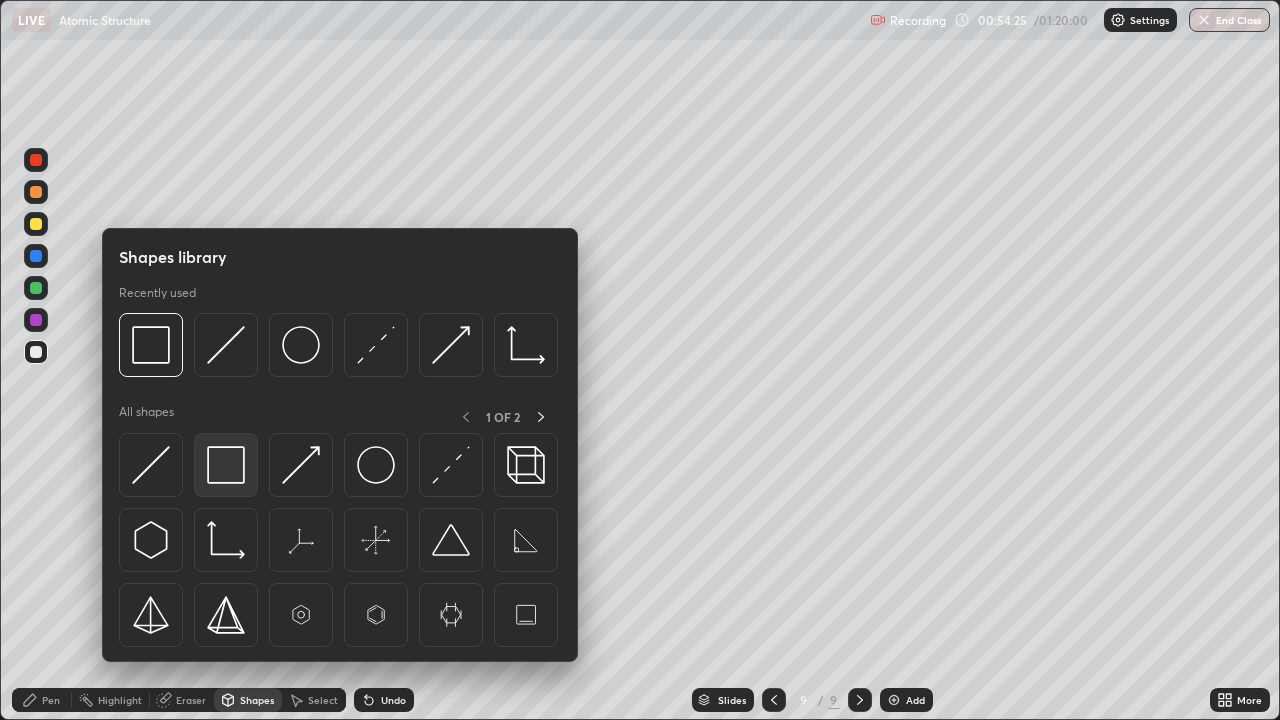 click at bounding box center [226, 465] 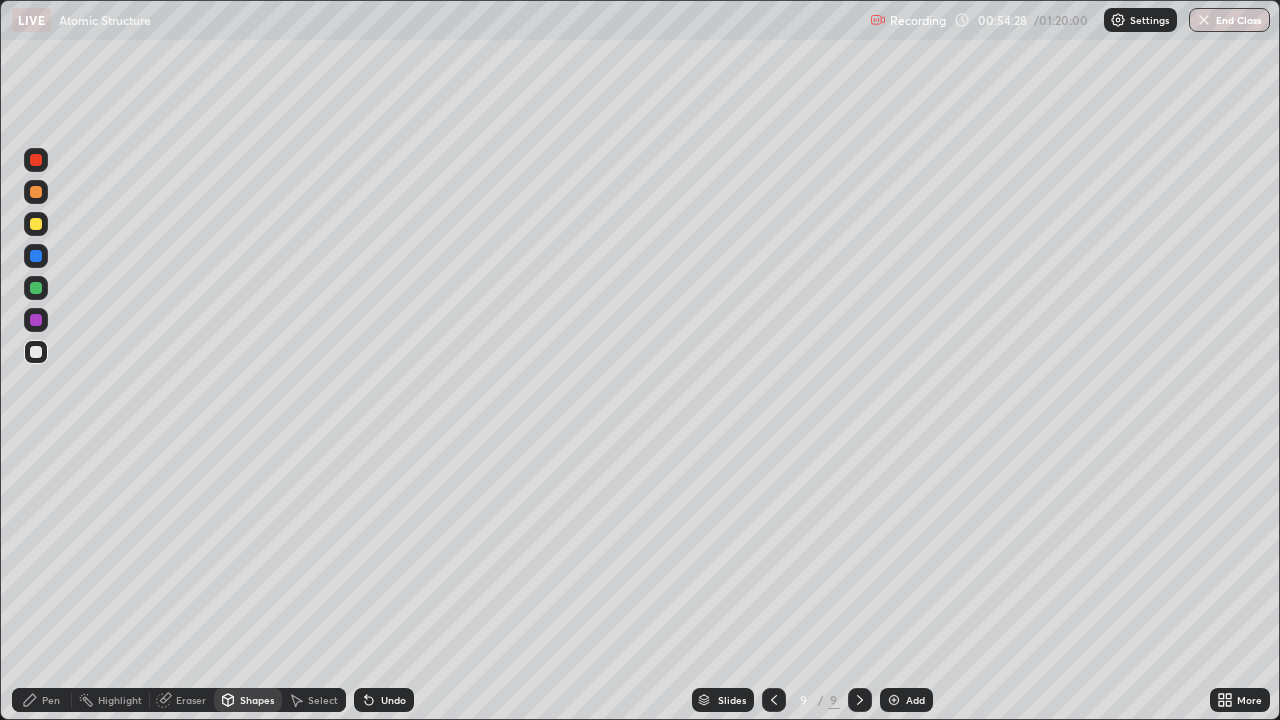 click on "Pen" at bounding box center (42, 700) 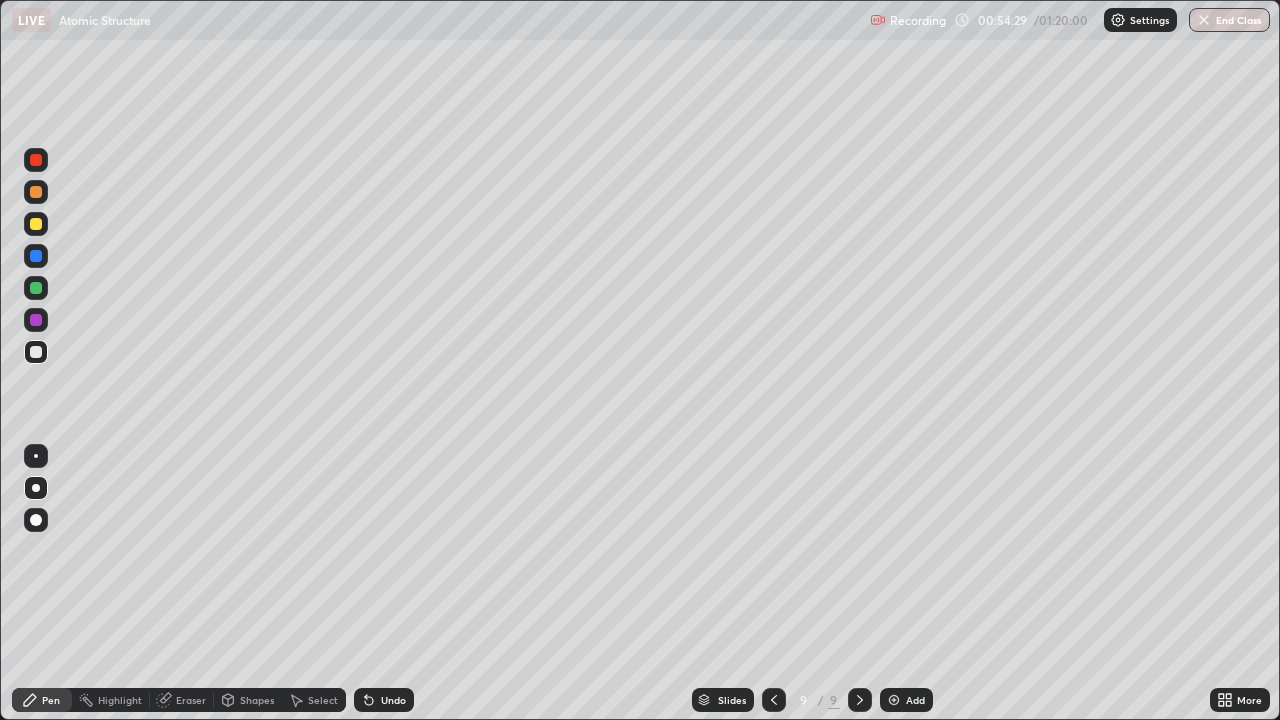 click at bounding box center (36, 352) 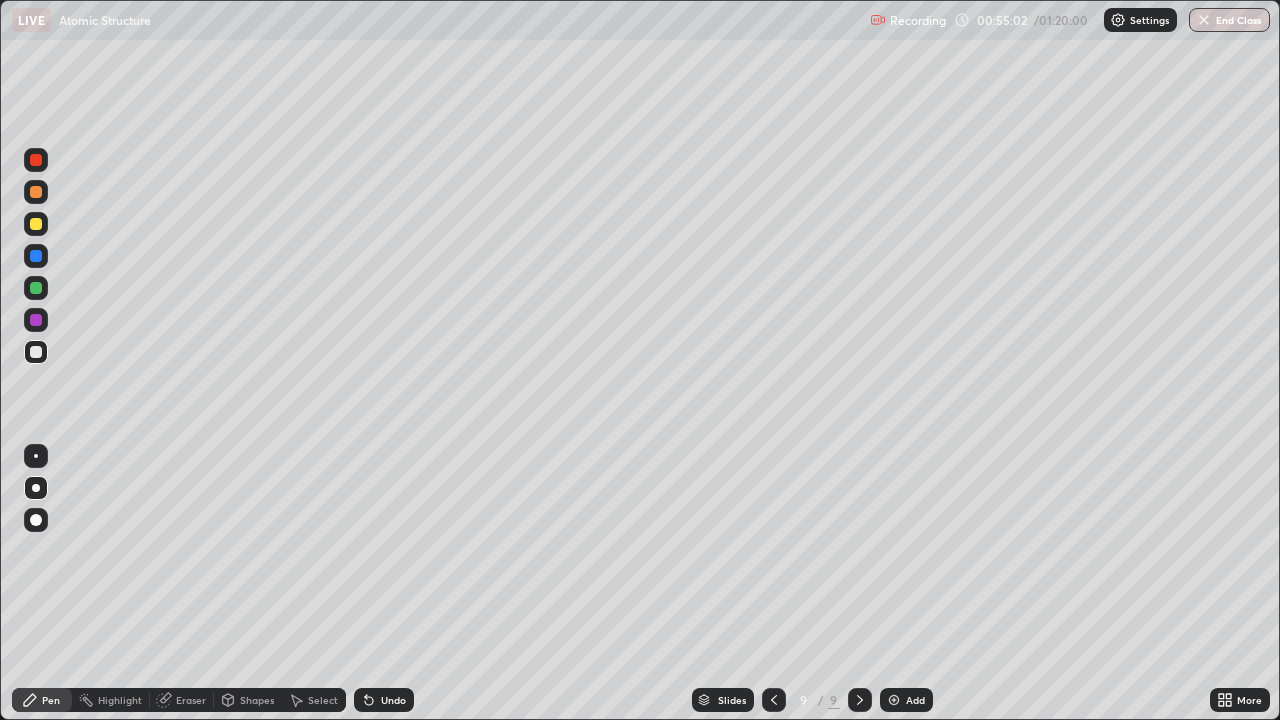 click on "Undo" at bounding box center [384, 700] 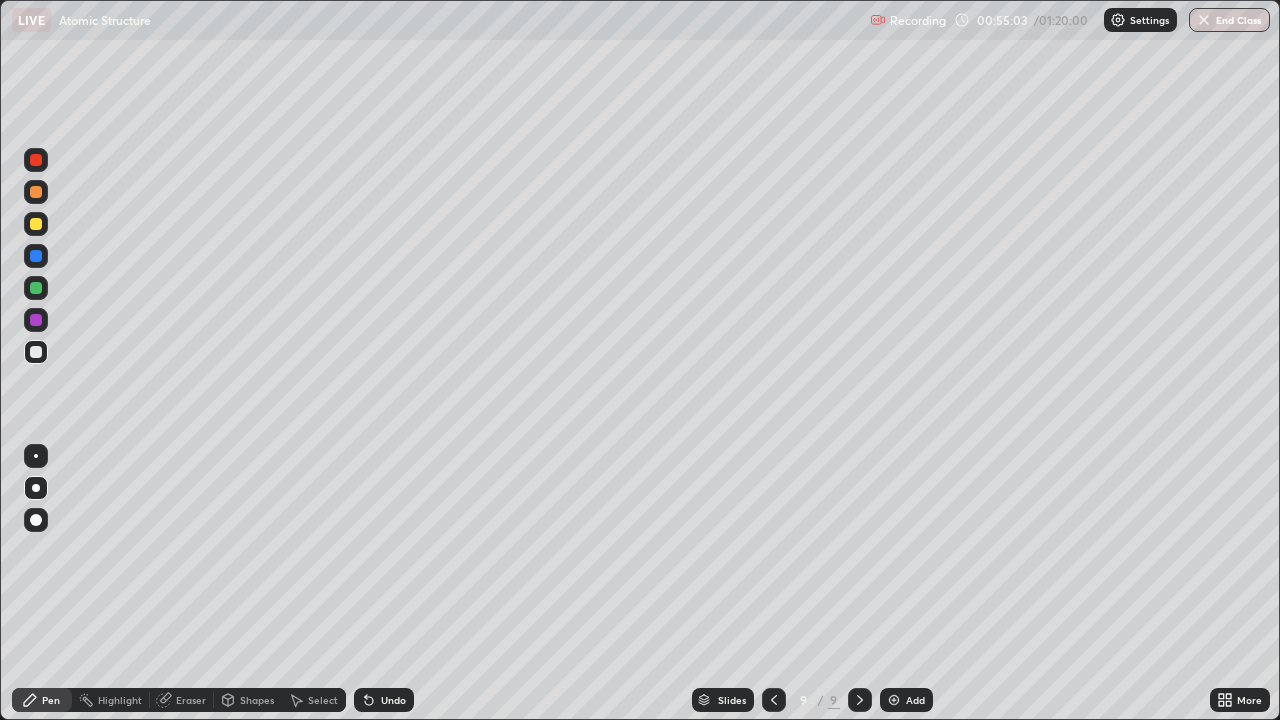 click on "Undo" at bounding box center [384, 700] 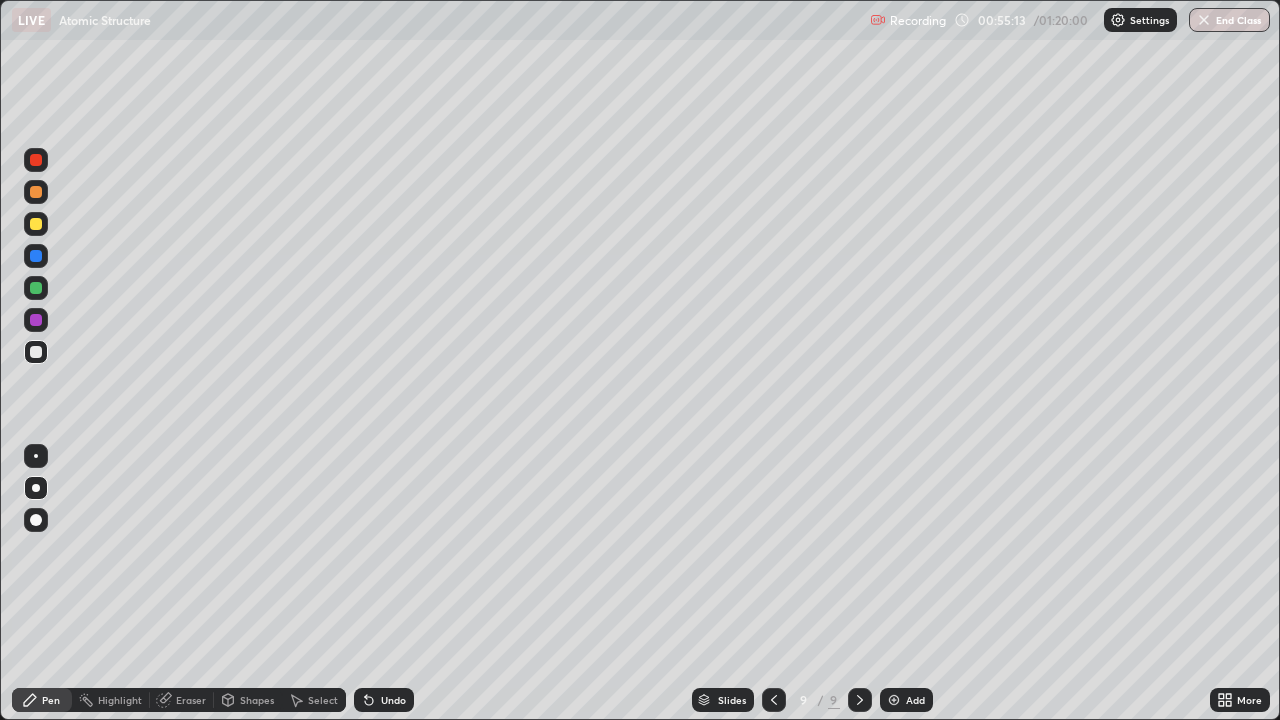 click on "Undo" at bounding box center [384, 700] 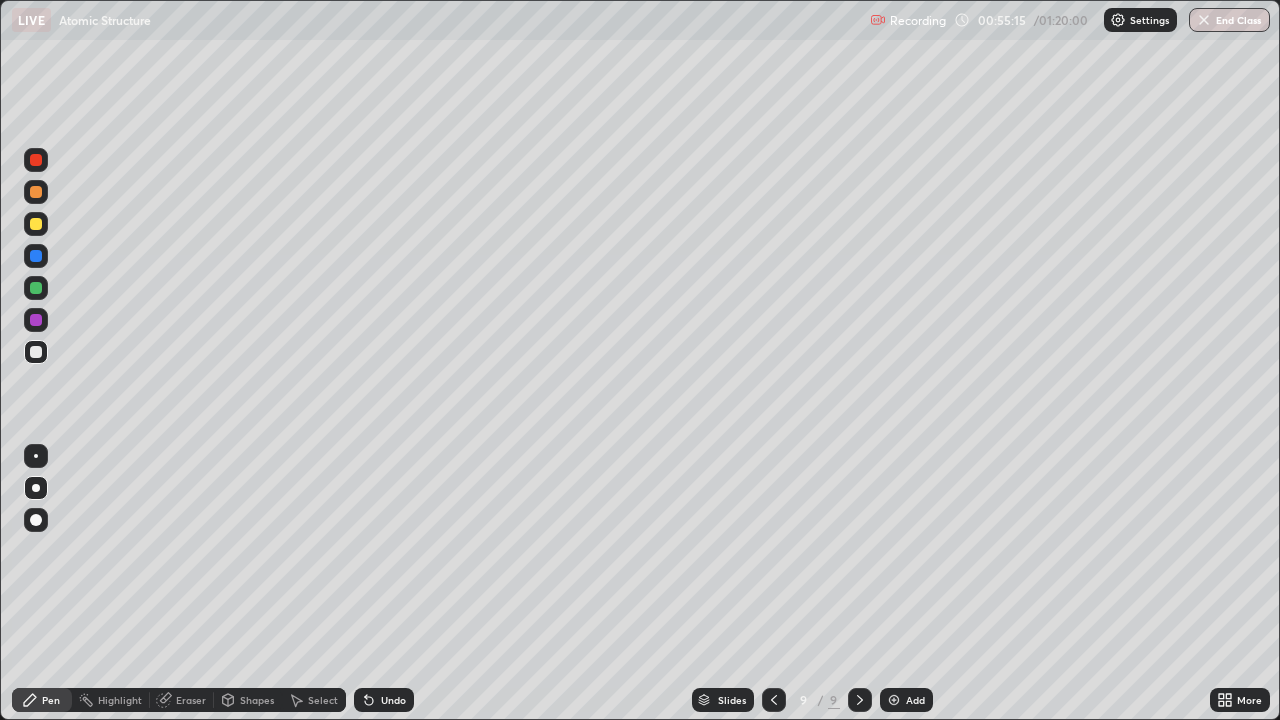 click on "Undo" at bounding box center [384, 700] 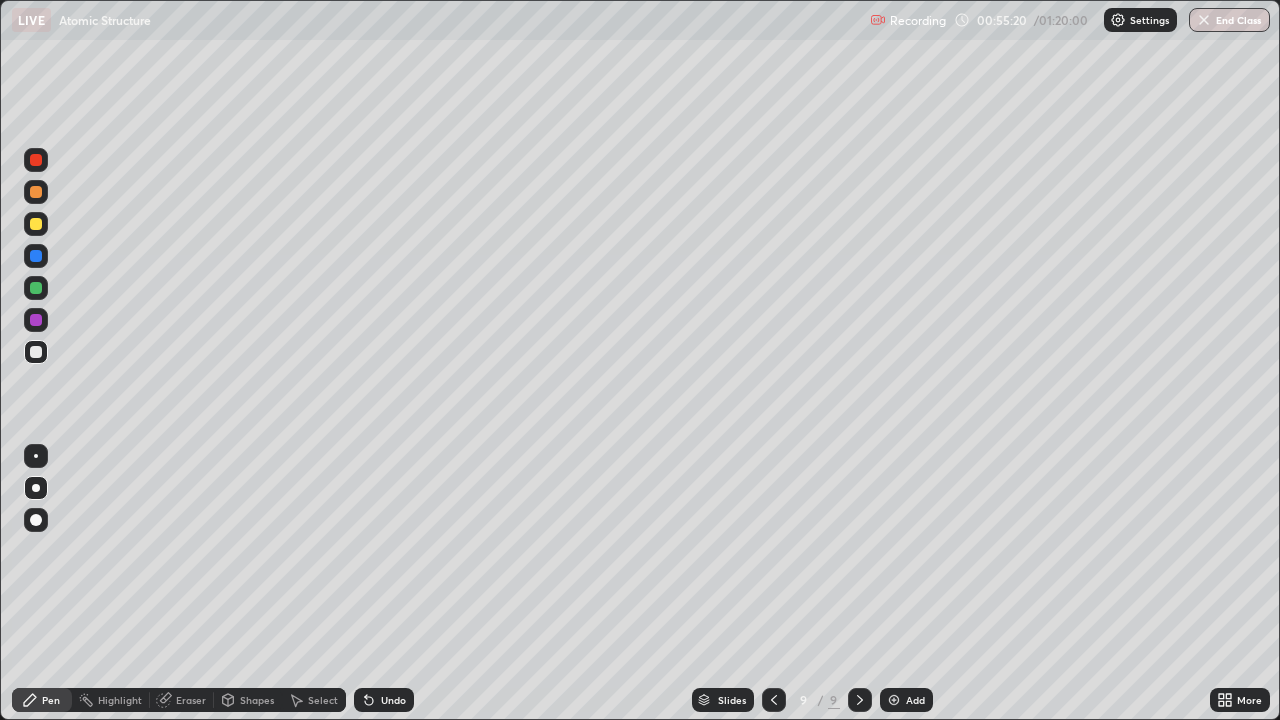 click on "Shapes" at bounding box center [257, 700] 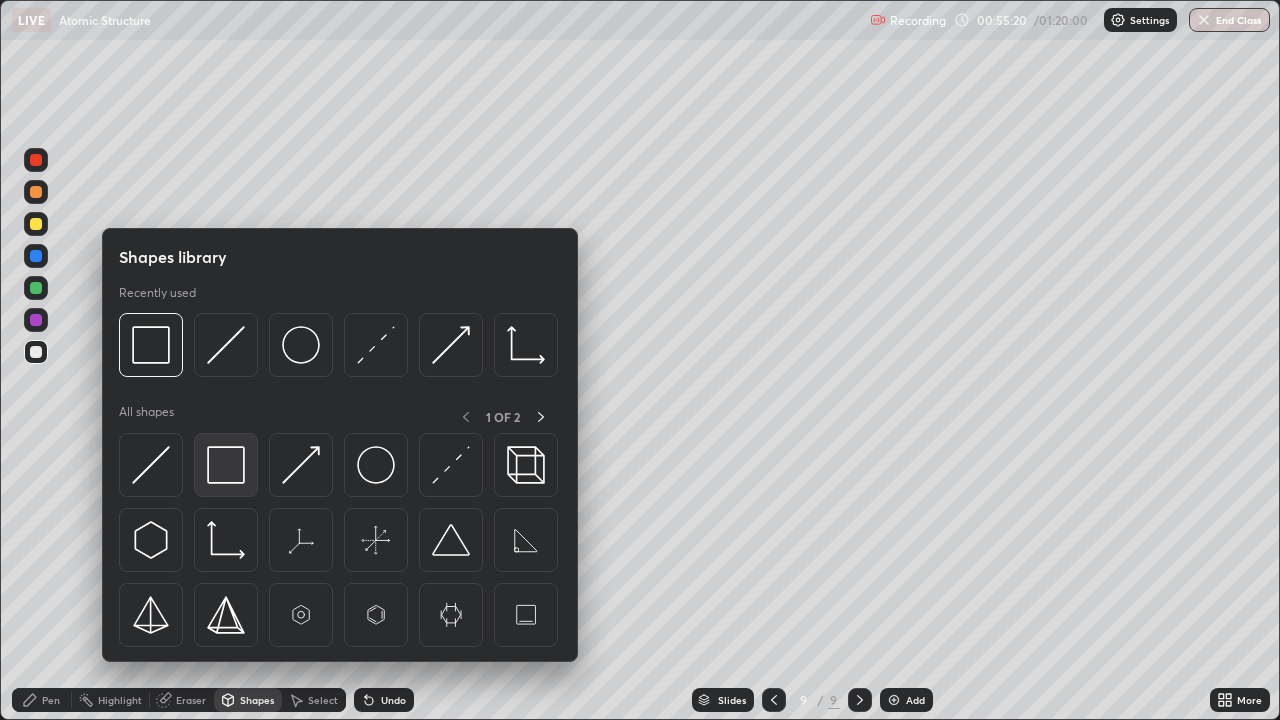 click at bounding box center [226, 465] 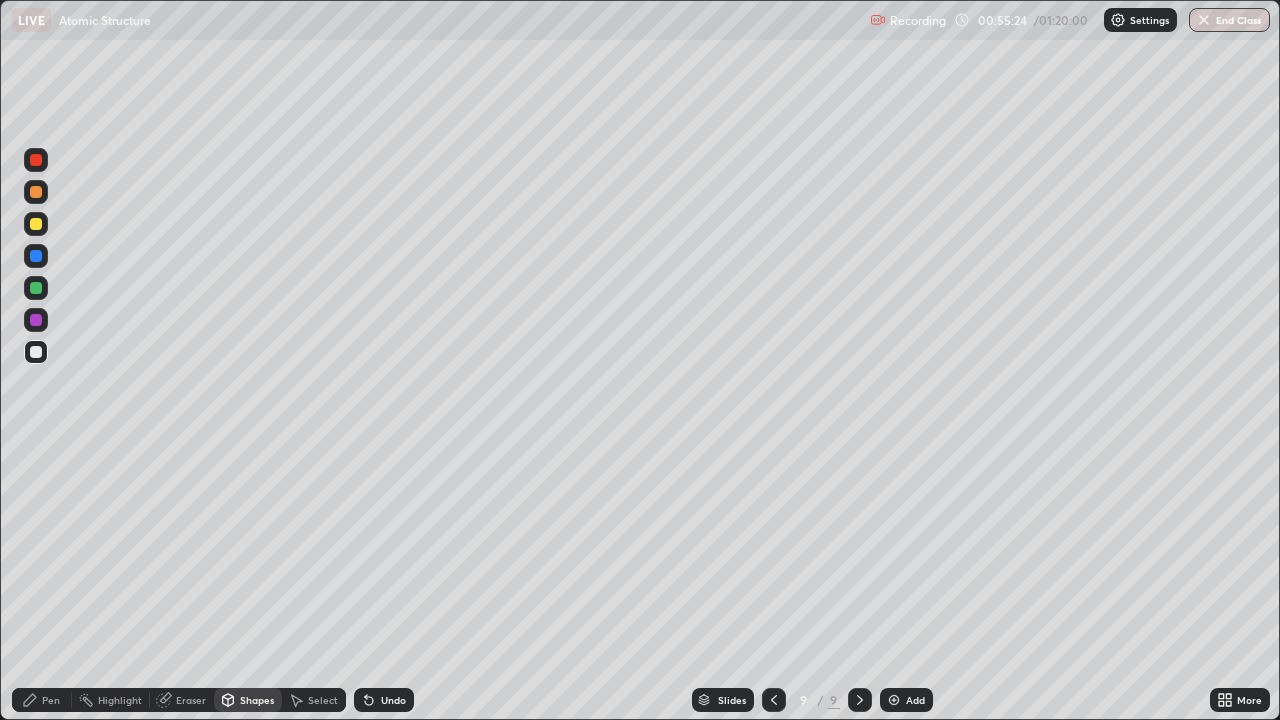 click on "Undo" at bounding box center [384, 700] 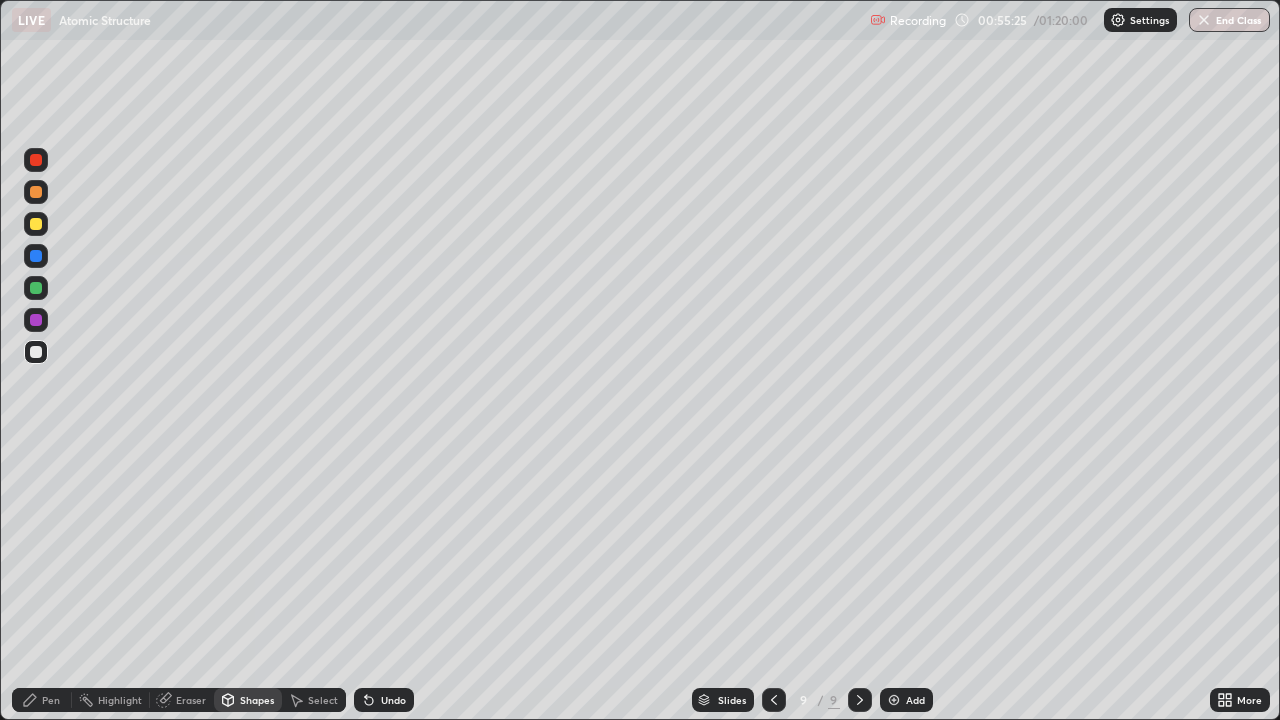 click at bounding box center (36, 224) 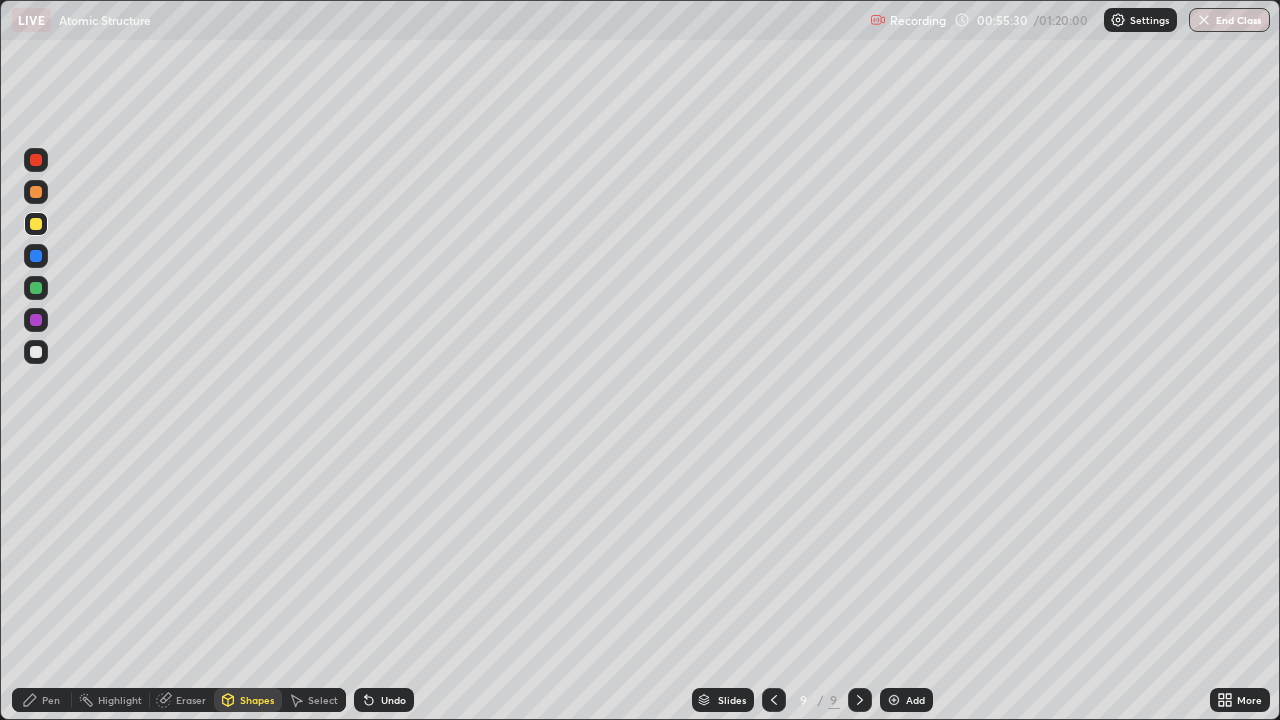 click on "Pen" at bounding box center [42, 700] 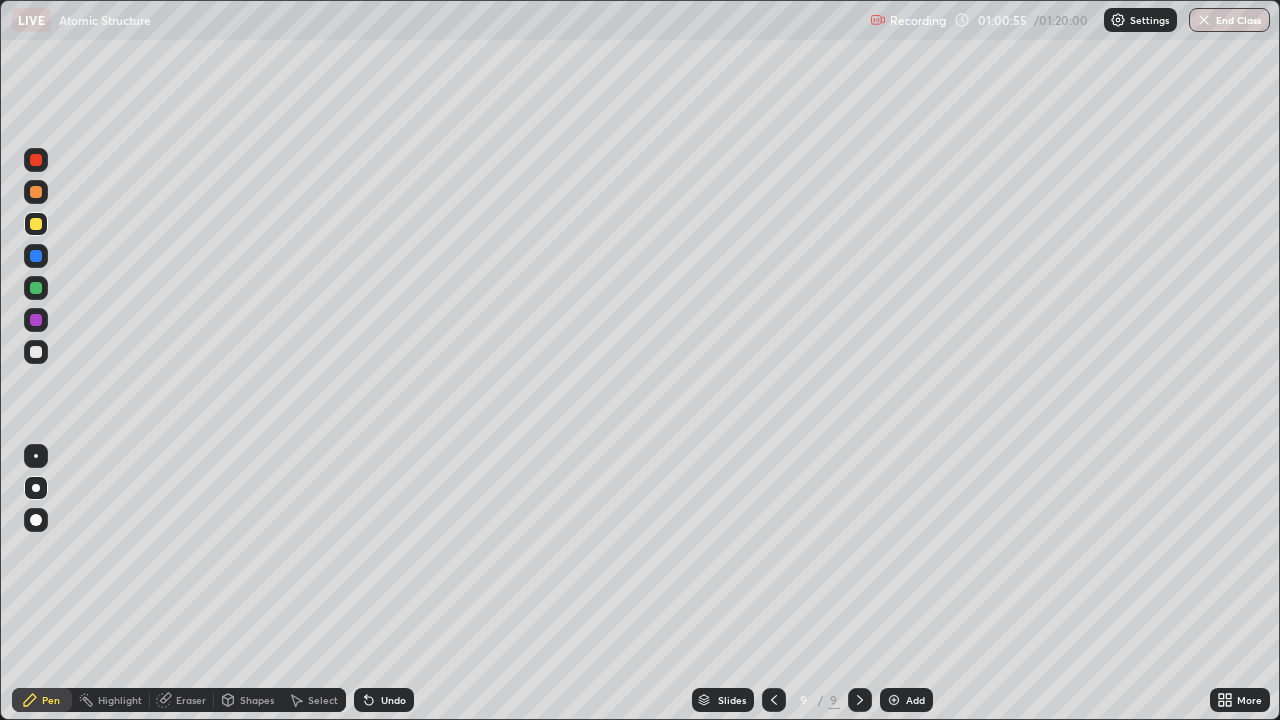 click on "Add" at bounding box center [906, 700] 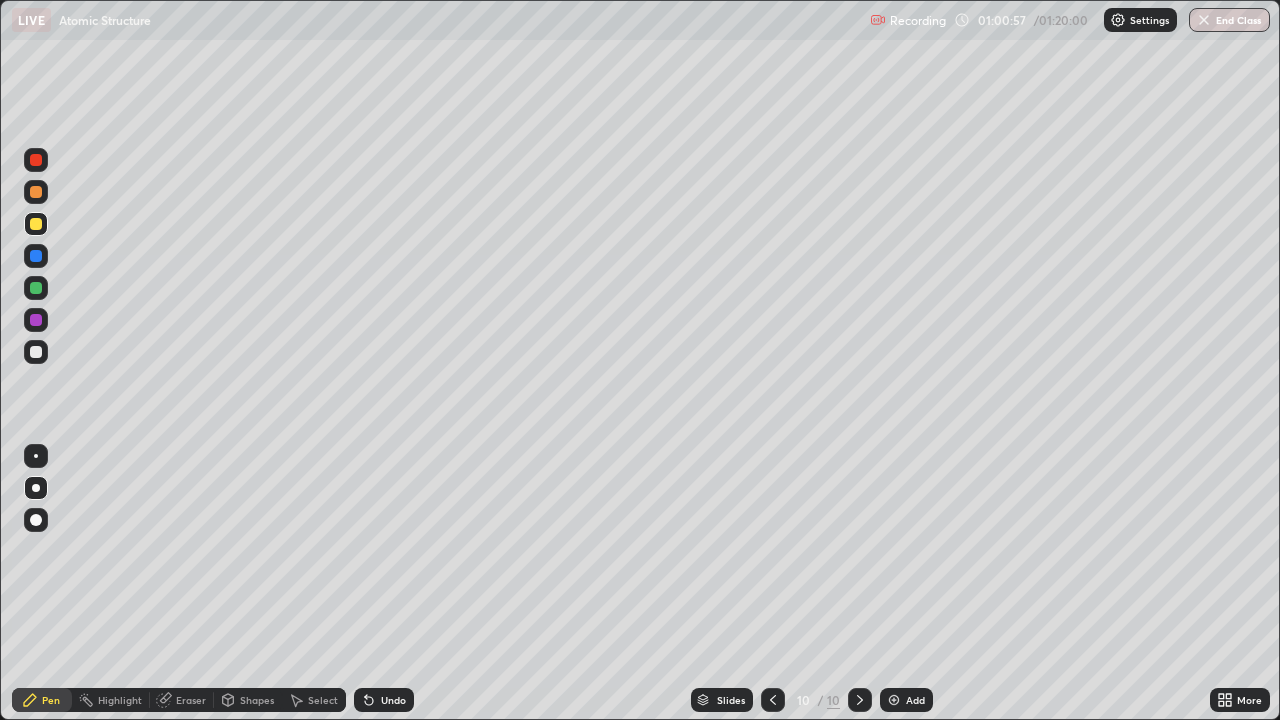 click on "Shapes" at bounding box center [257, 700] 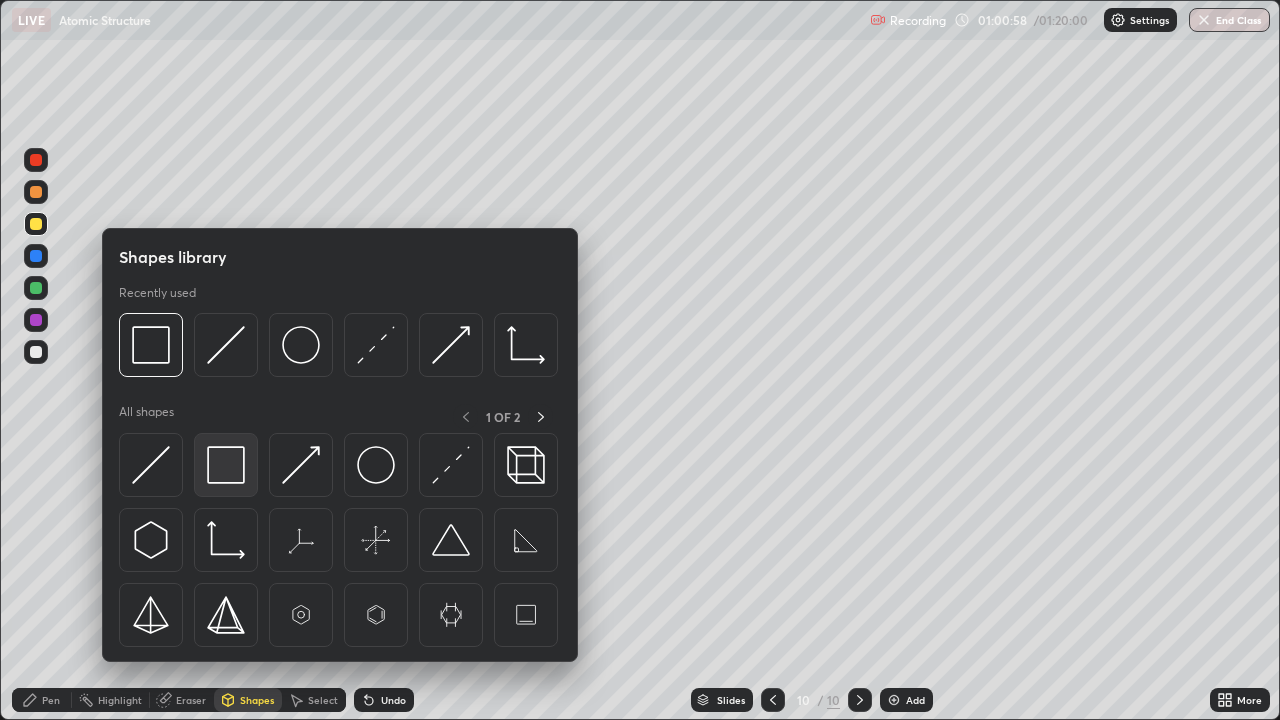 click at bounding box center (226, 465) 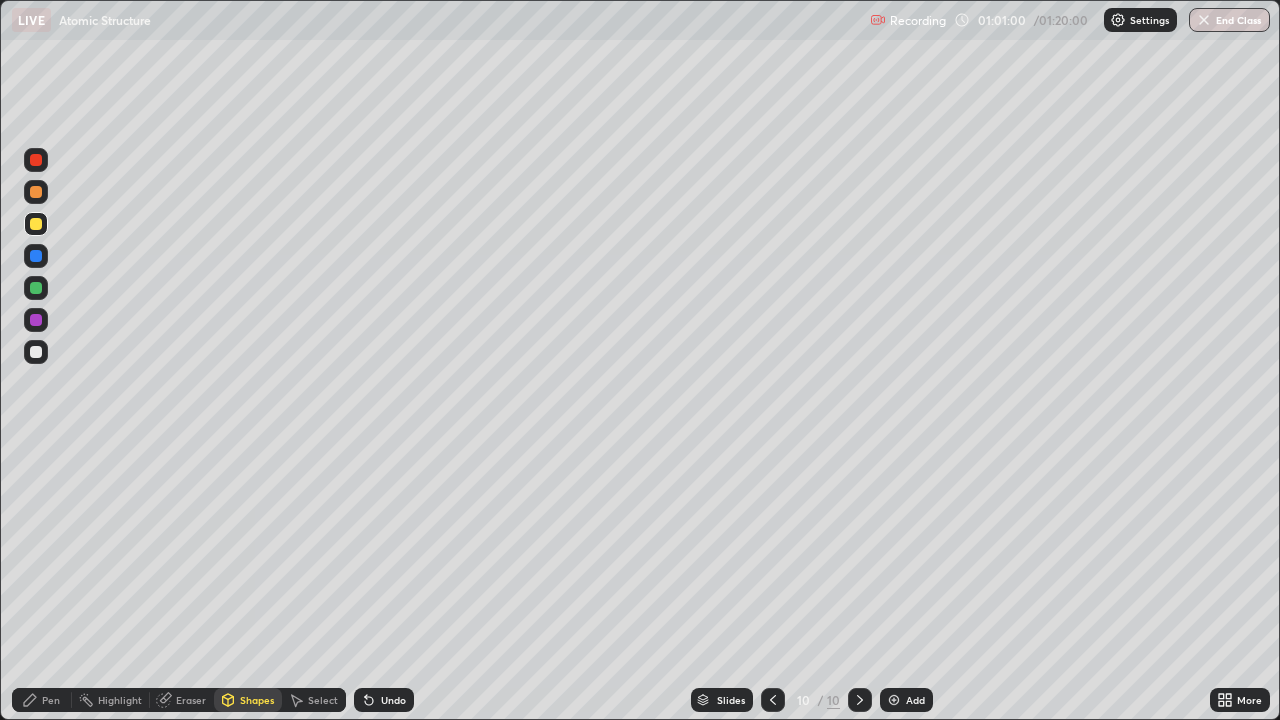 click on "Pen" at bounding box center [42, 700] 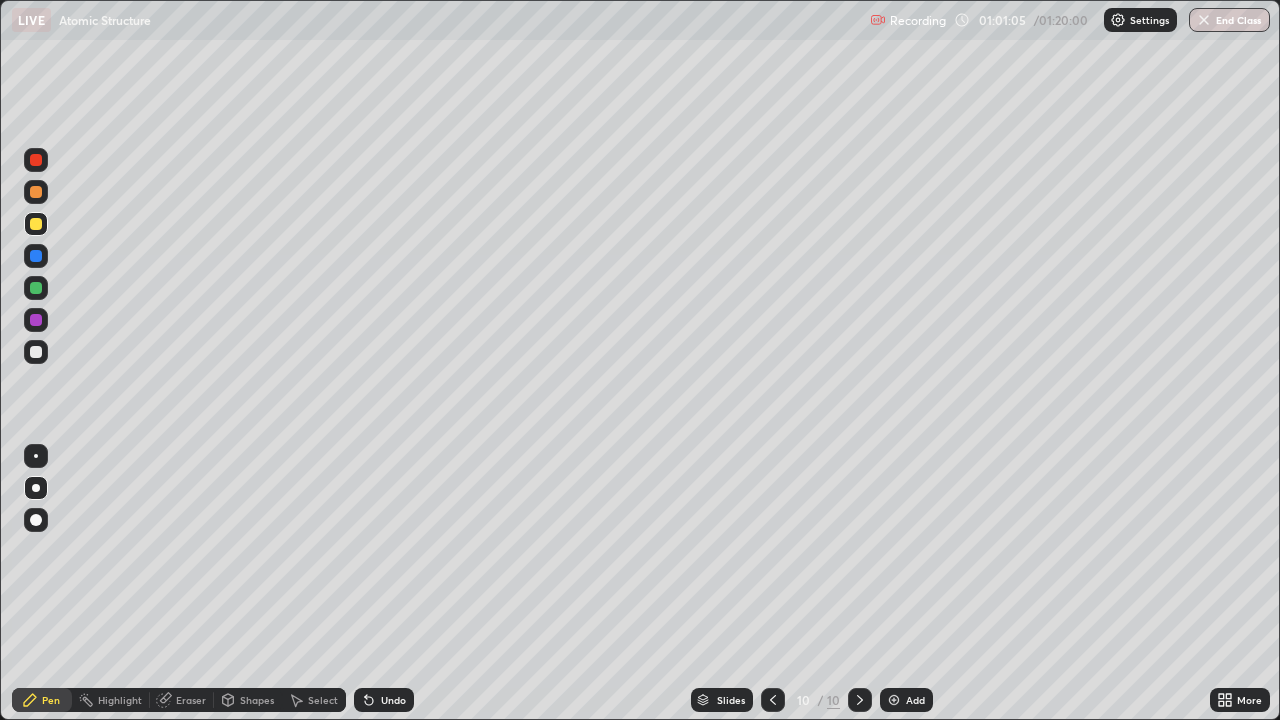 click at bounding box center (36, 224) 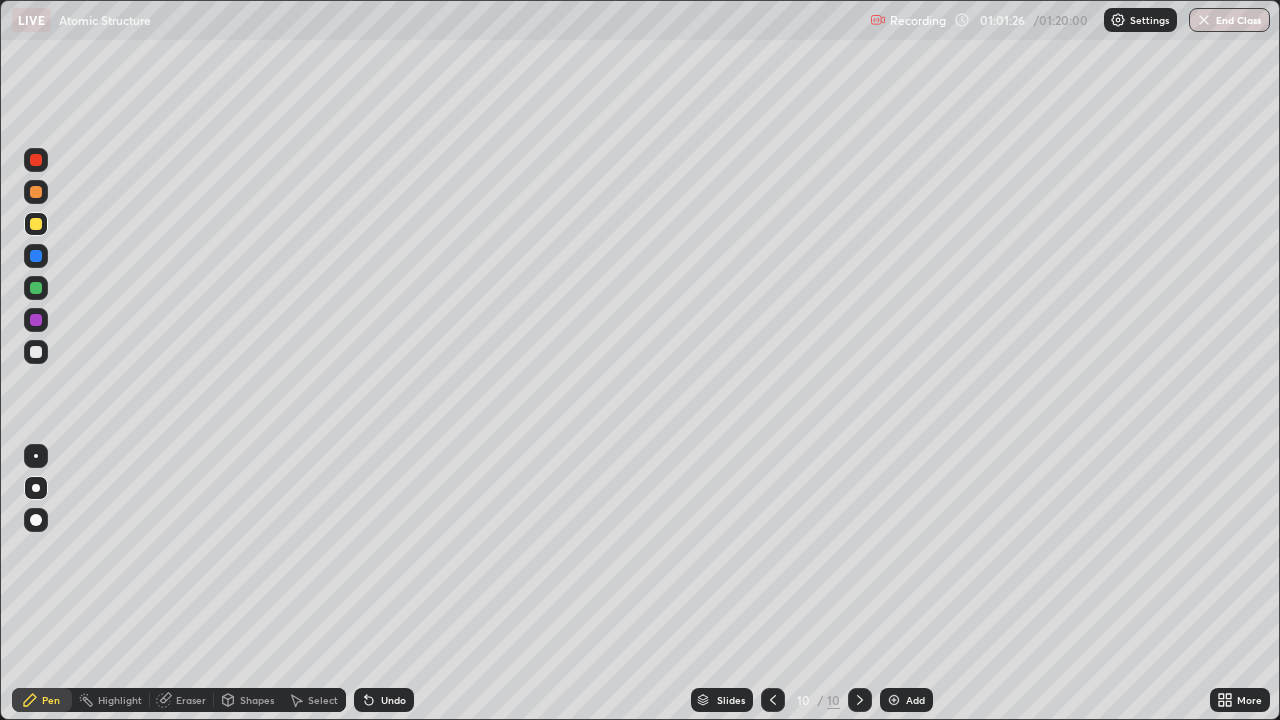 click at bounding box center [36, 256] 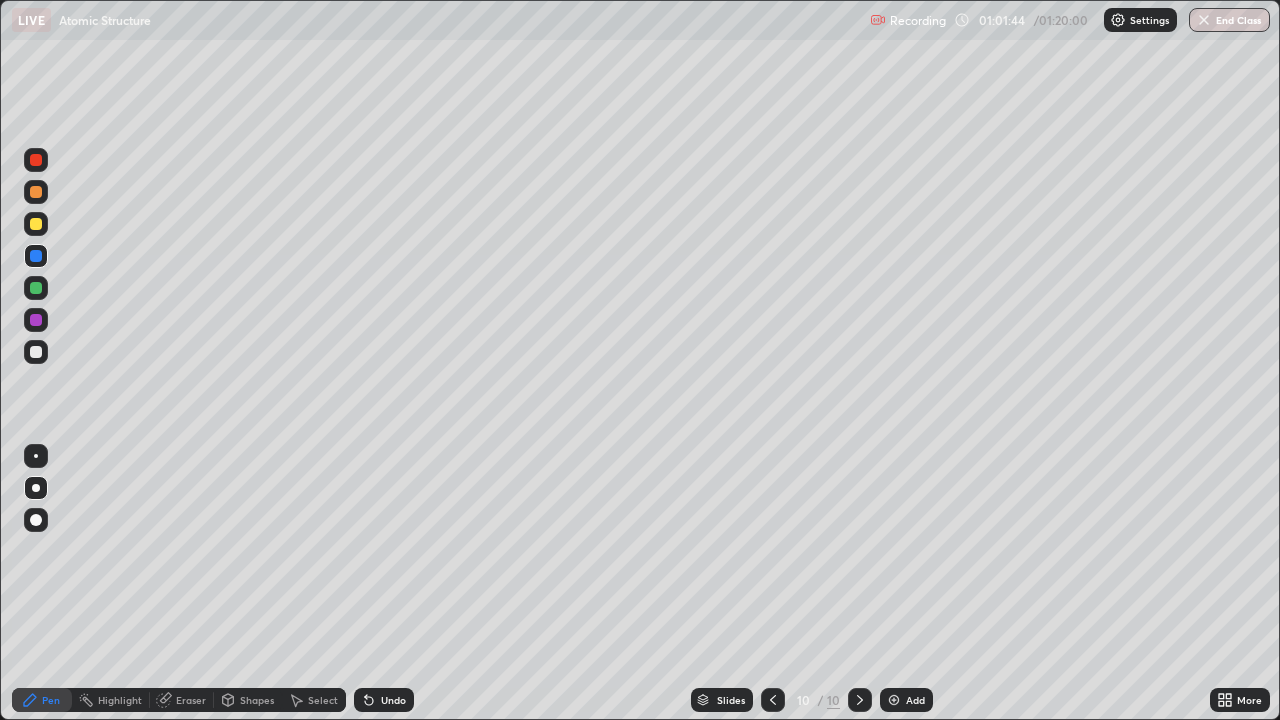 click at bounding box center (36, 224) 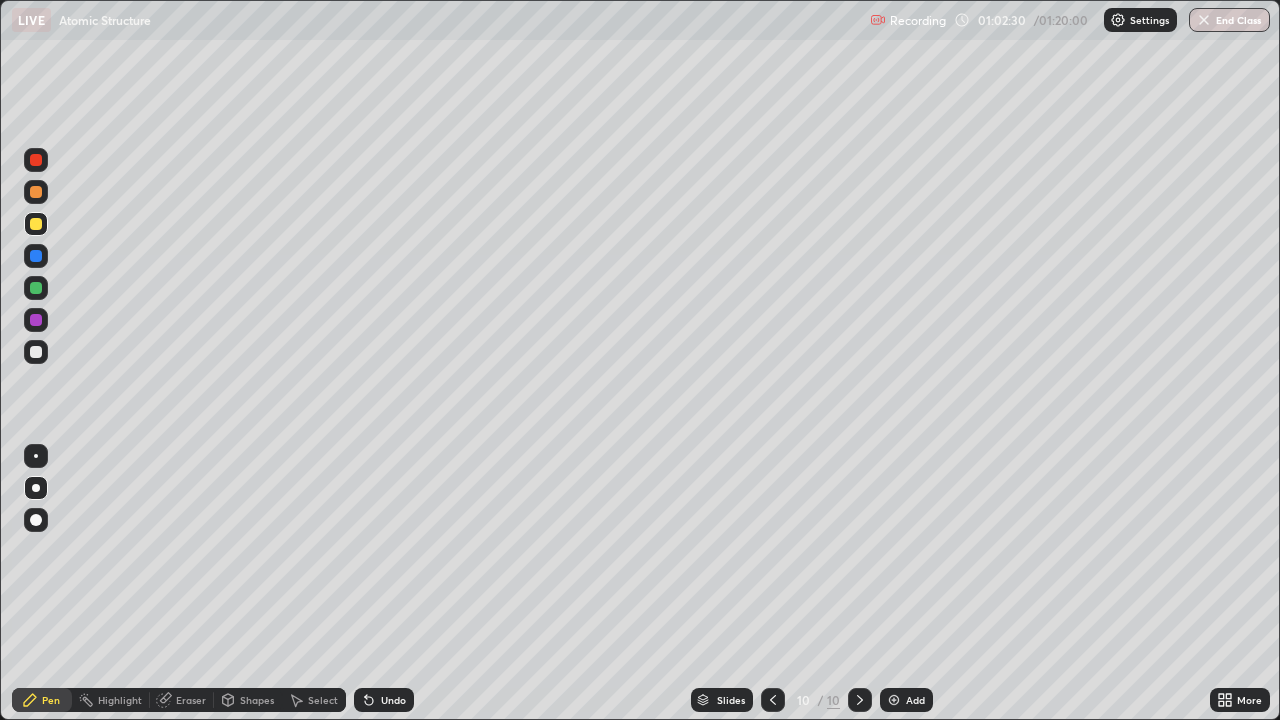 click at bounding box center [36, 352] 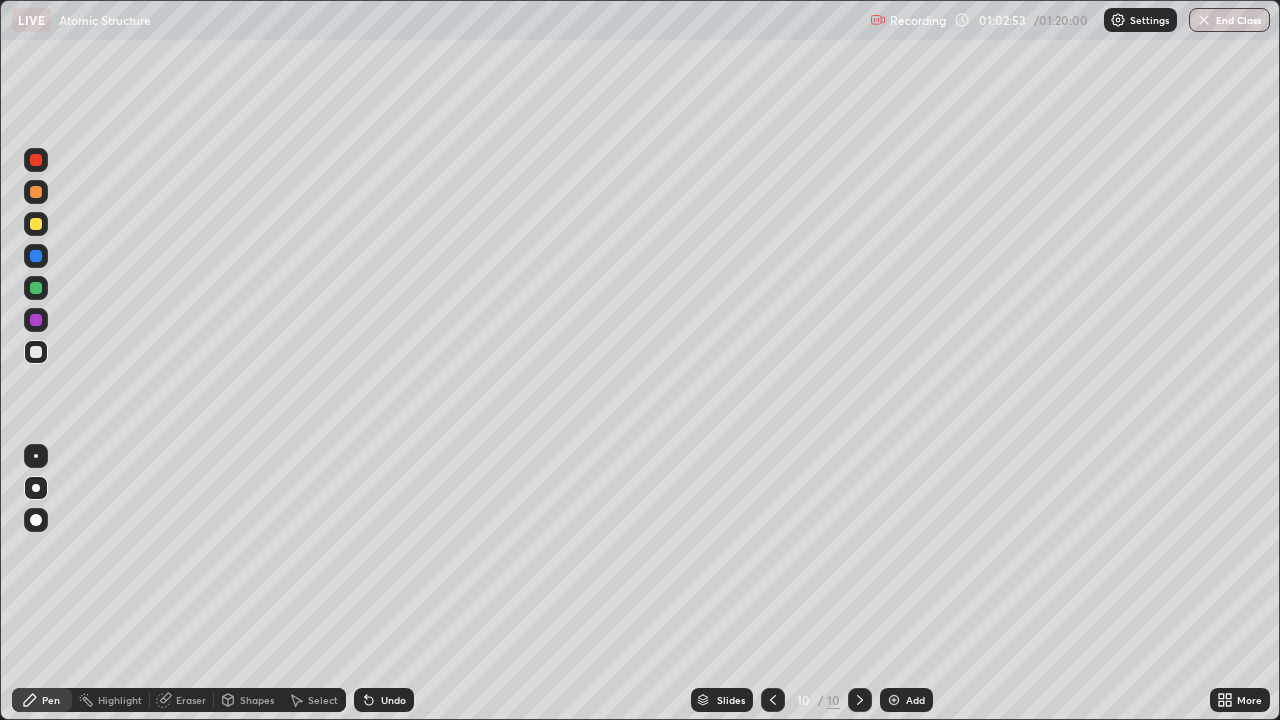 click at bounding box center (36, 320) 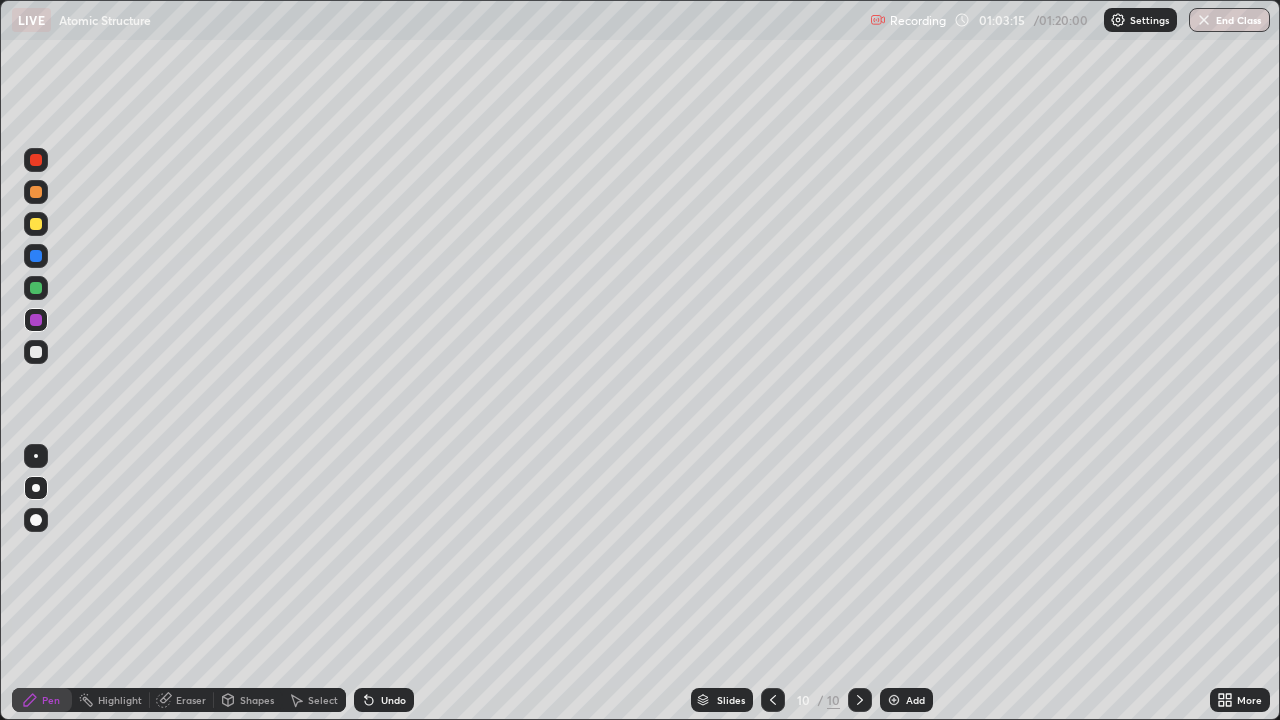 click at bounding box center [36, 352] 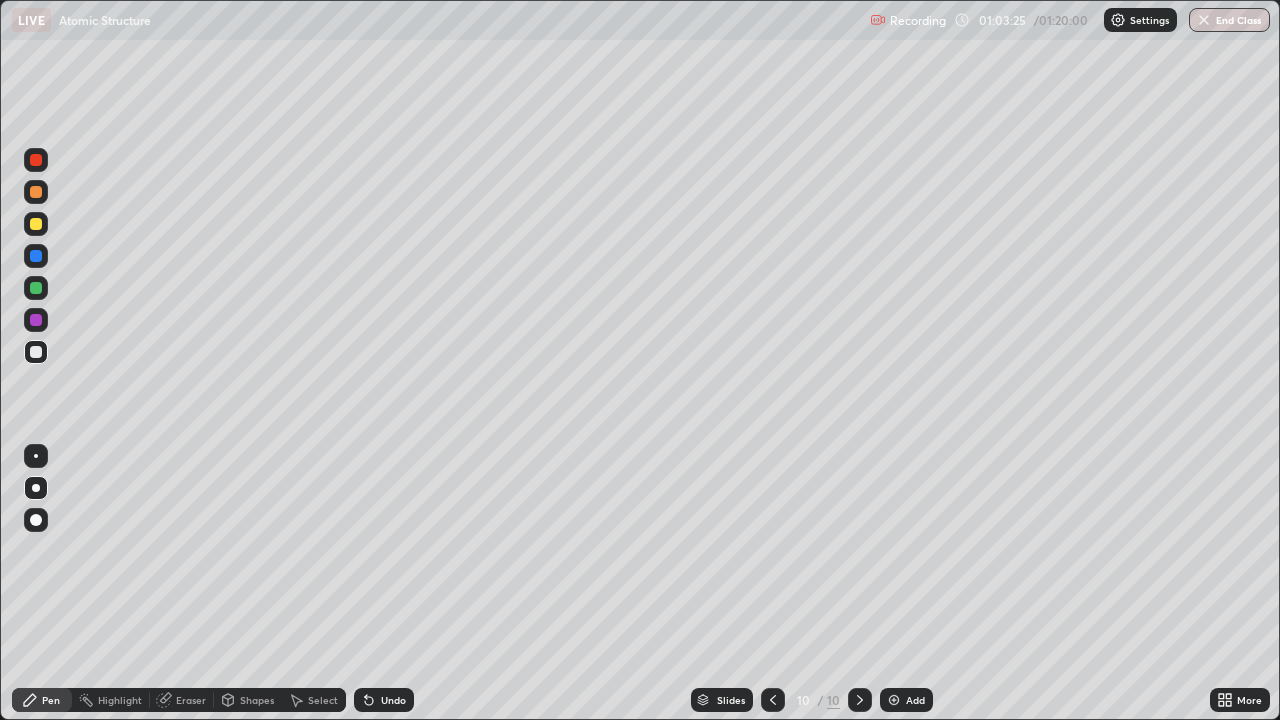 click on "Undo" at bounding box center [384, 700] 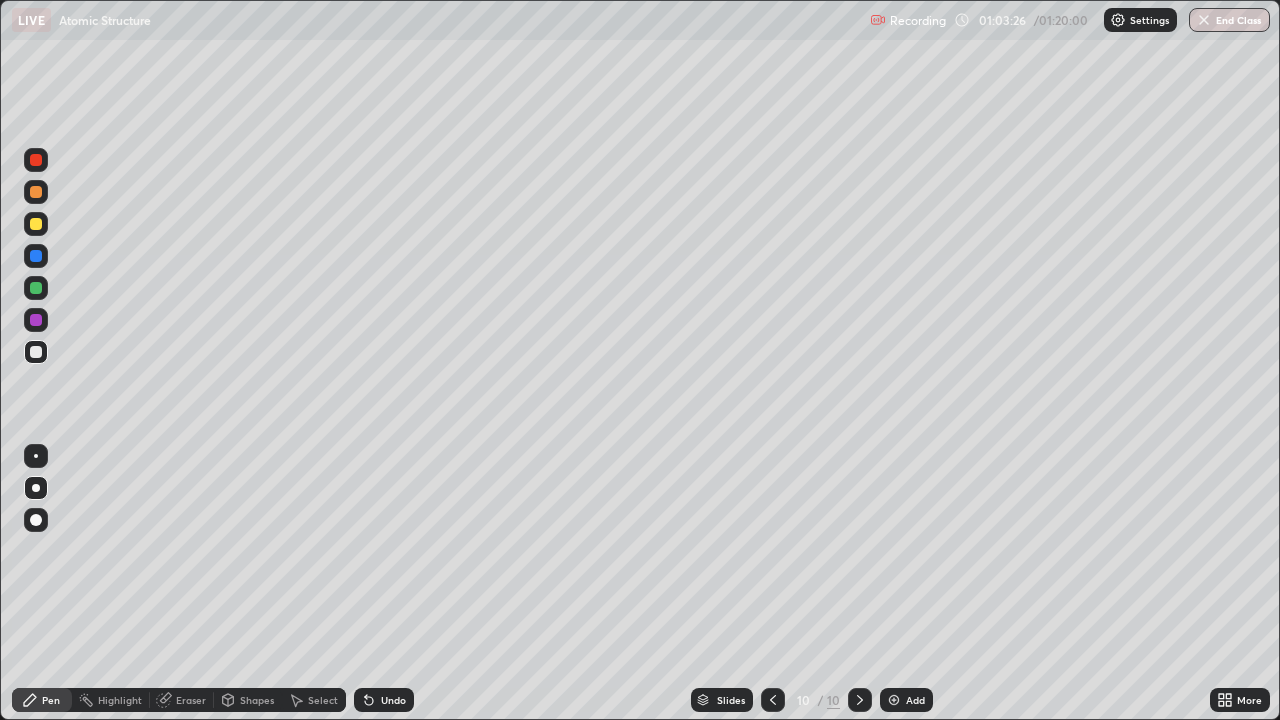 click on "Undo" at bounding box center (384, 700) 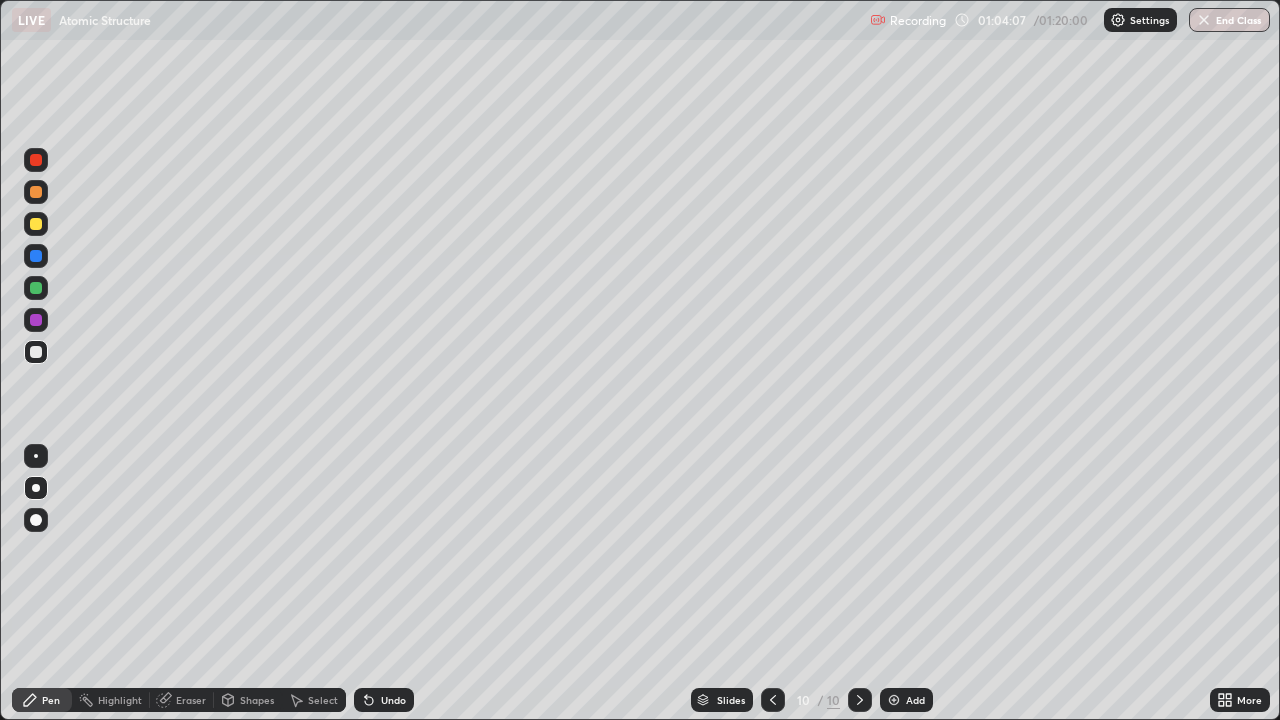 click on "Undo" at bounding box center (384, 700) 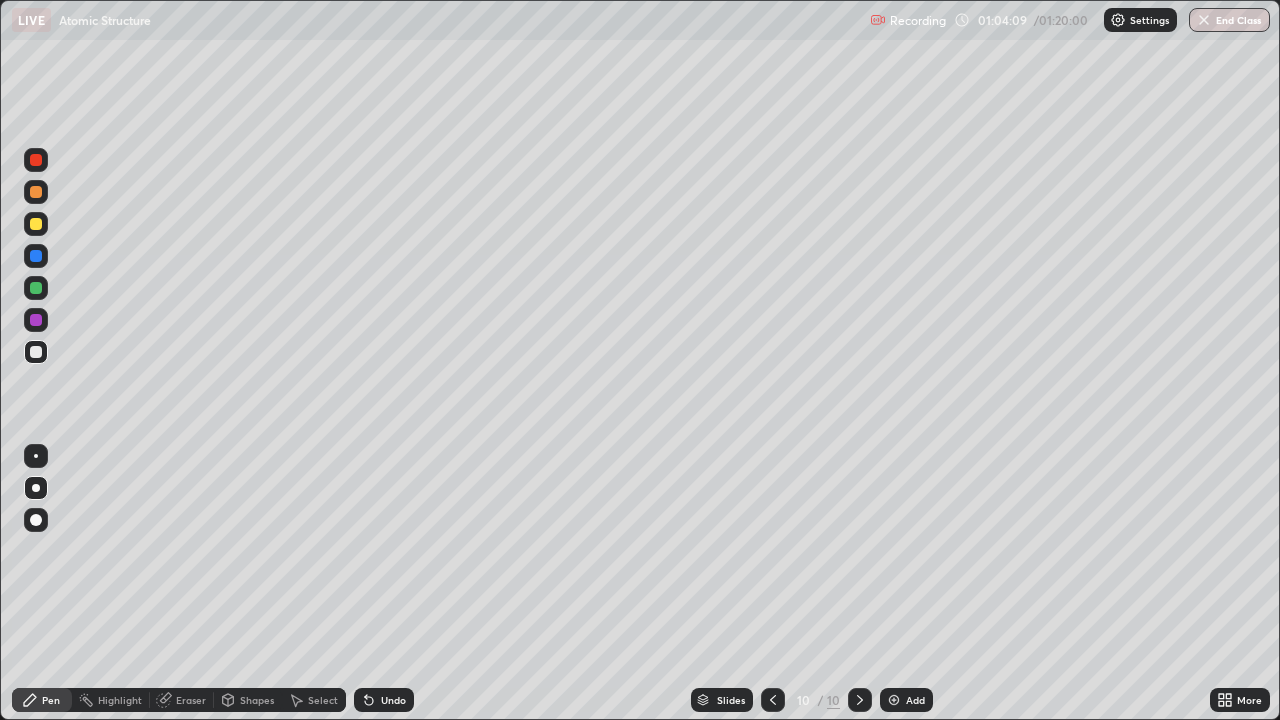 click on "Undo" at bounding box center [384, 700] 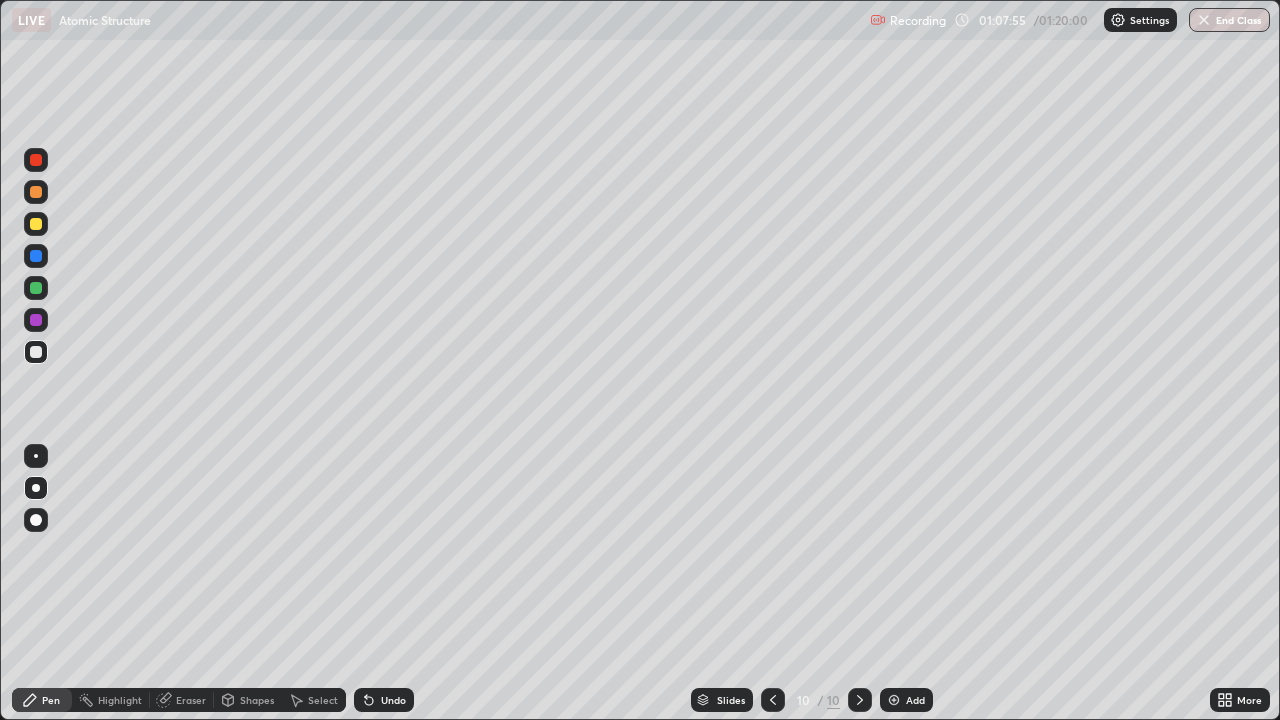 click at bounding box center (894, 700) 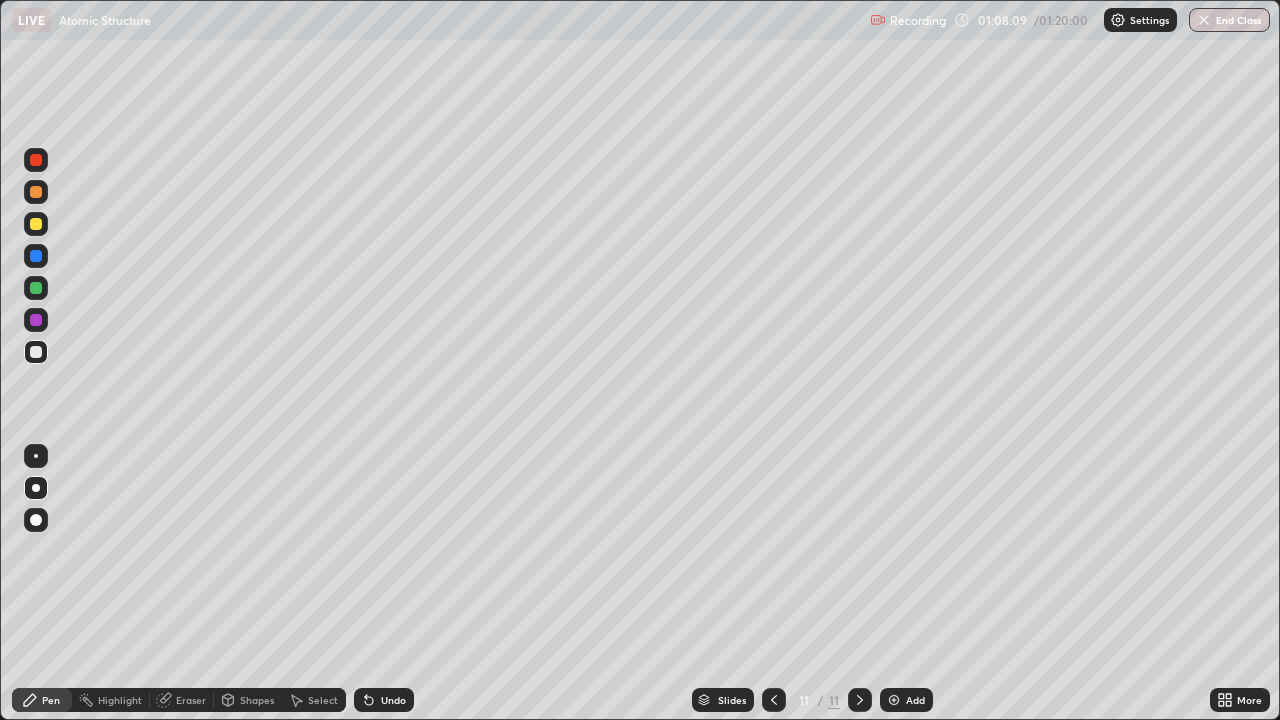 click at bounding box center (36, 224) 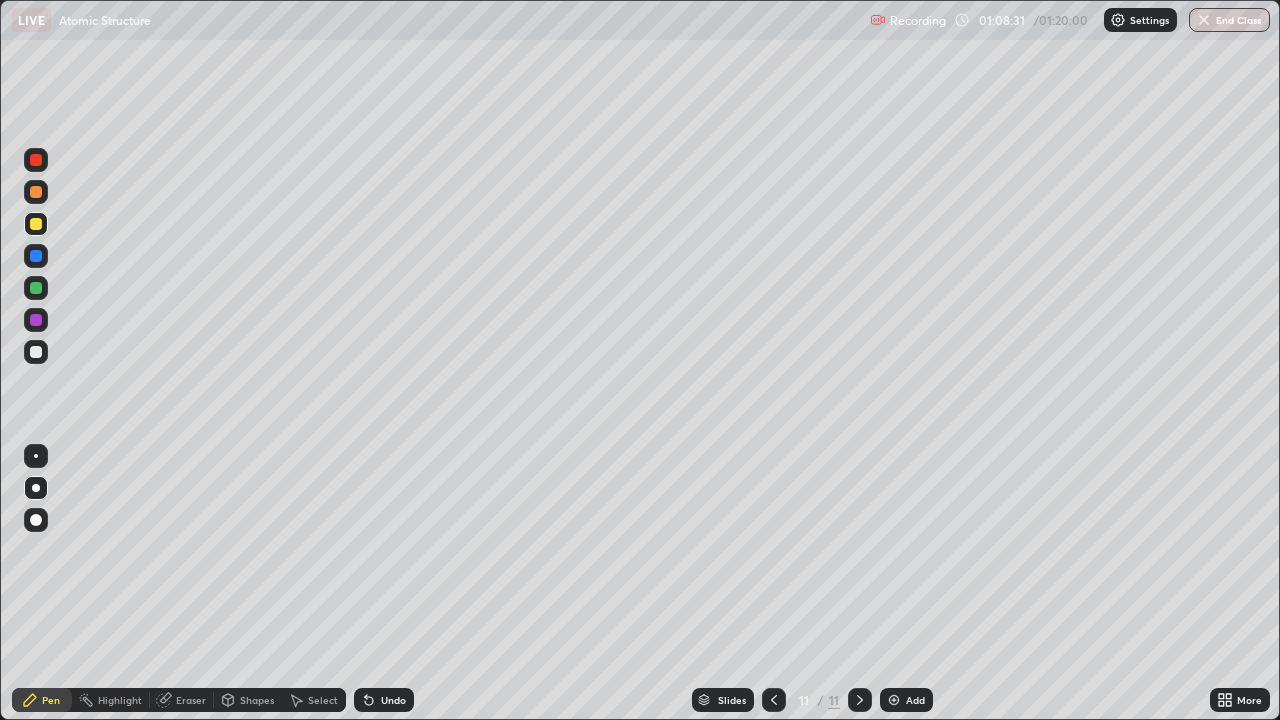 click at bounding box center (36, 352) 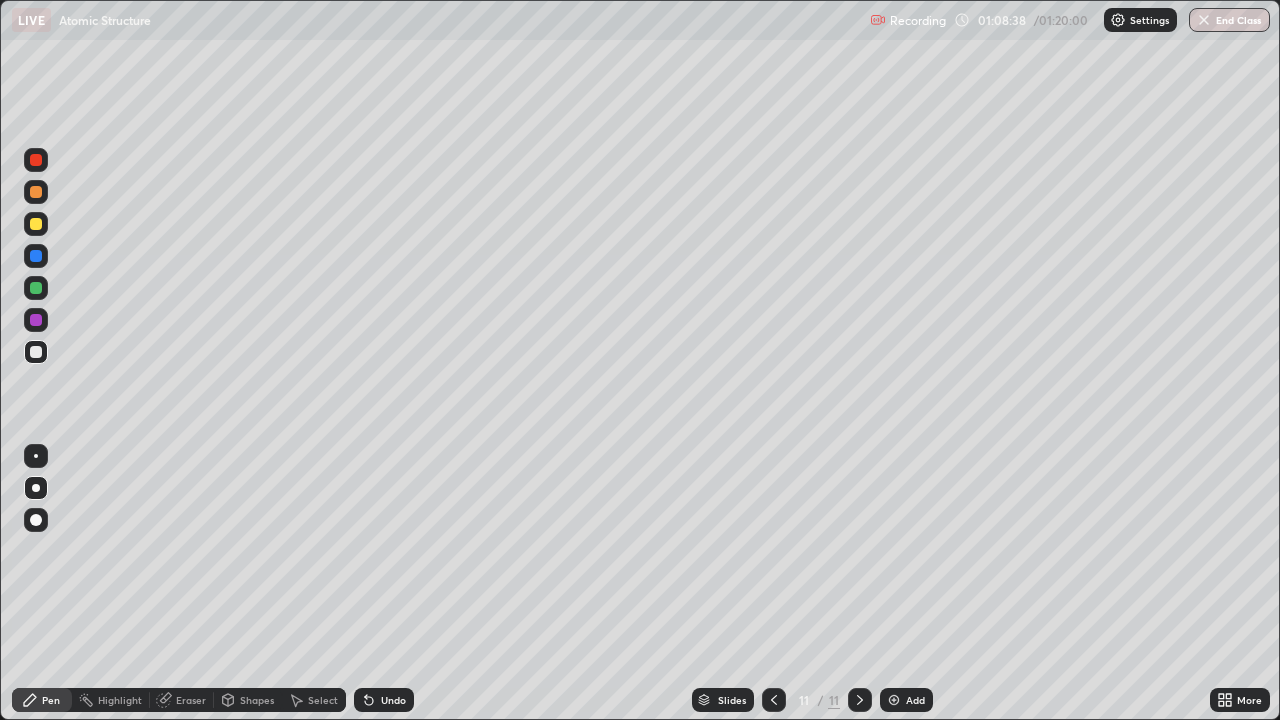 click 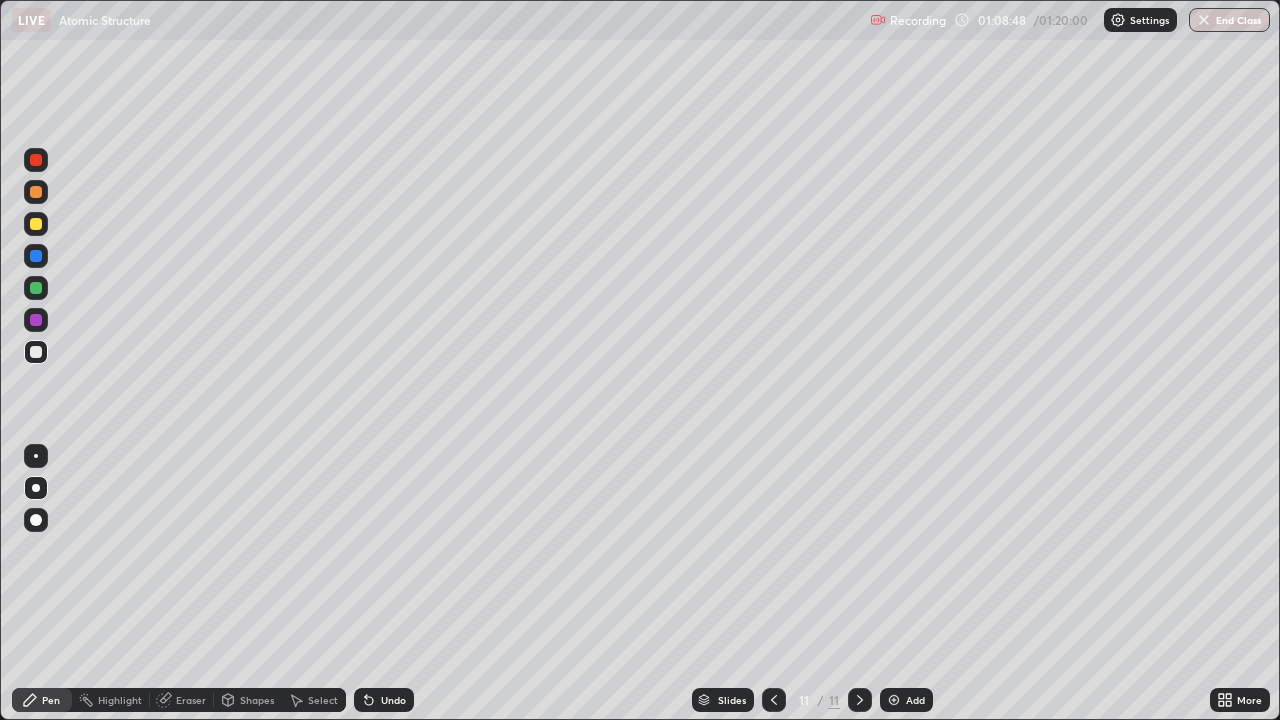 click on "Shapes" at bounding box center [257, 700] 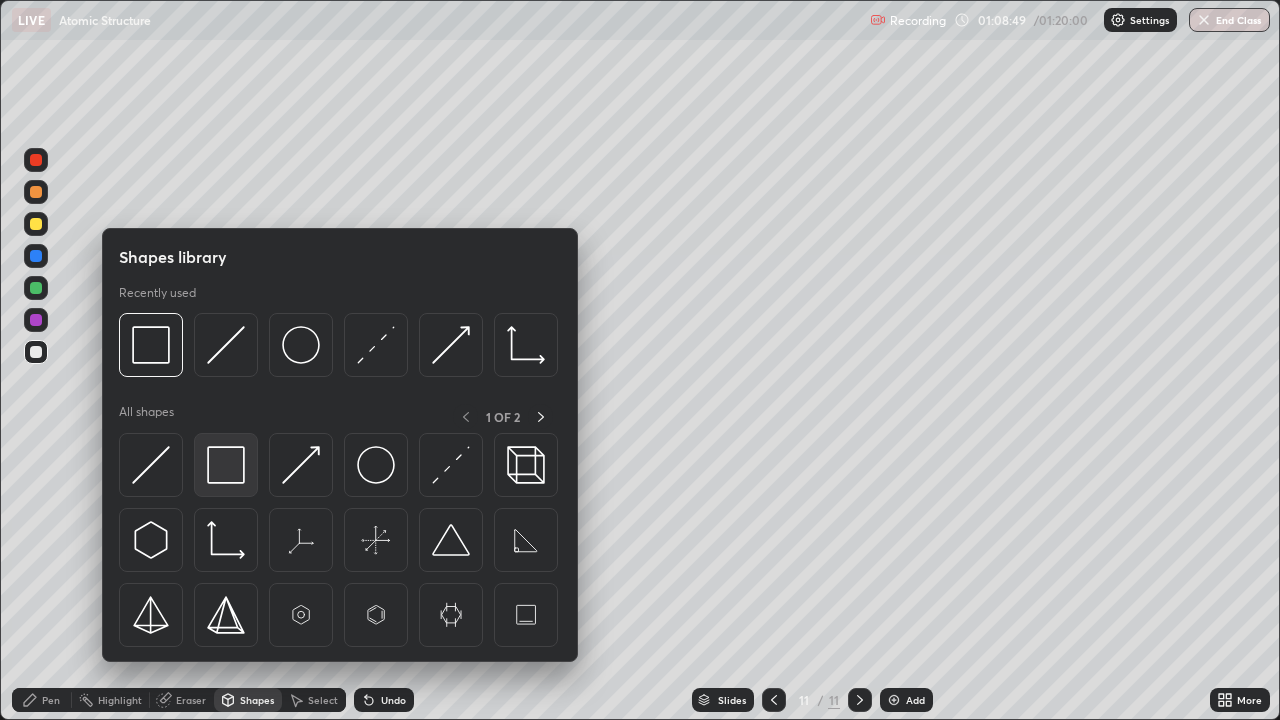 click at bounding box center (226, 465) 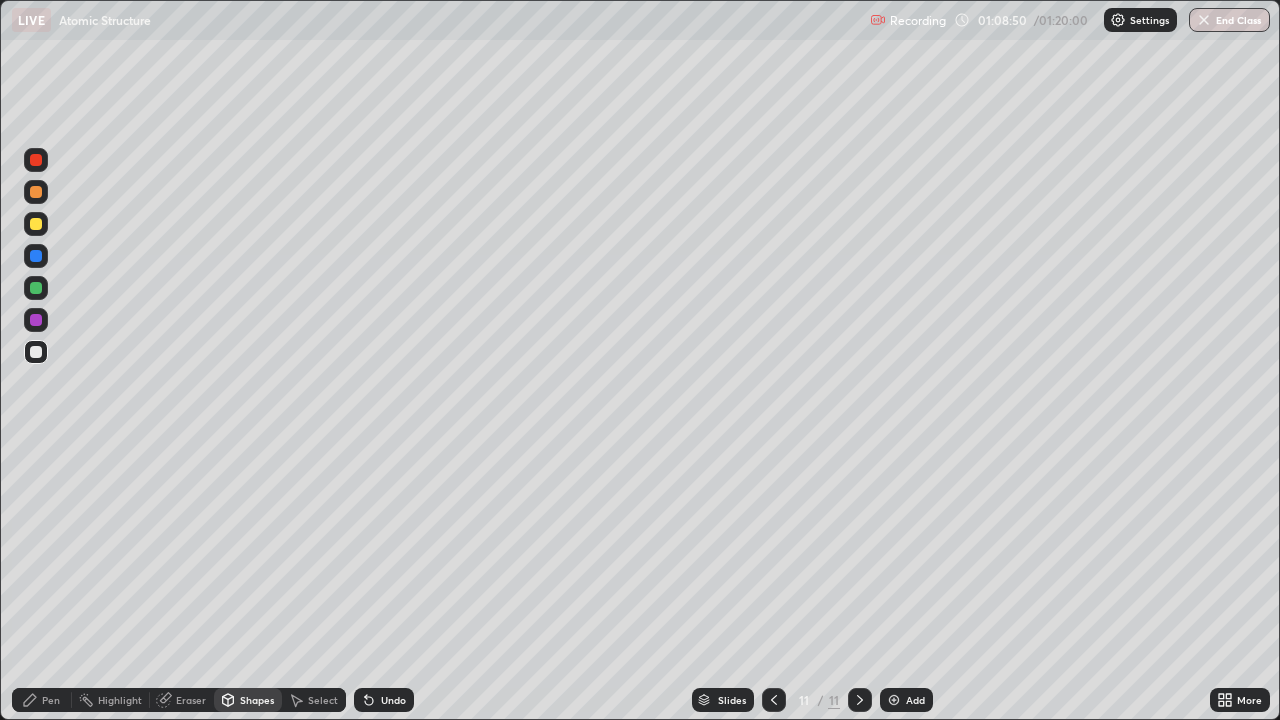 click at bounding box center [36, 288] 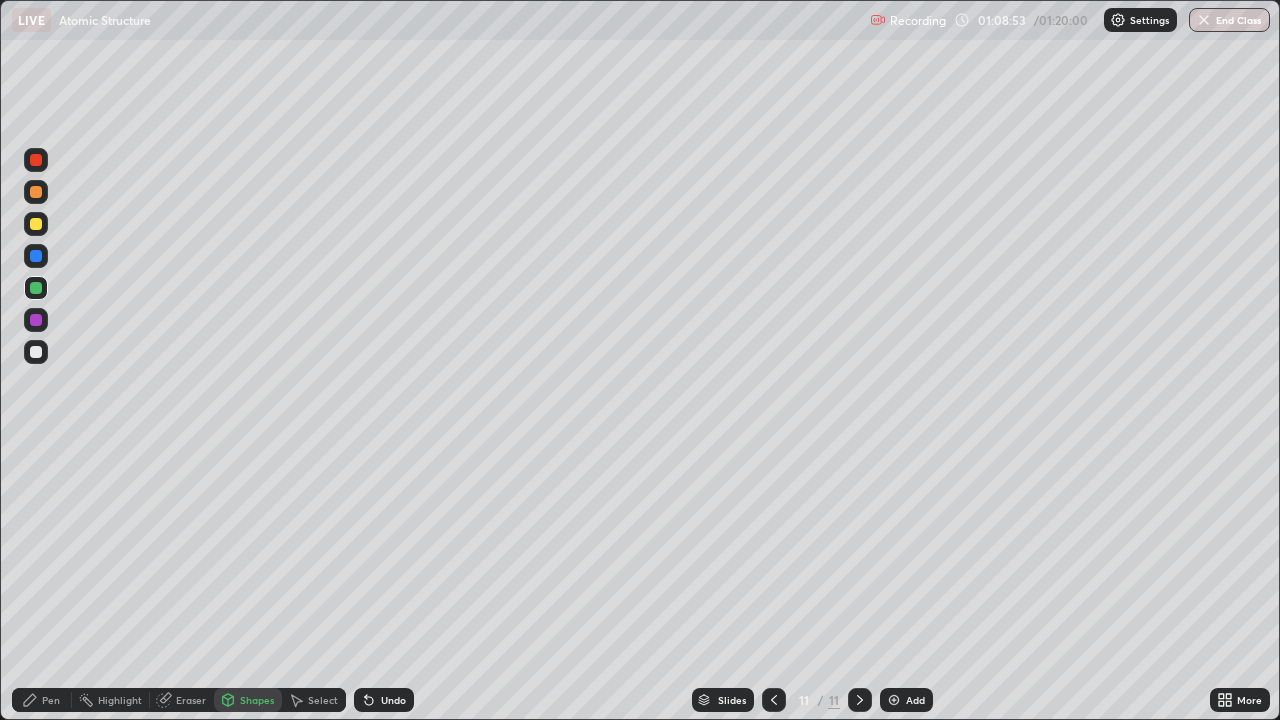 click at bounding box center [36, 352] 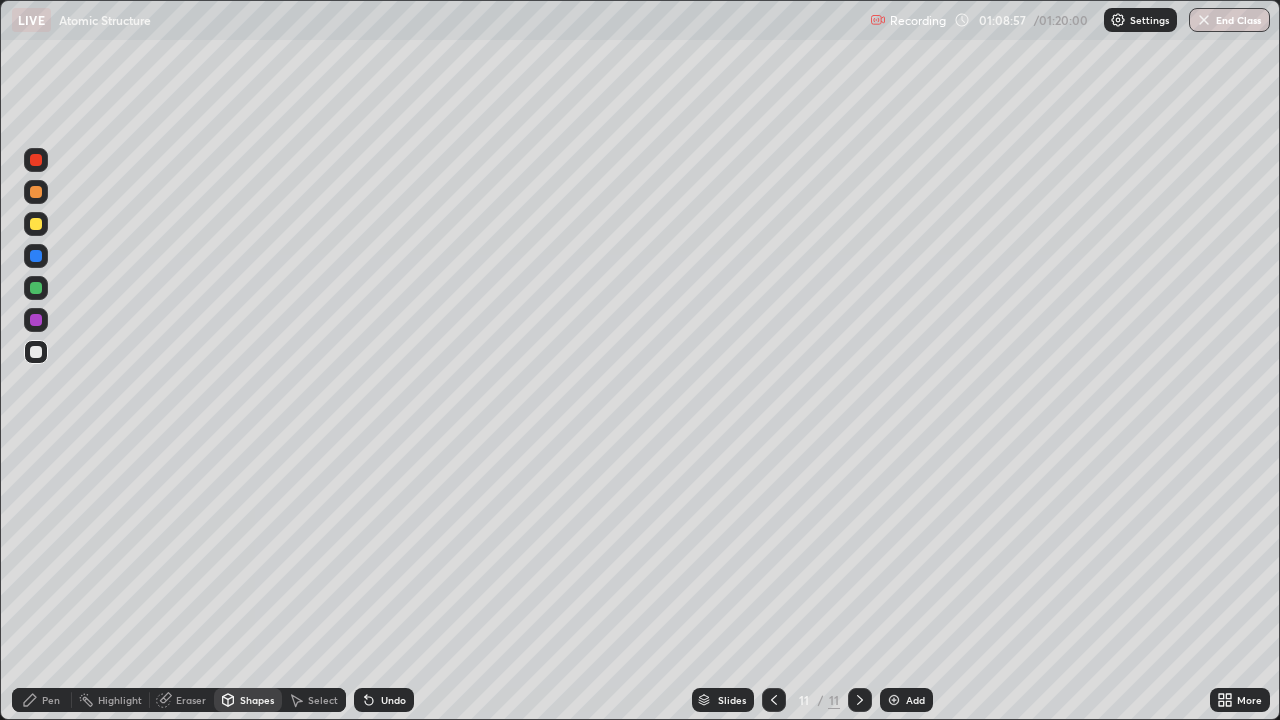 click 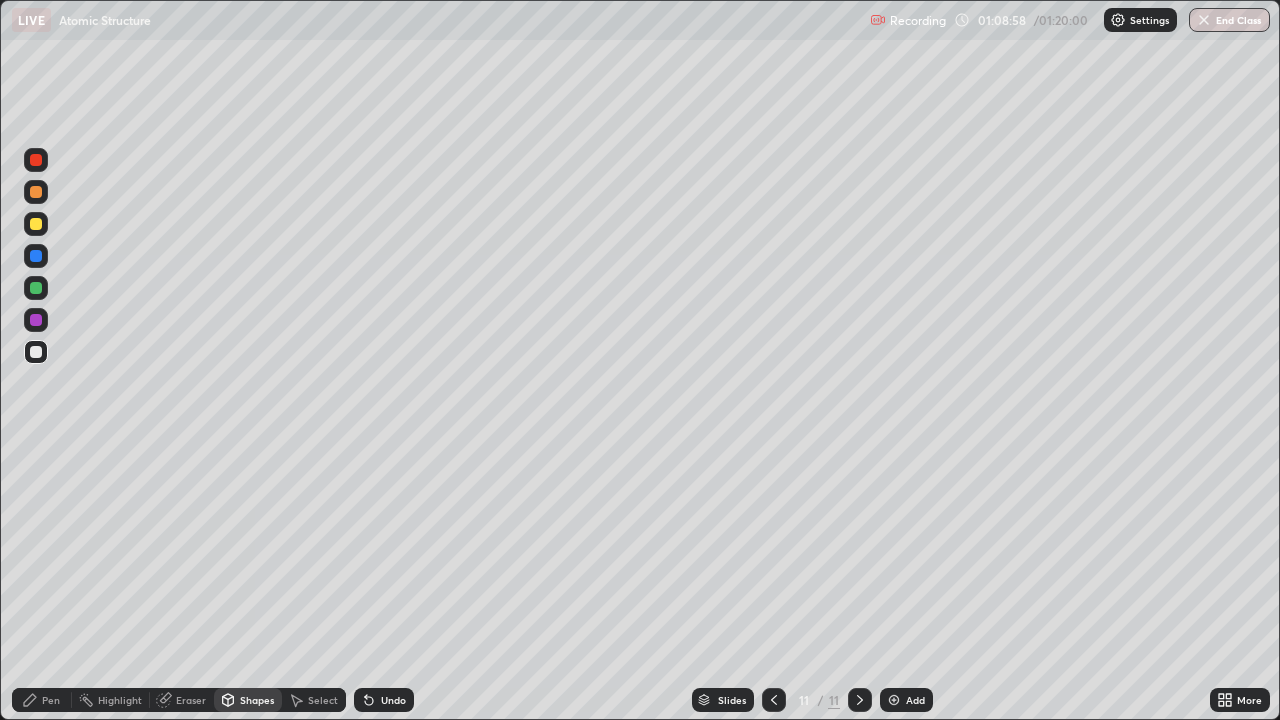 click on "Pen" at bounding box center (42, 700) 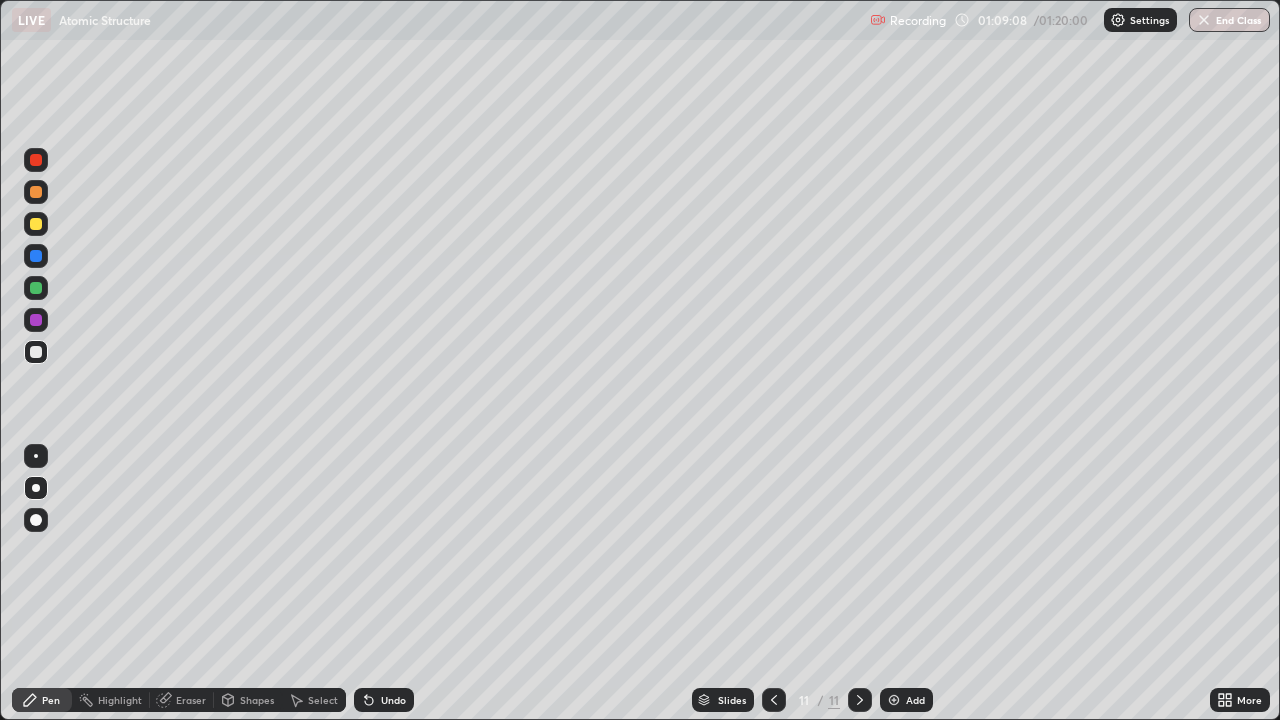 click at bounding box center (36, 320) 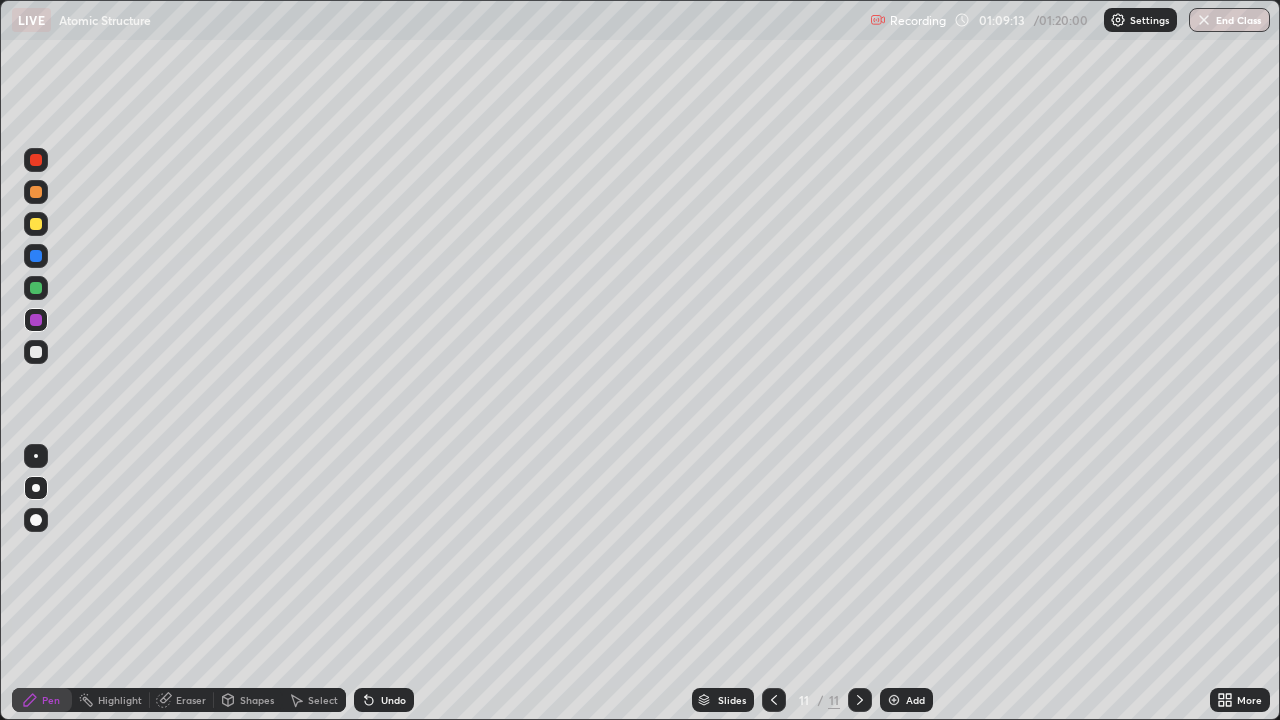 click 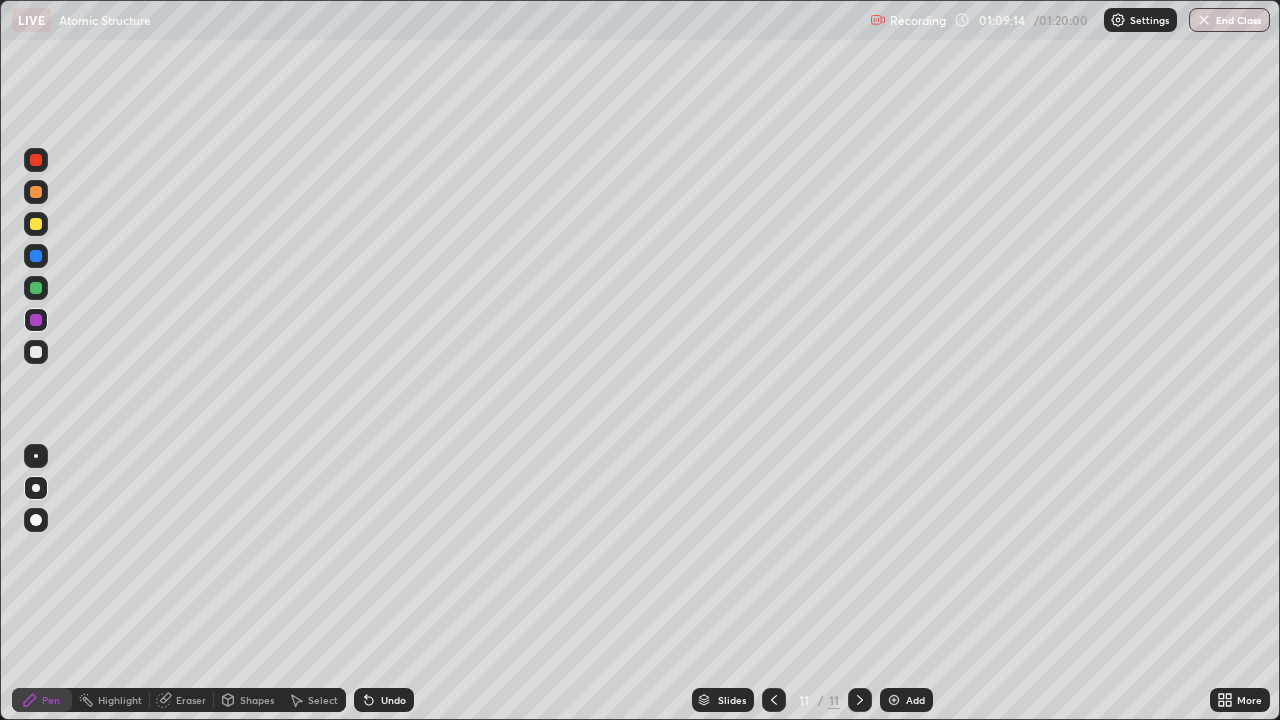 click 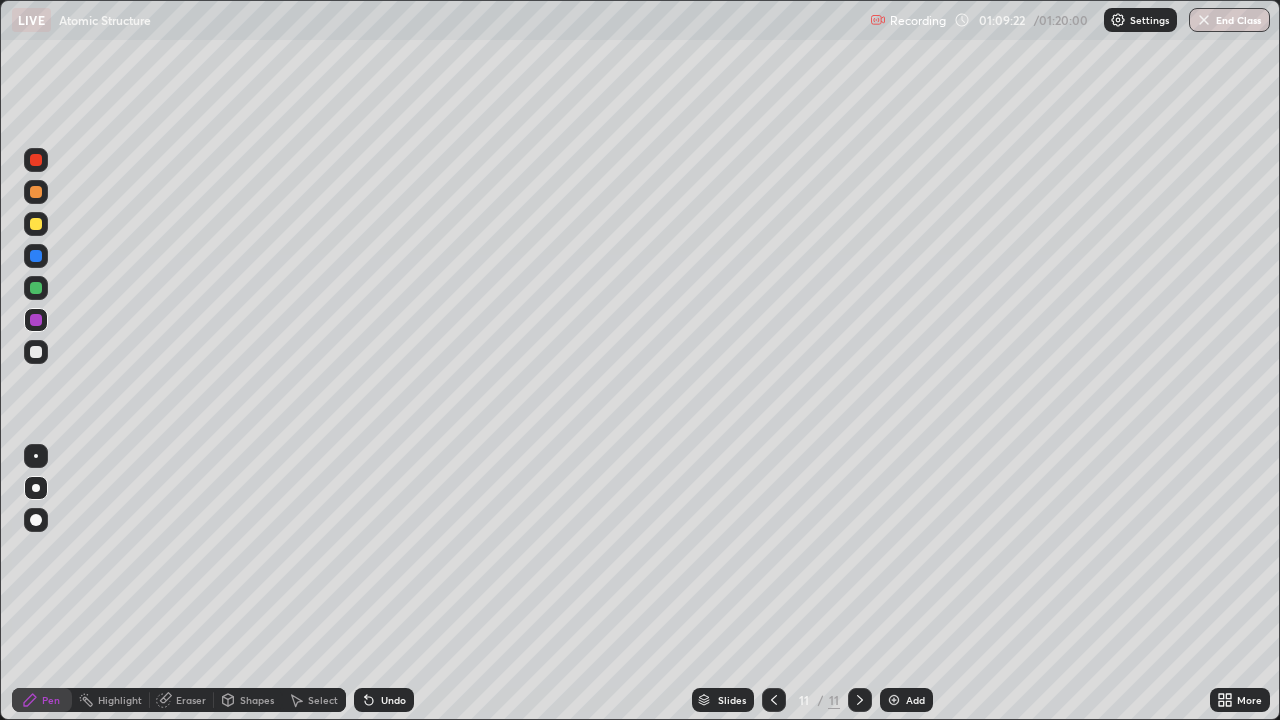 click on "Shapes" at bounding box center [257, 700] 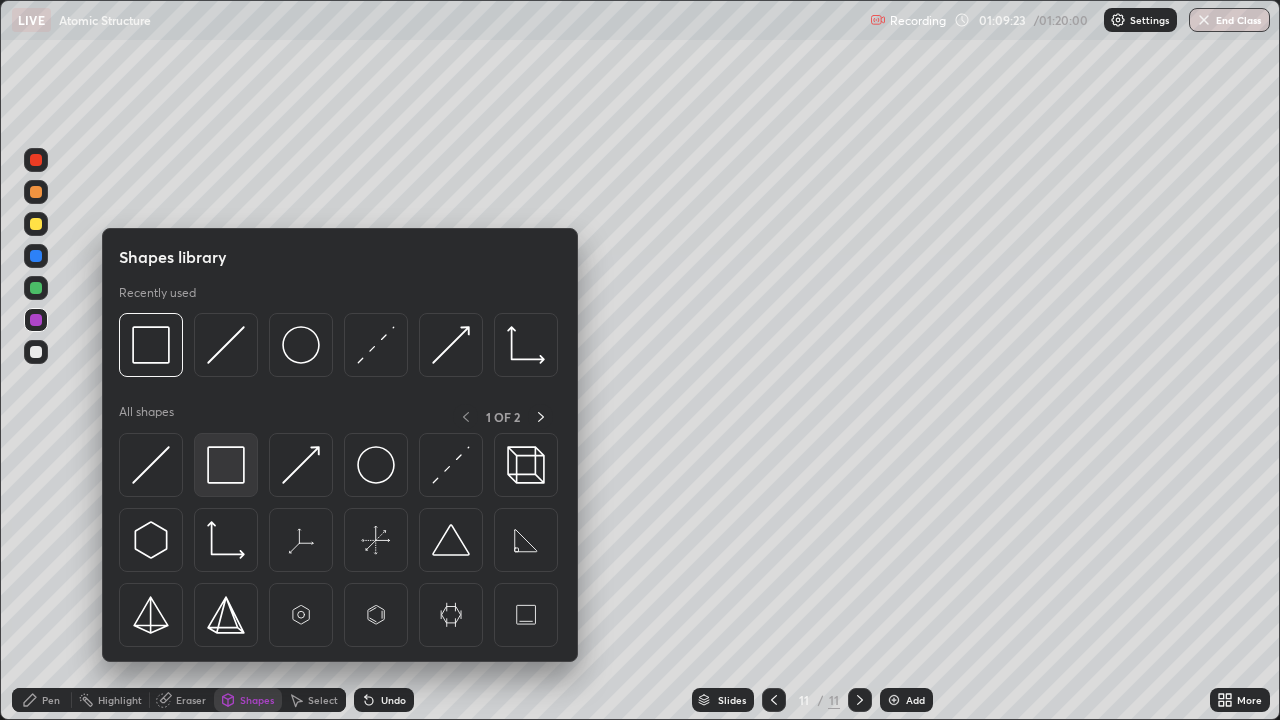 click at bounding box center (226, 465) 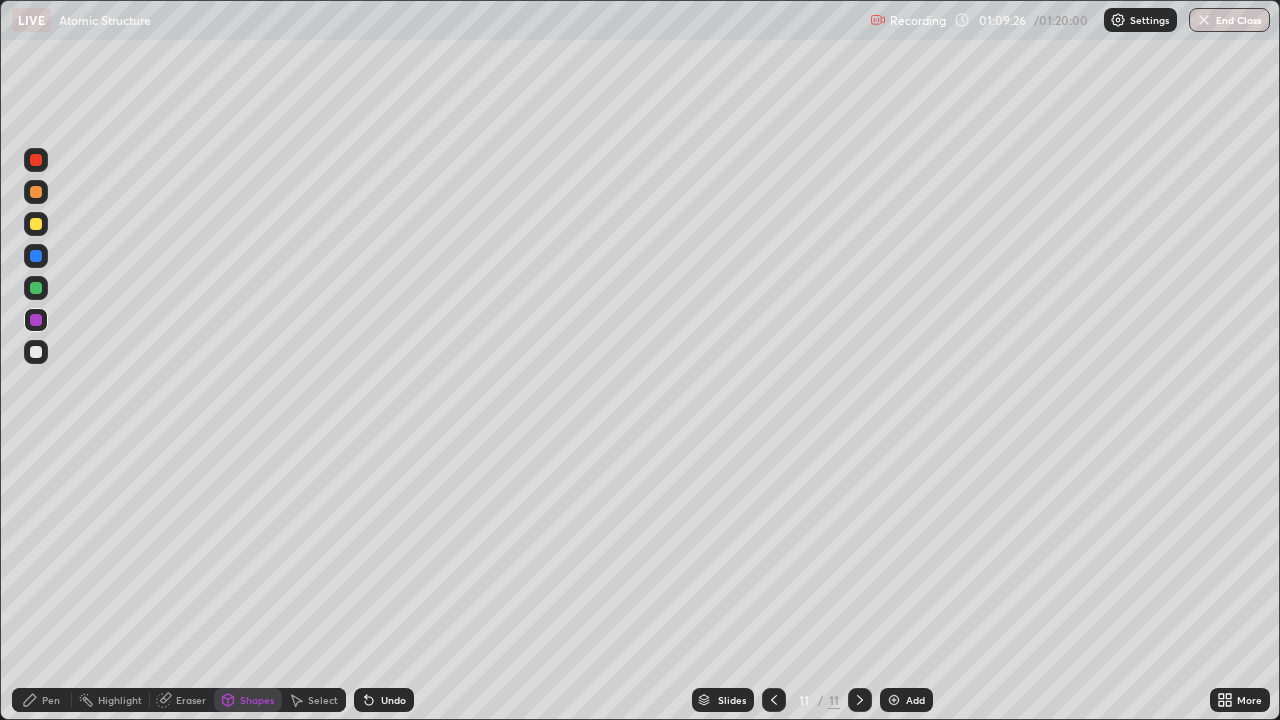 click at bounding box center (36, 352) 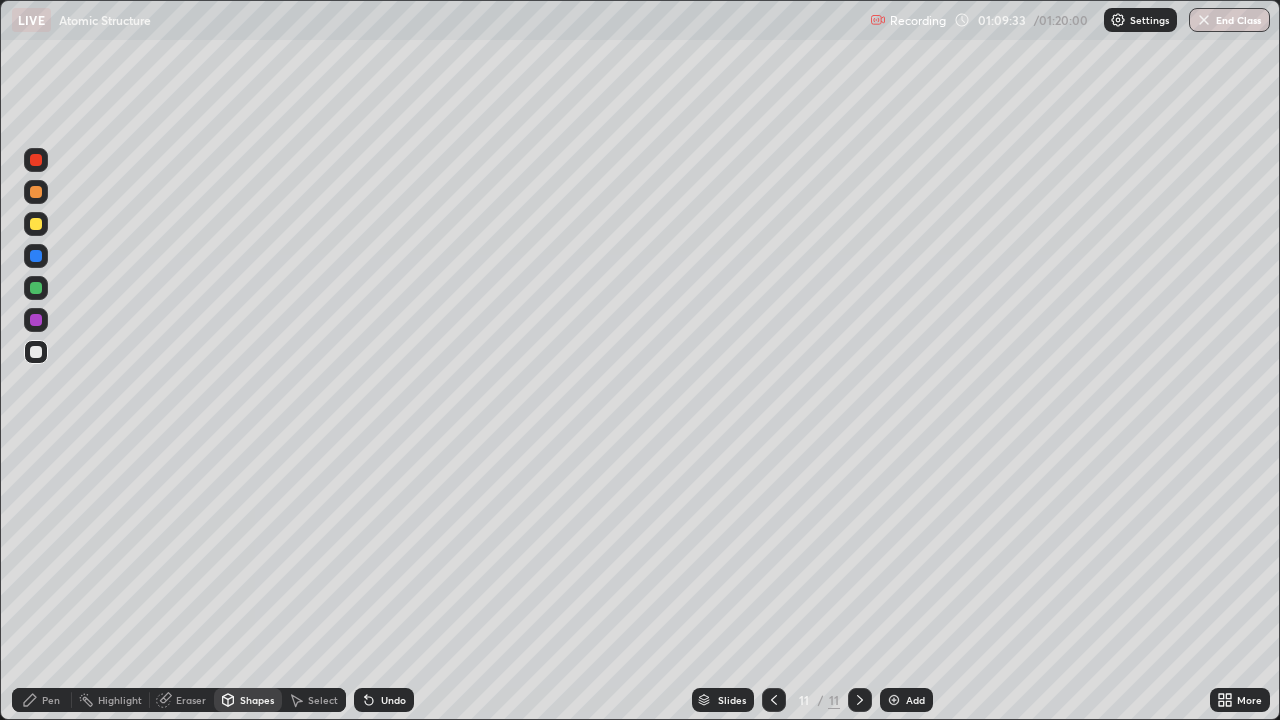 click on "Pen" at bounding box center [51, 700] 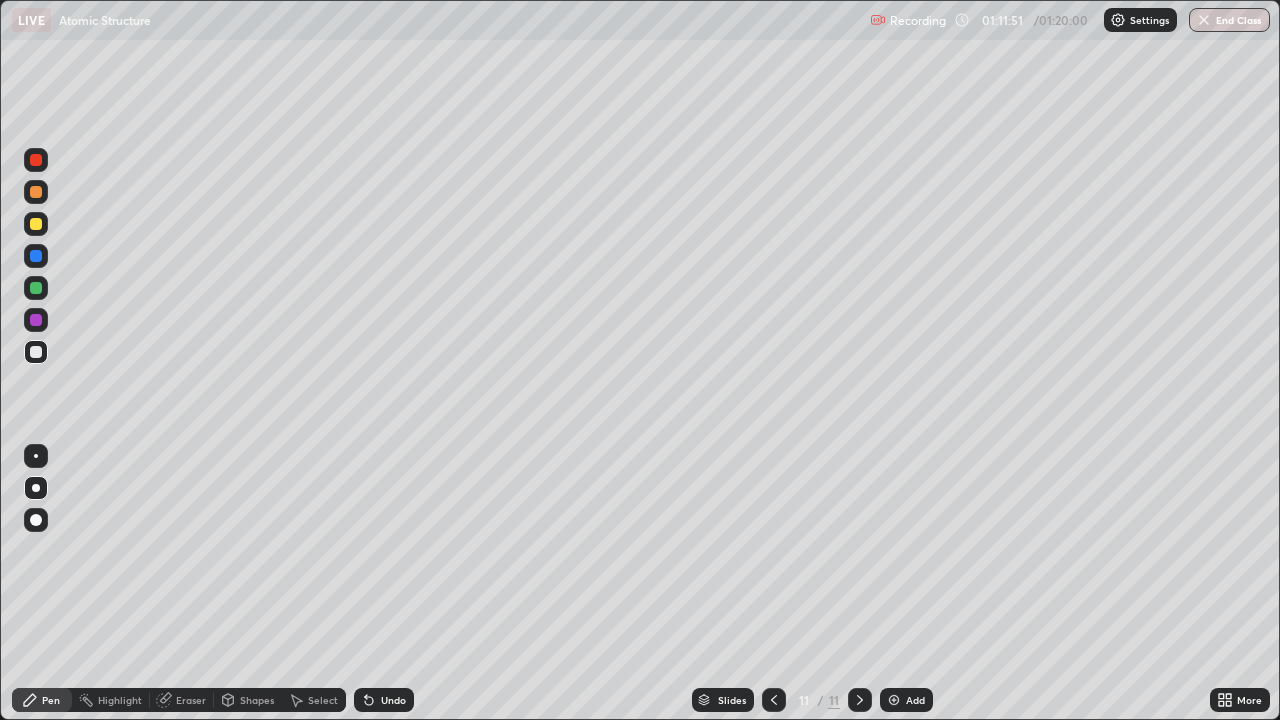 click at bounding box center (36, 320) 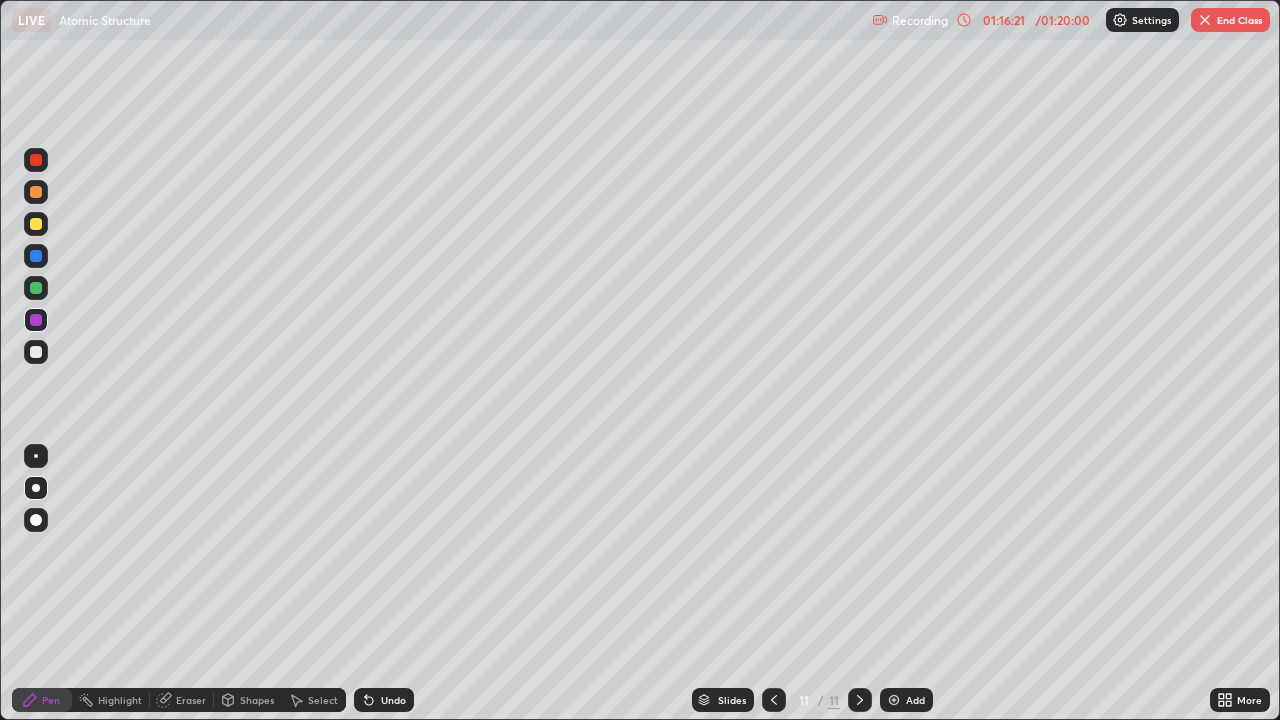 click at bounding box center (894, 700) 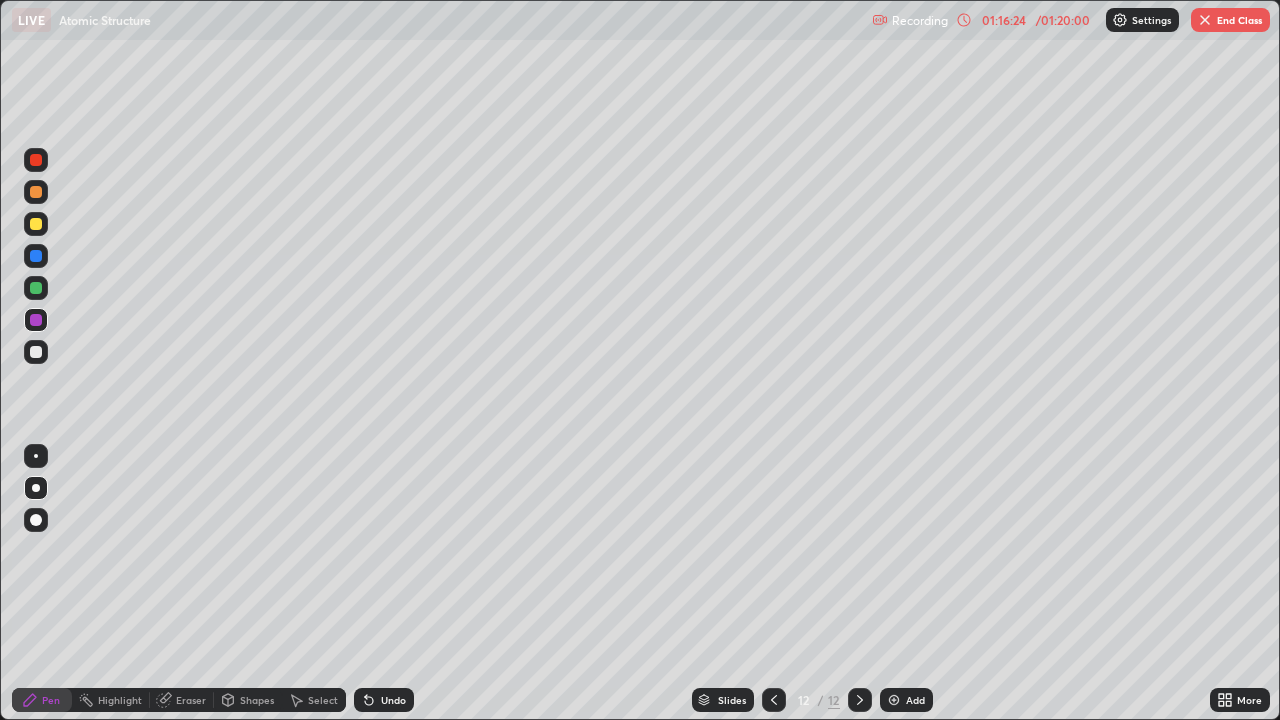 click at bounding box center (36, 224) 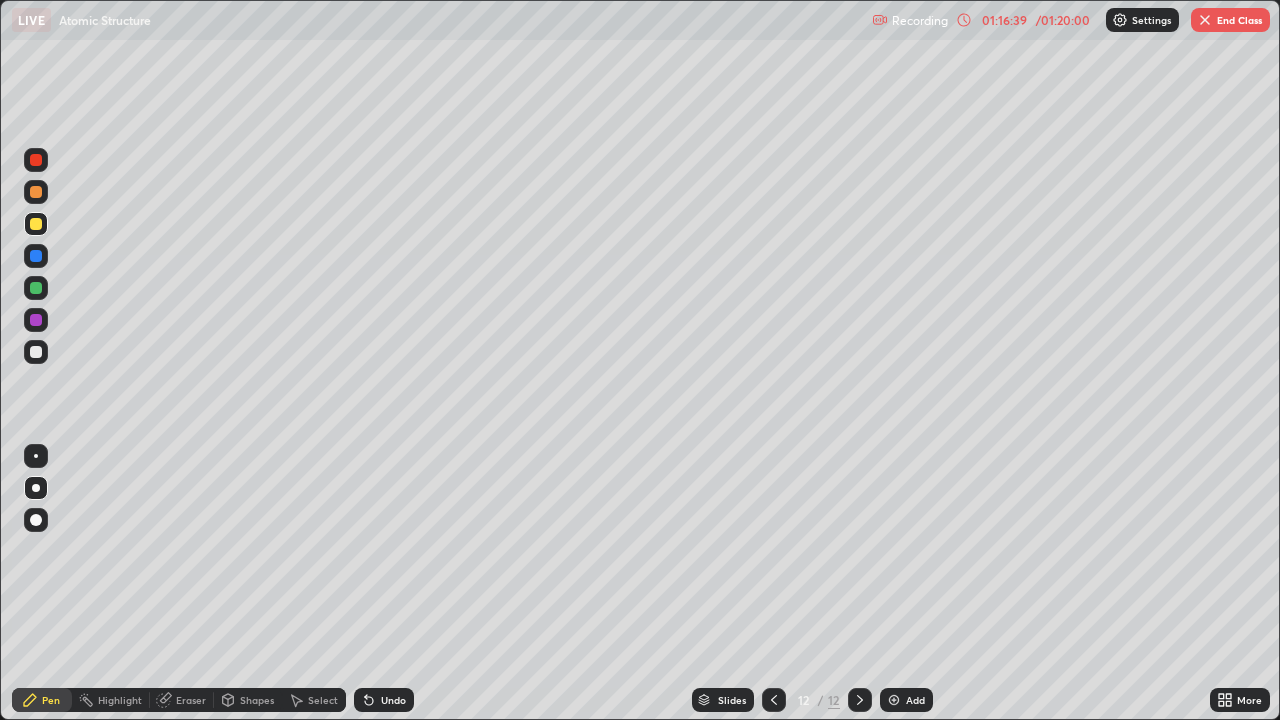 click on "Undo" at bounding box center [384, 700] 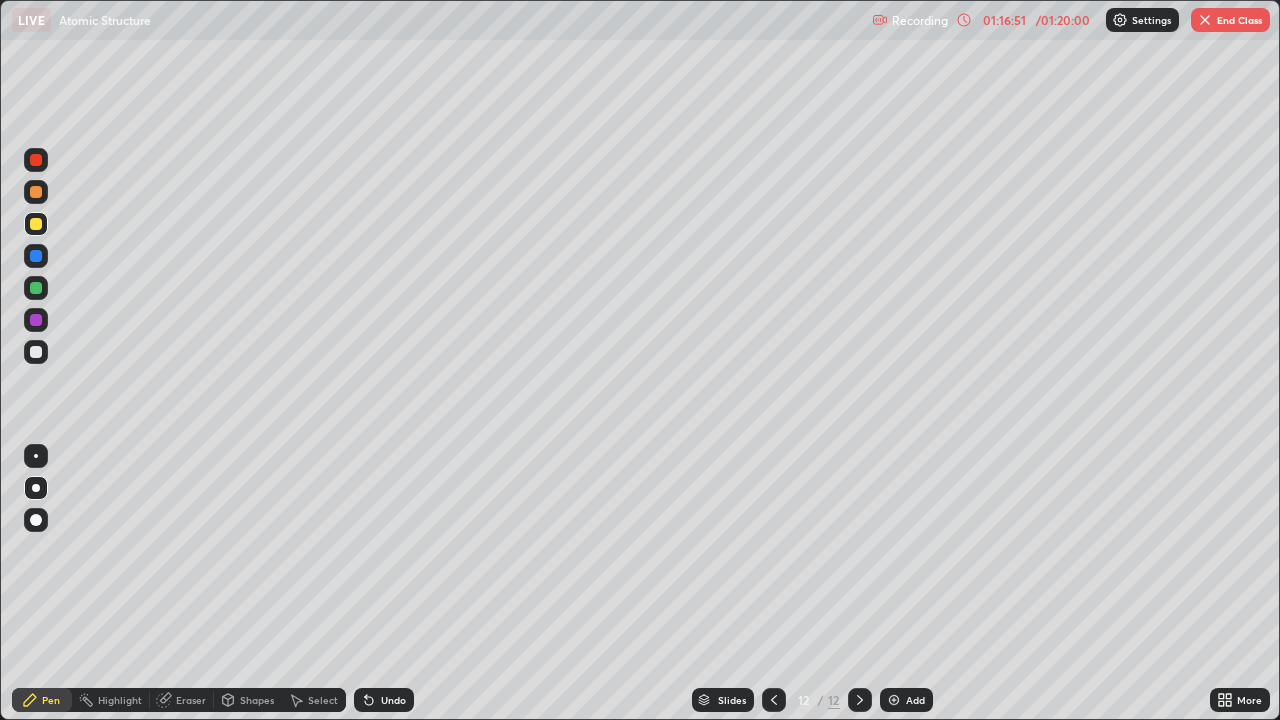 click at bounding box center (36, 288) 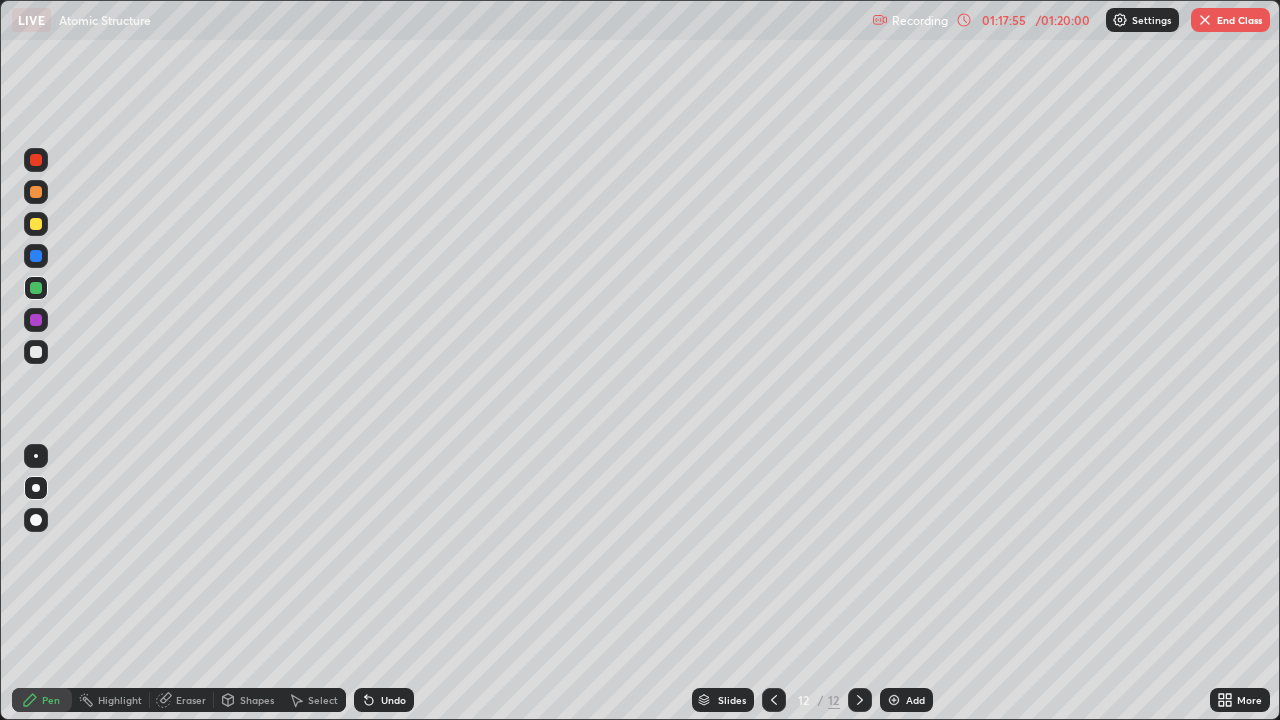 click at bounding box center [36, 288] 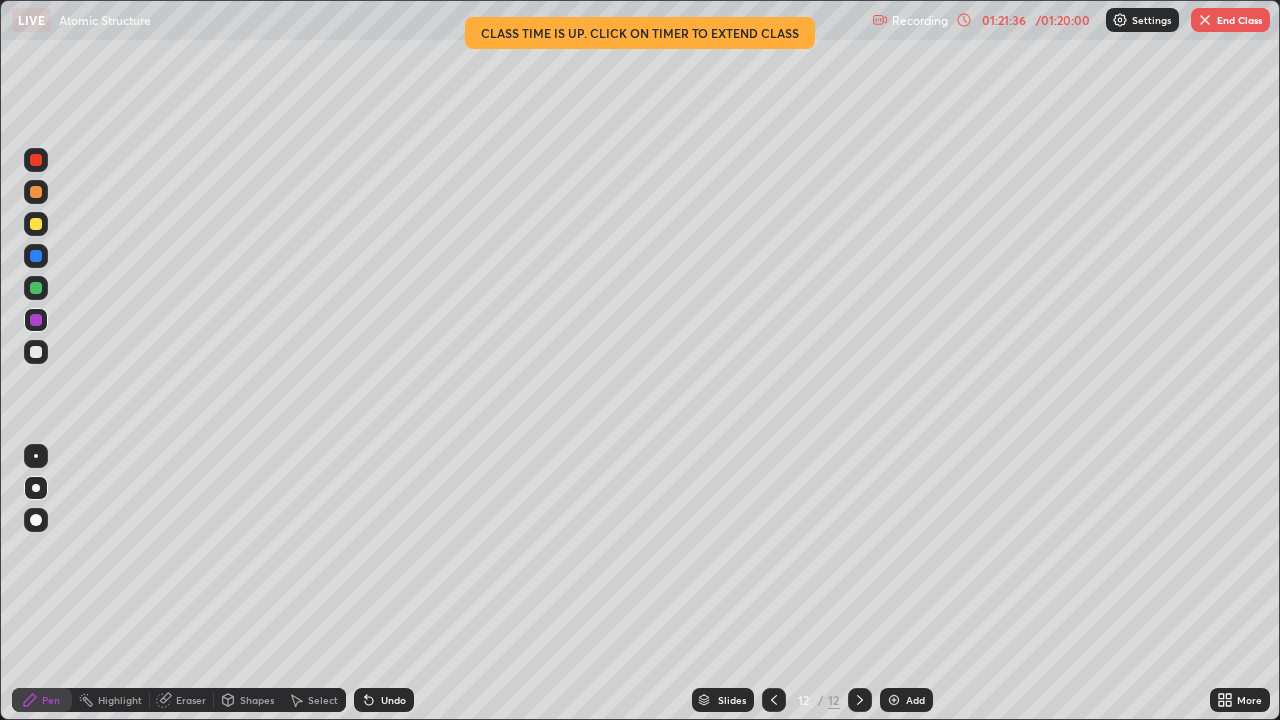 click at bounding box center [1205, 20] 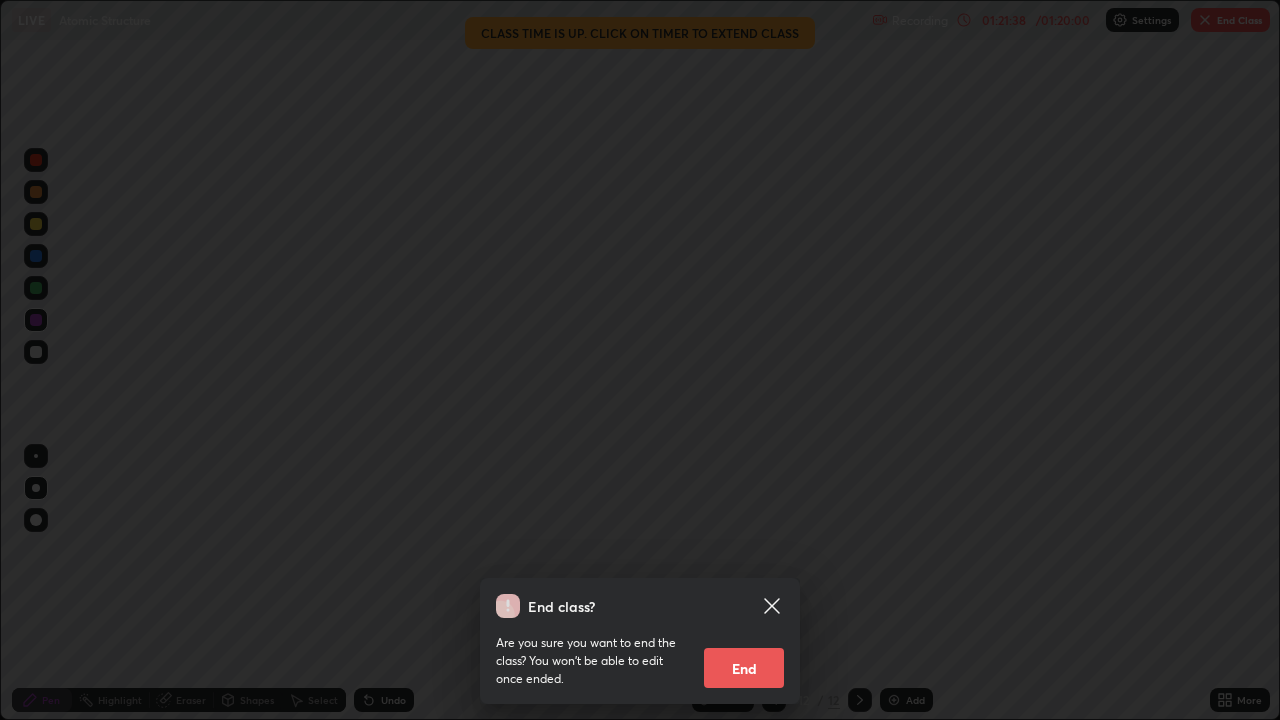 click on "End" at bounding box center (744, 668) 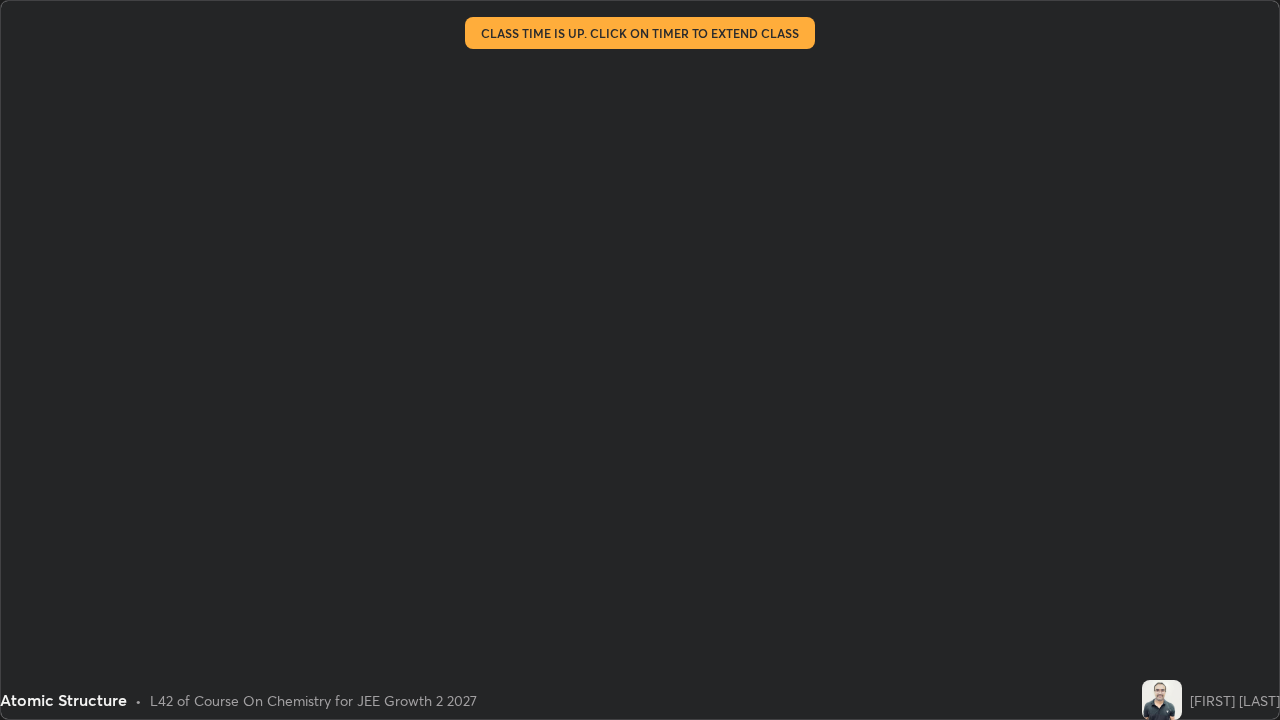click on "End class? Are you sure you want to end the class? You won’t be able to edit once ended. End" at bounding box center (640, 1080) 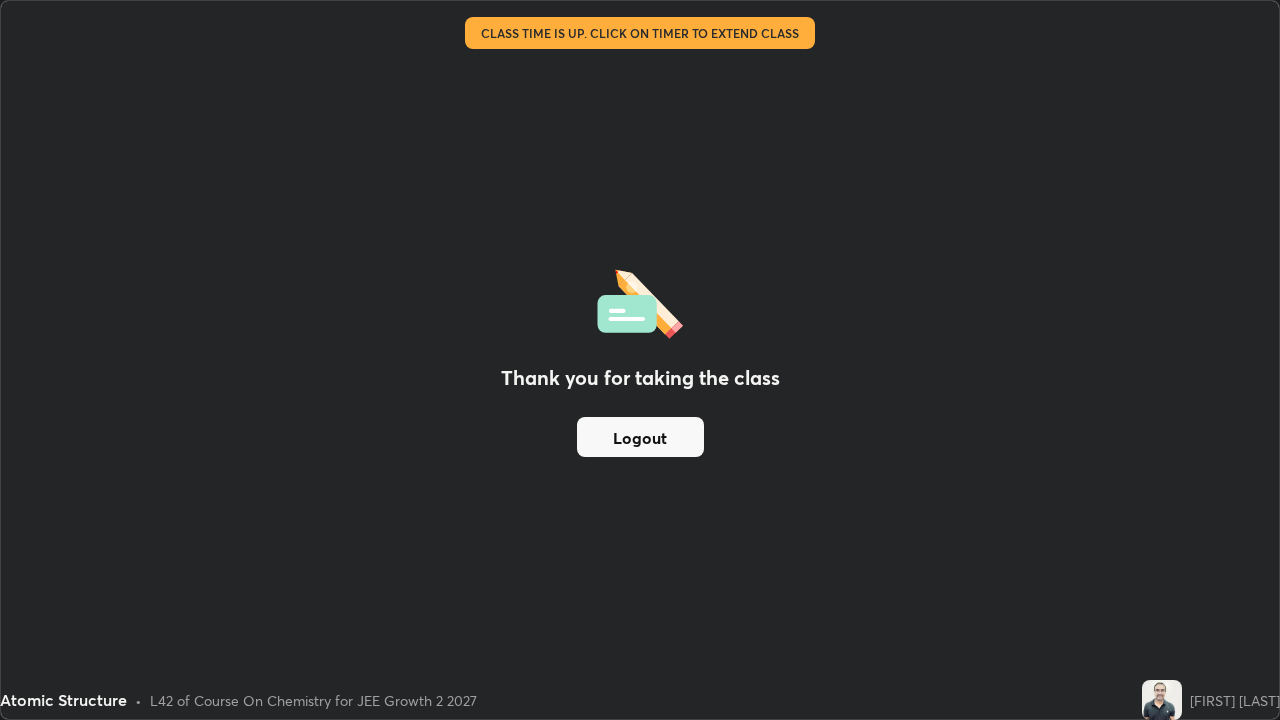 click on "Logout" at bounding box center (640, 437) 